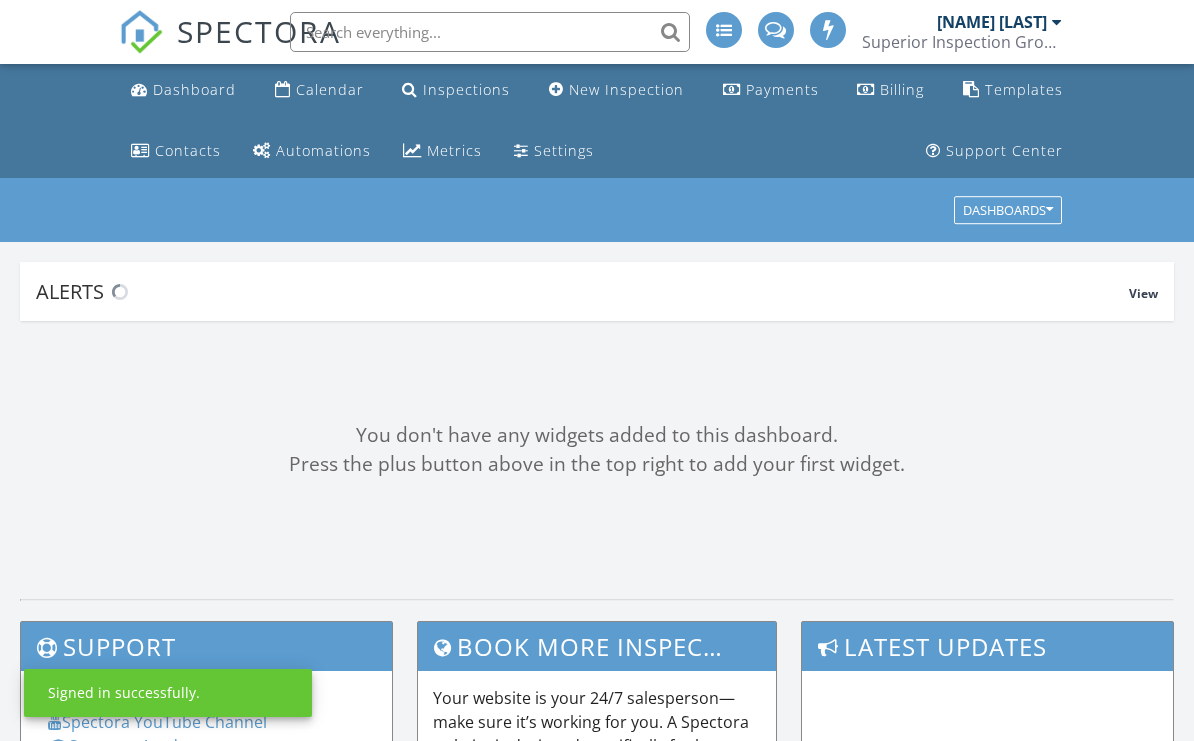 scroll, scrollTop: 0, scrollLeft: 0, axis: both 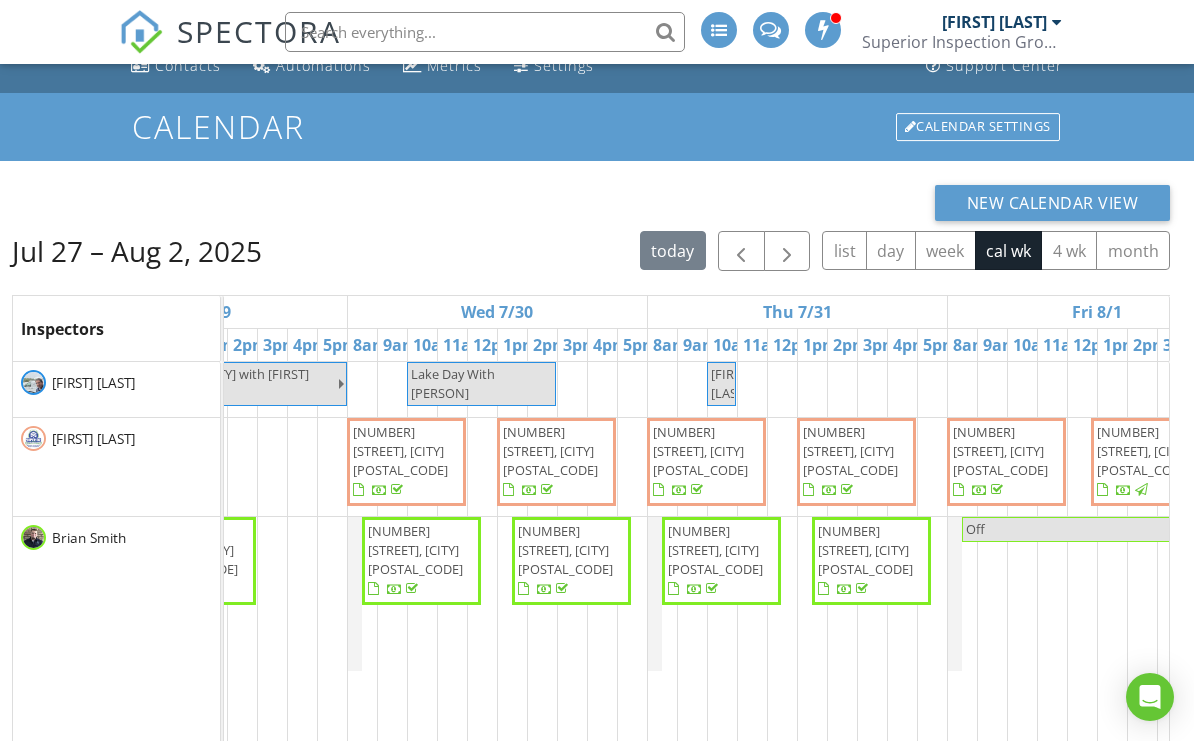 click at bounding box center (787, 252) 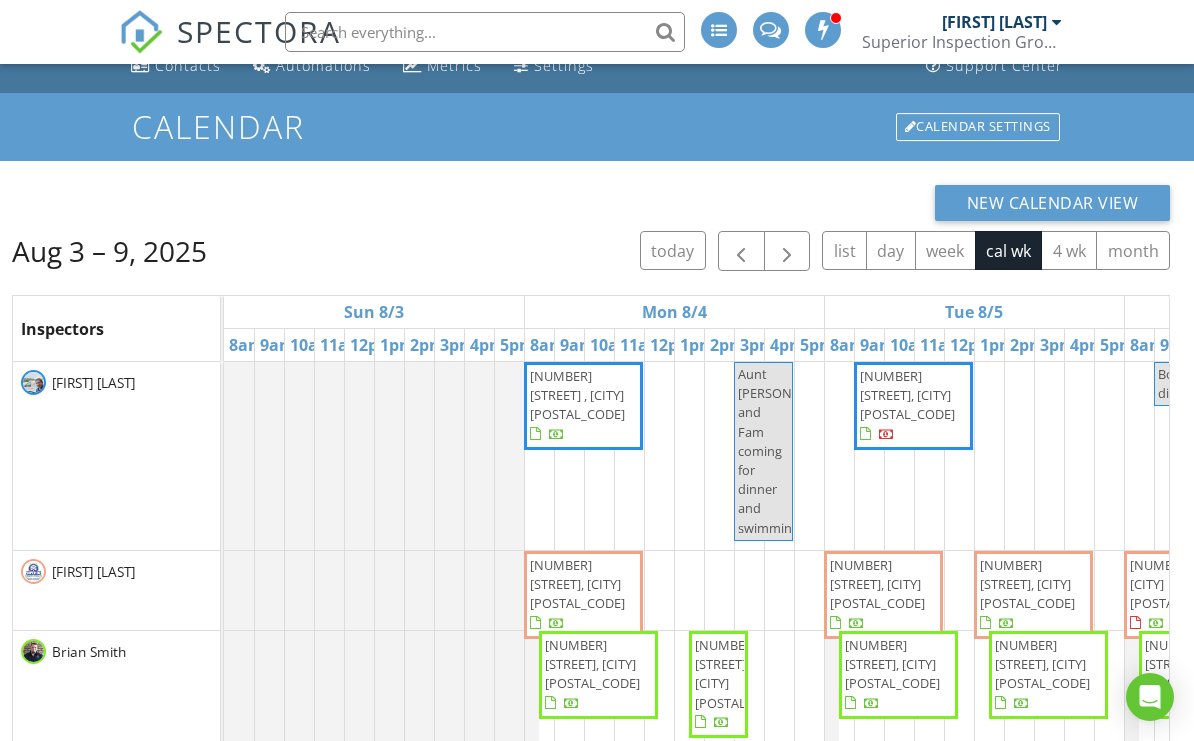 scroll, scrollTop: 0, scrollLeft: 58, axis: horizontal 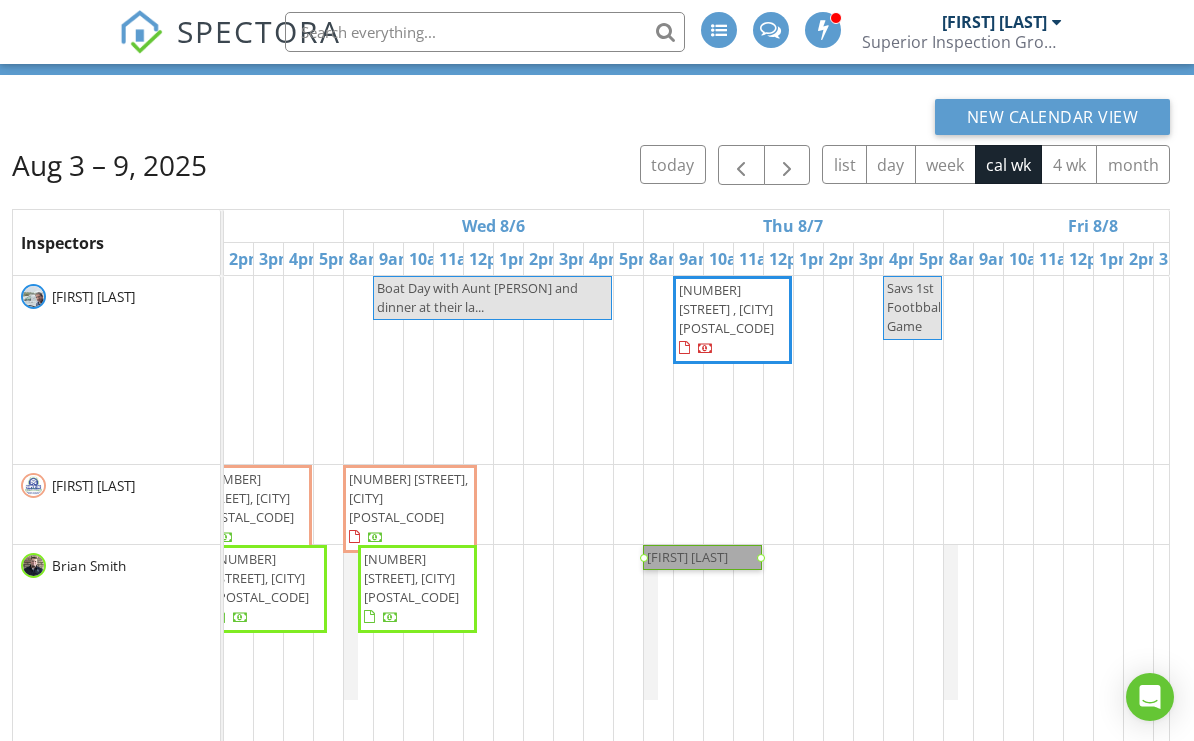 click at bounding box center (688, 580) 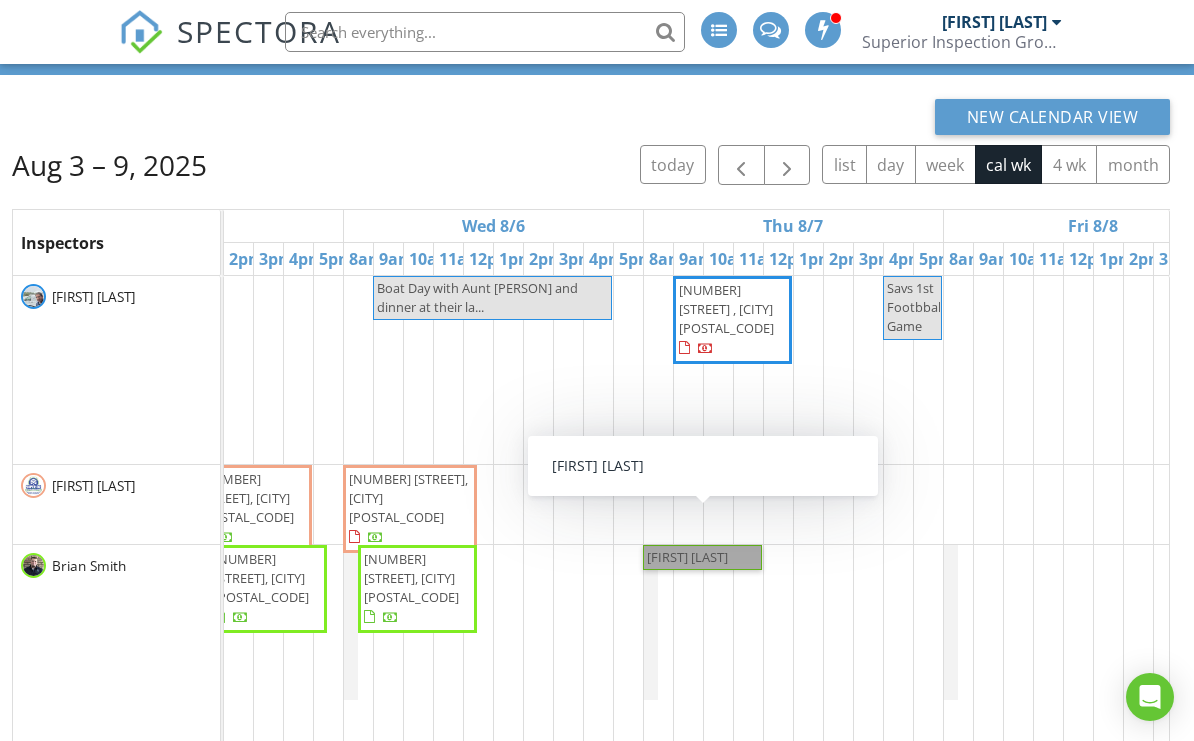 click on "[FIRST] [LAST]" at bounding box center (702, 557) 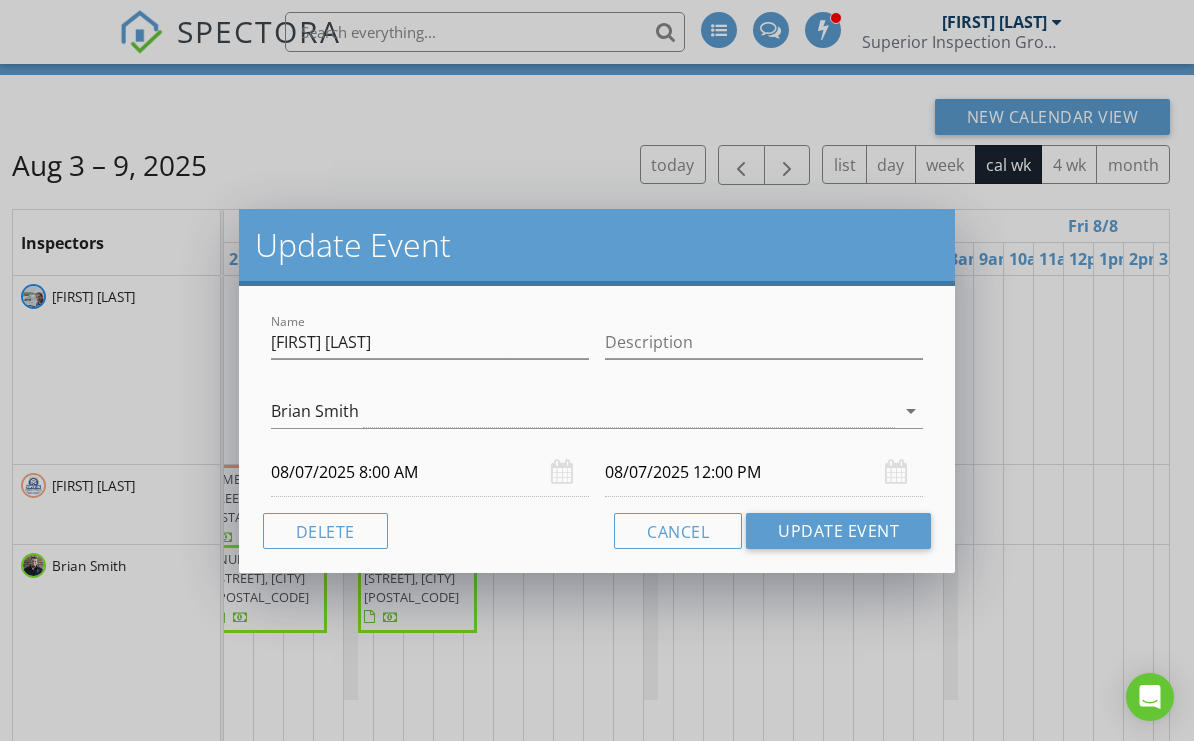 click on "Delete" at bounding box center [325, 531] 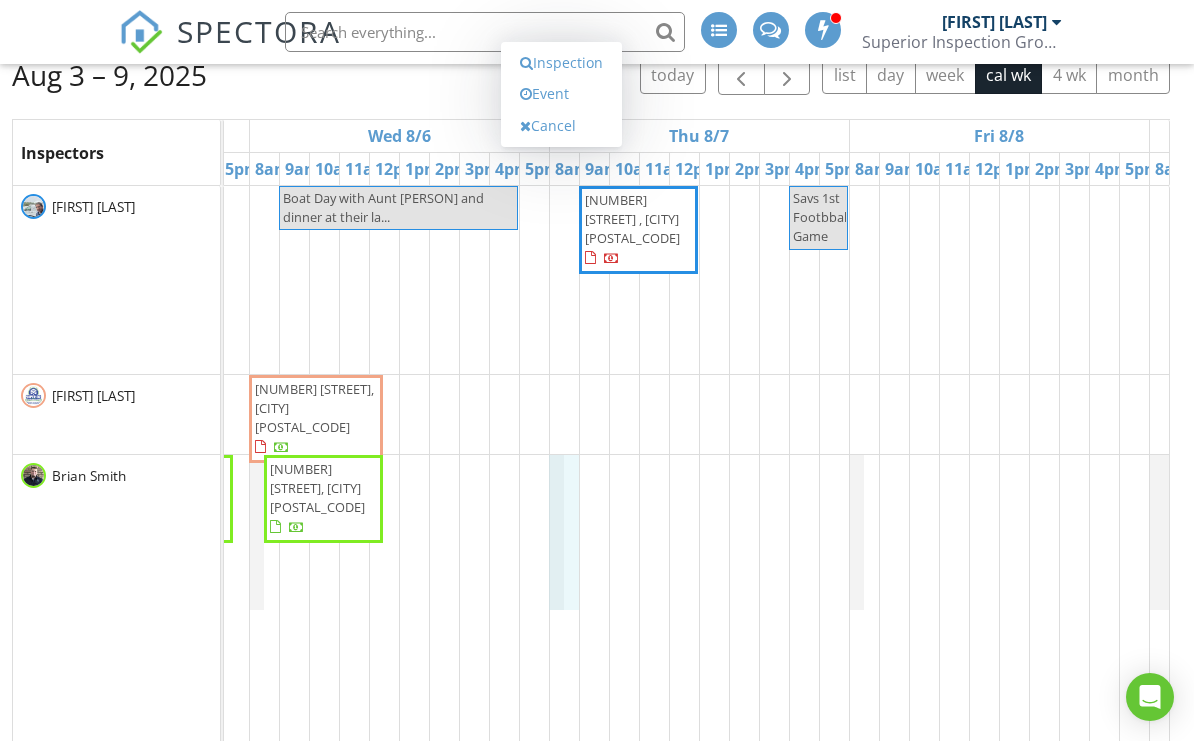 click on "Inspection" at bounding box center [561, 63] 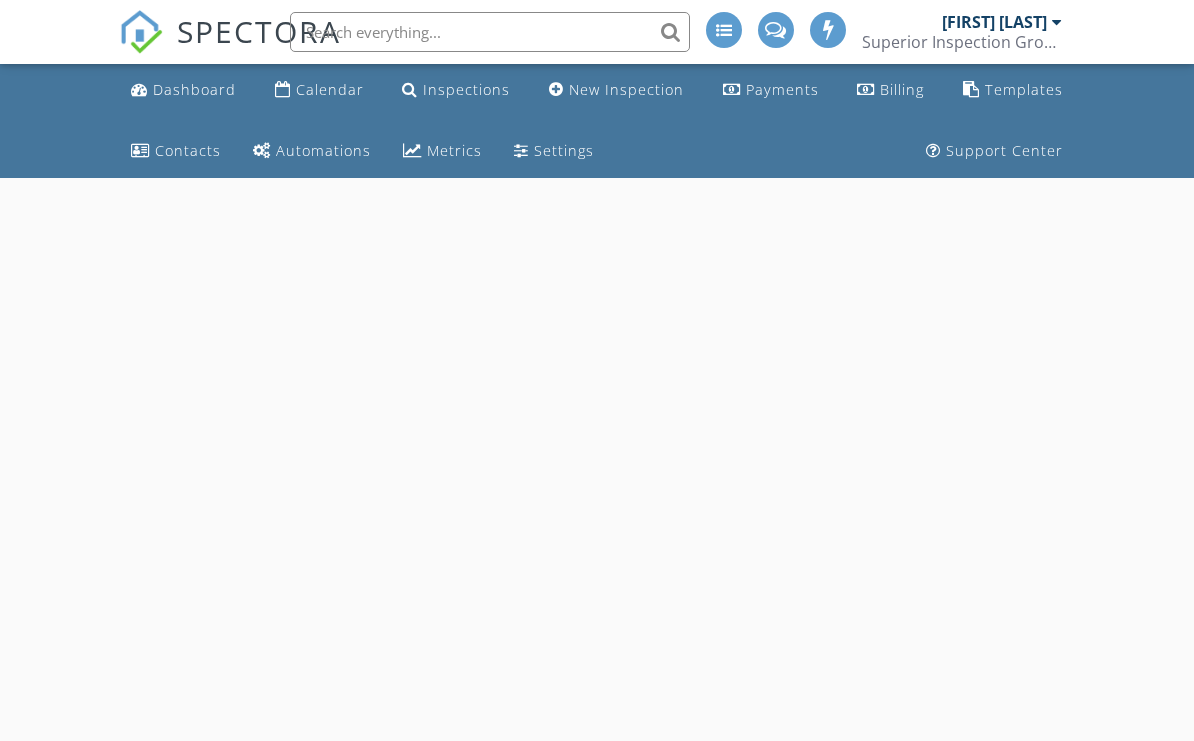 scroll, scrollTop: 0, scrollLeft: 0, axis: both 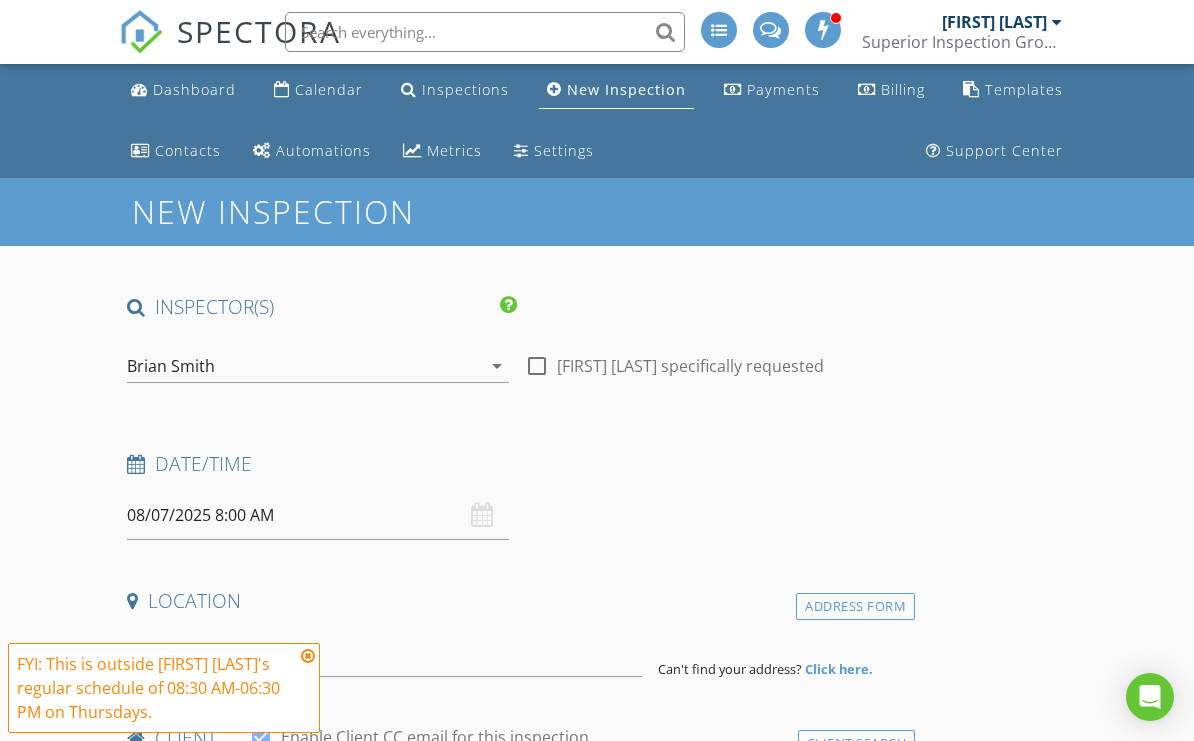 click at bounding box center [308, 656] 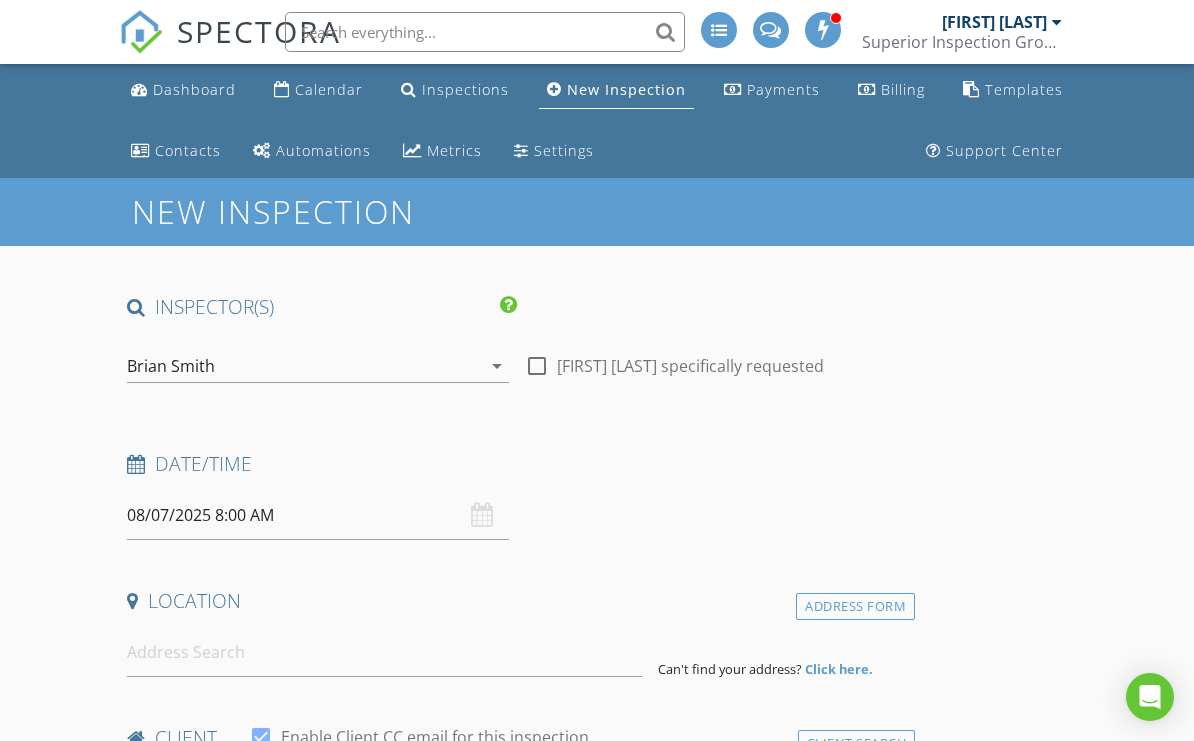 click on "08/07/2025 8:00 AM" at bounding box center (318, 515) 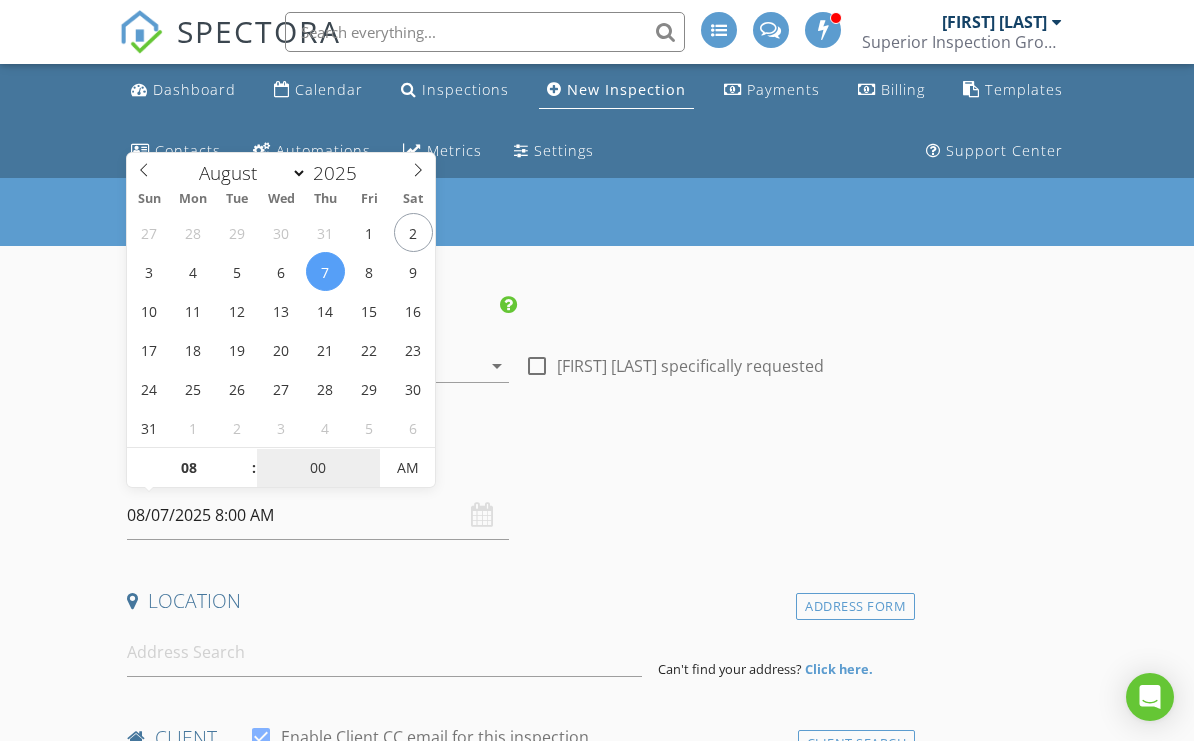click on "00" at bounding box center (318, 469) 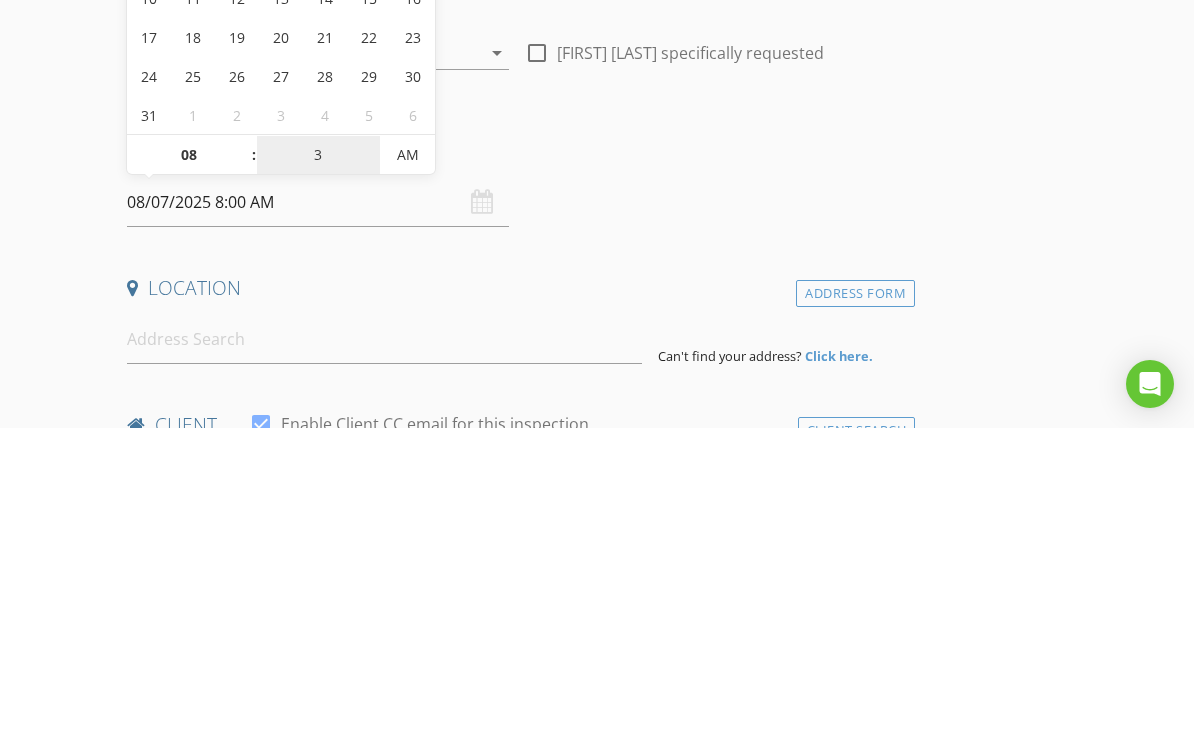 type on "39" 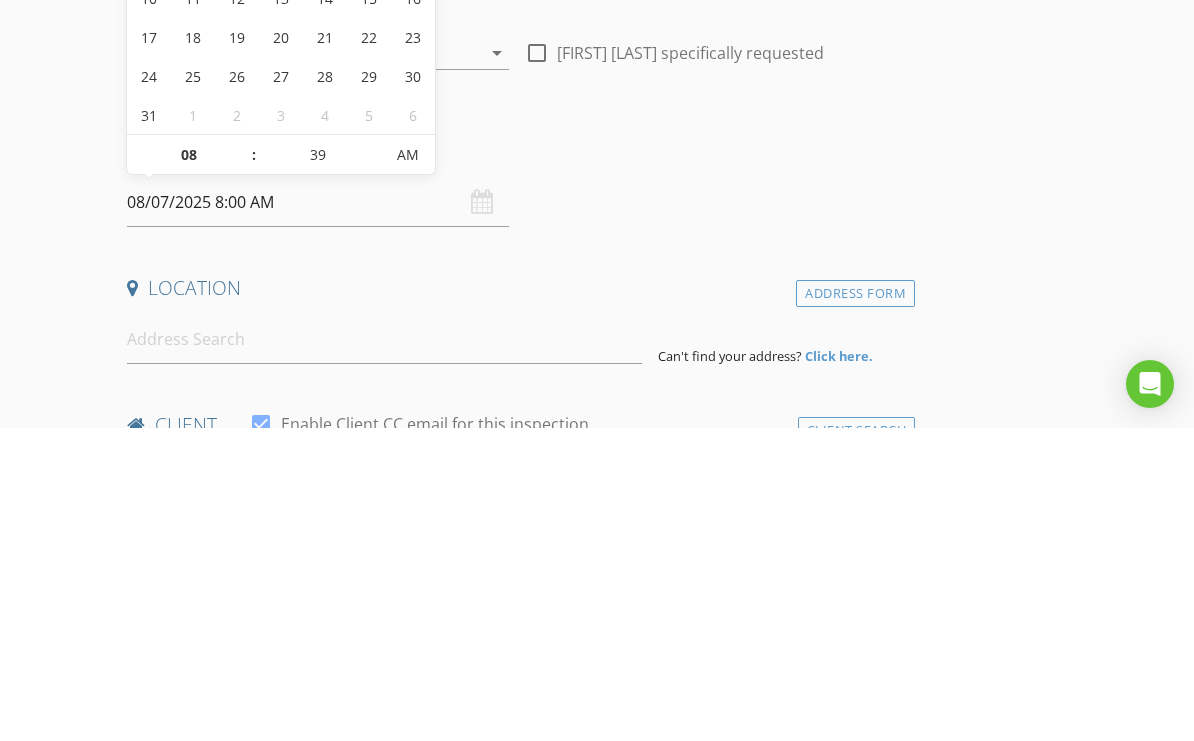 type on "08/07/2025 8:39 AM" 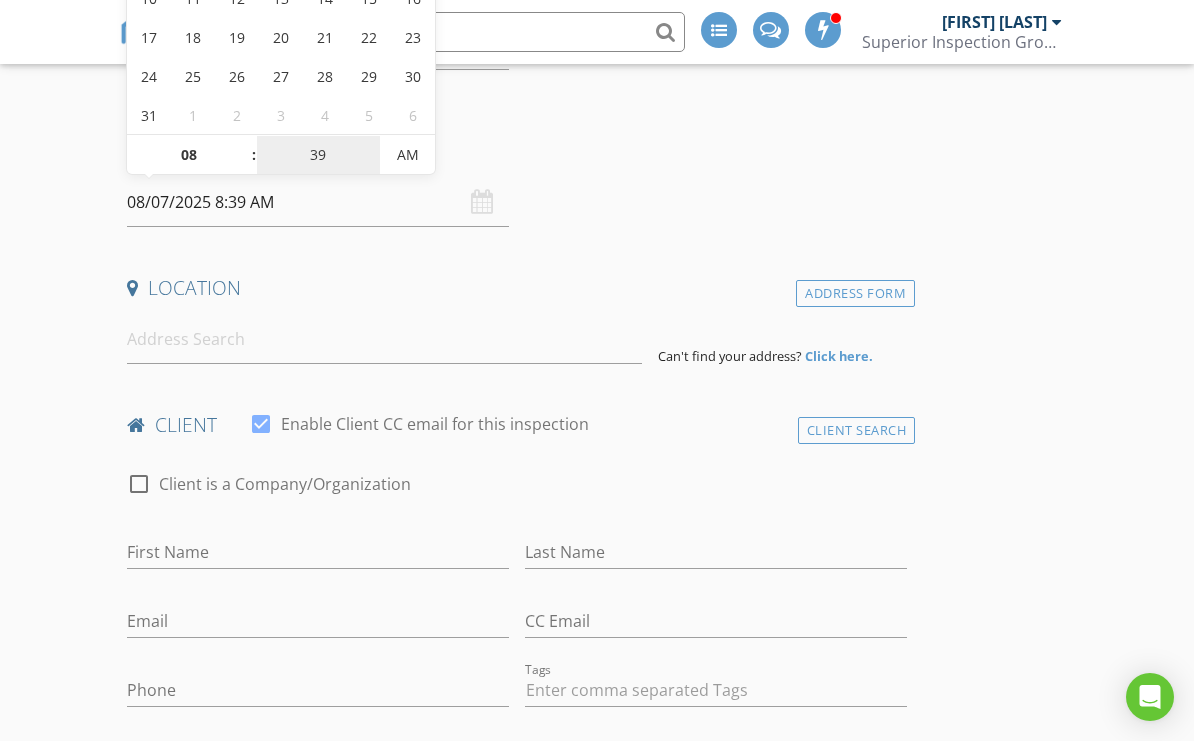 click on "39" at bounding box center (318, 156) 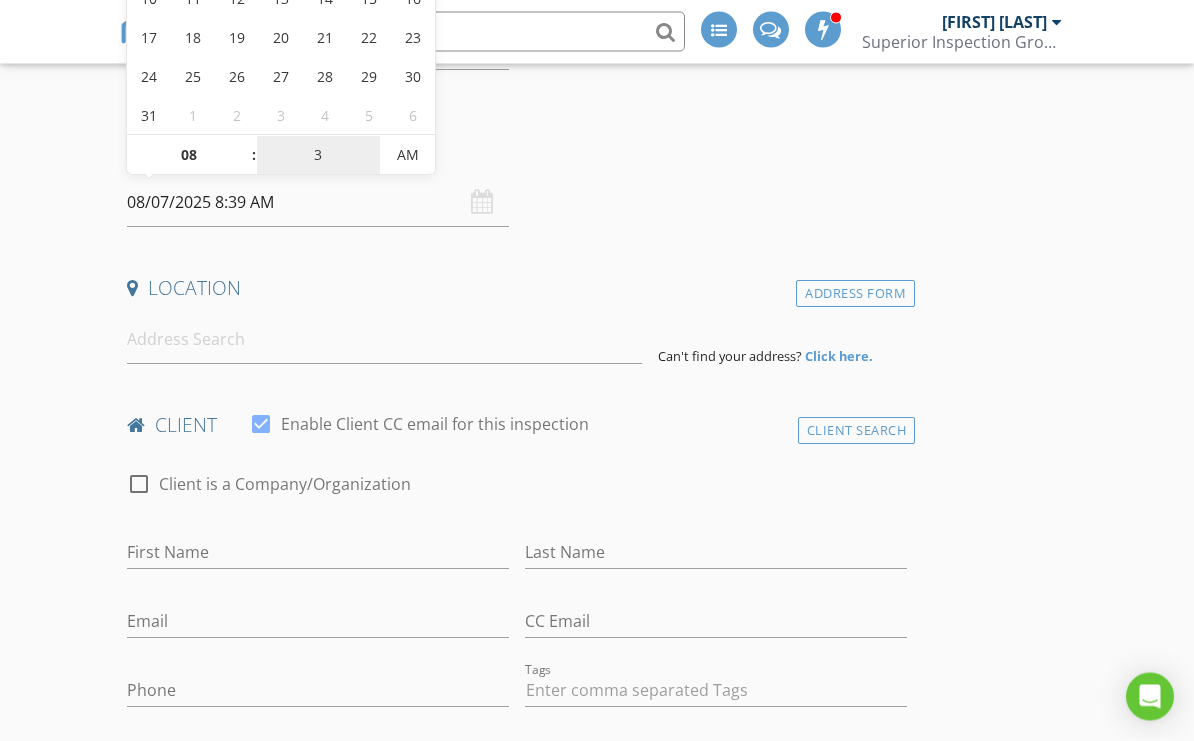 type on "30" 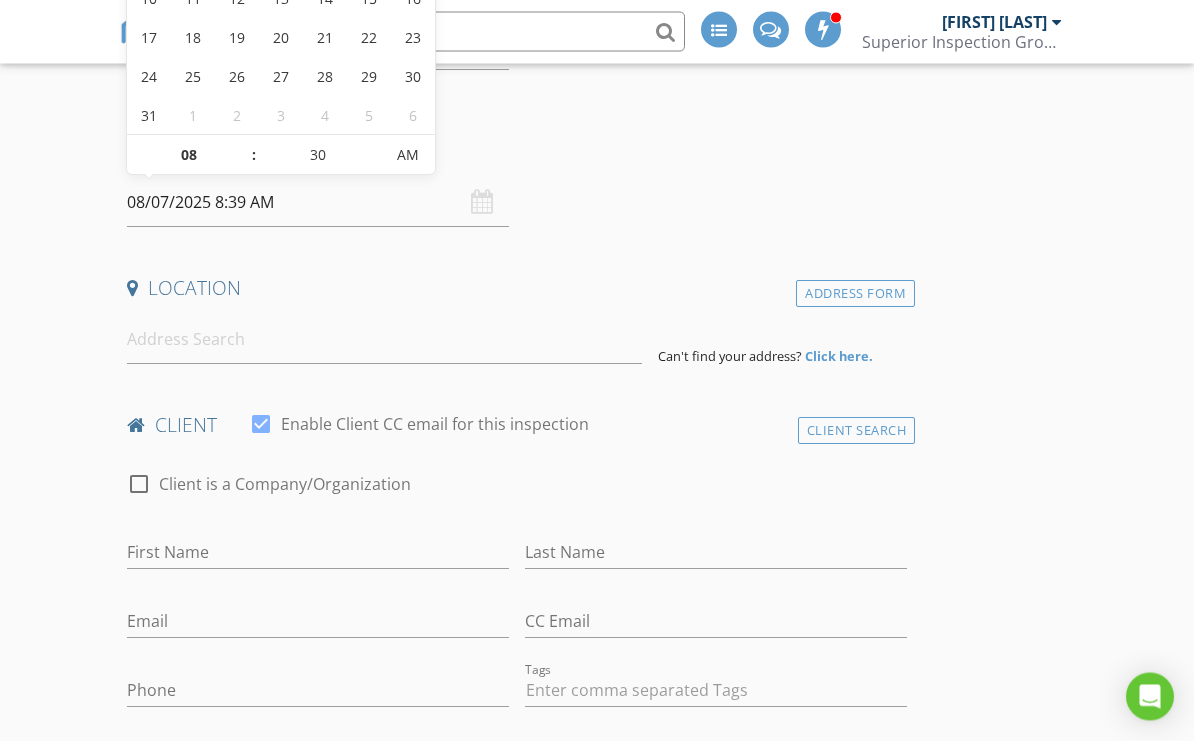 type on "08/07/2025 8:30 AM" 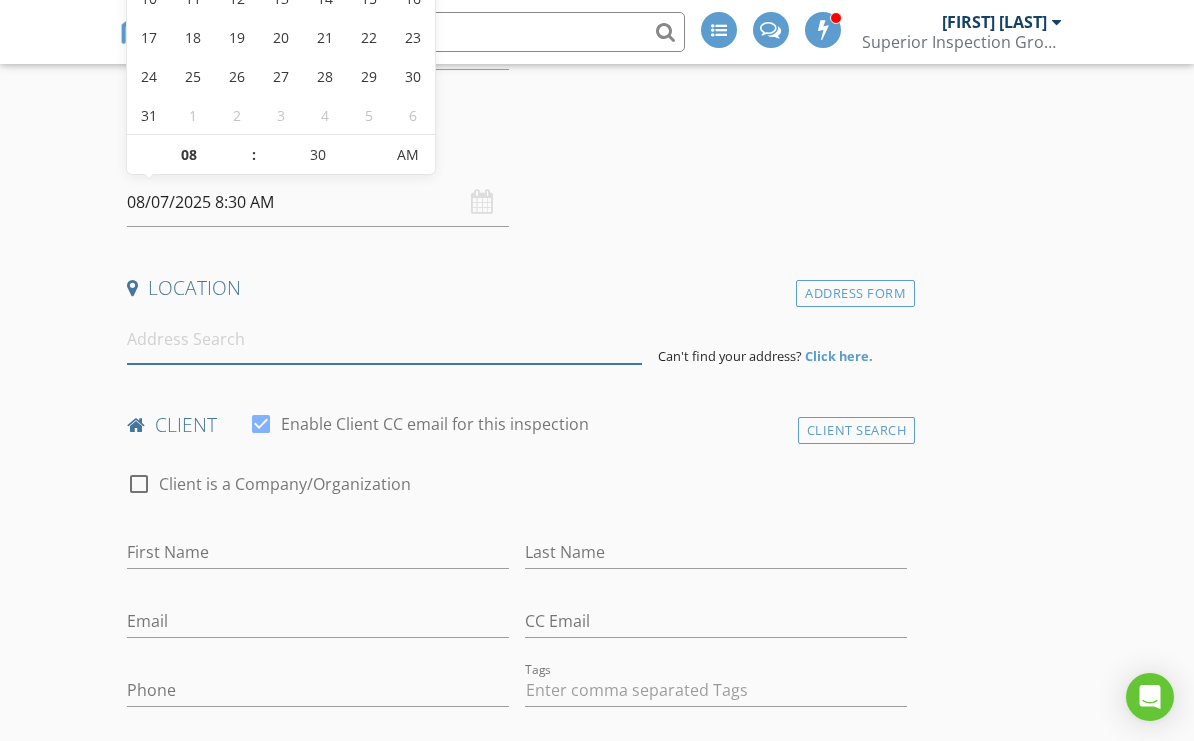 click at bounding box center [384, 339] 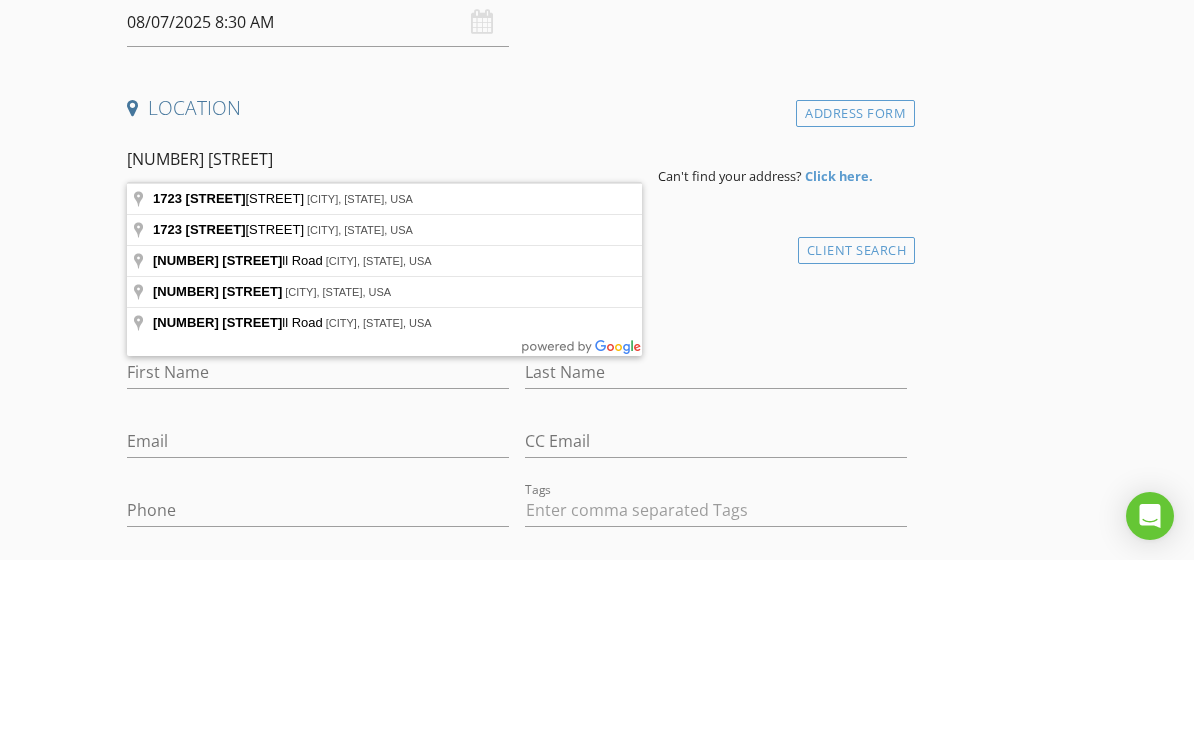 type on "1723 Whitehall Court, Cookeville, TN, USA" 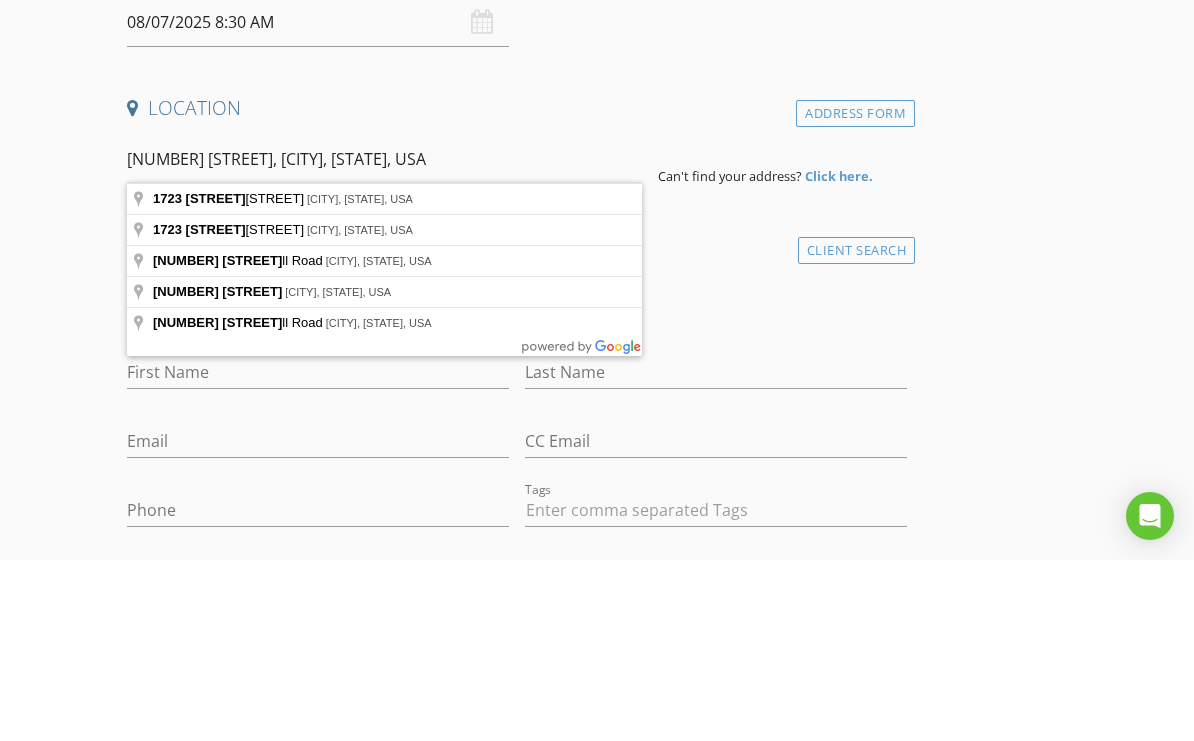 scroll, scrollTop: 494, scrollLeft: 0, axis: vertical 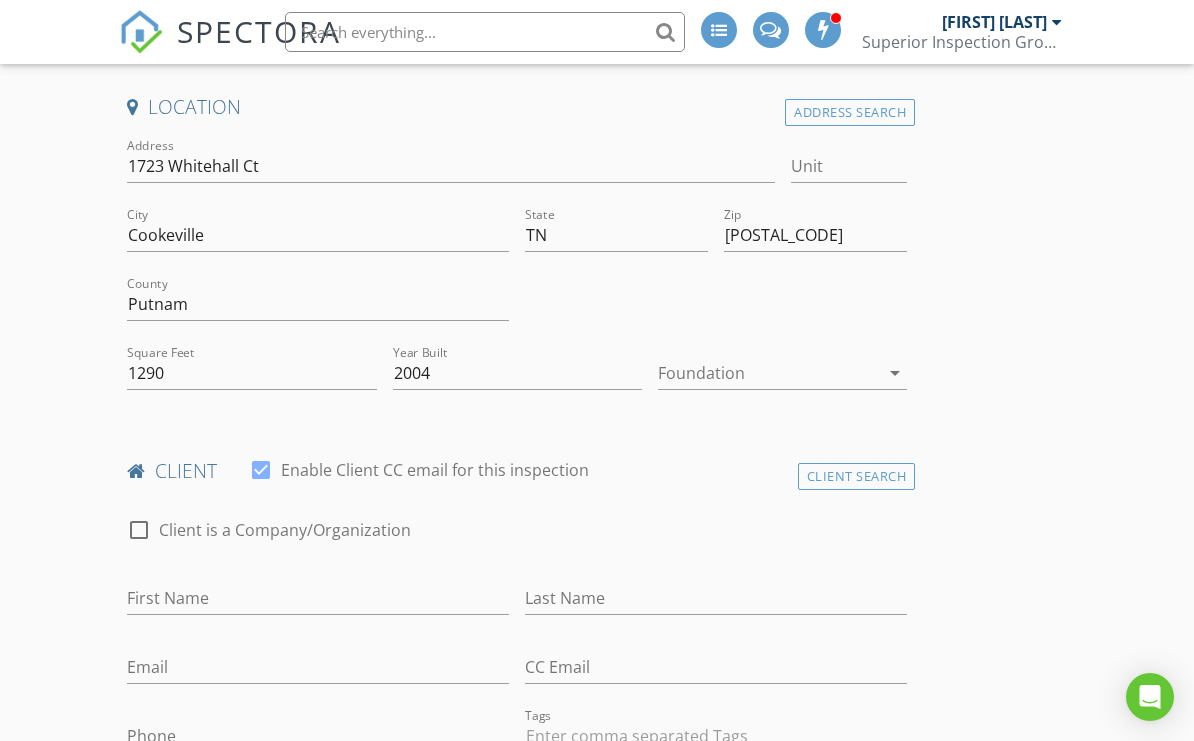 click at bounding box center (768, 373) 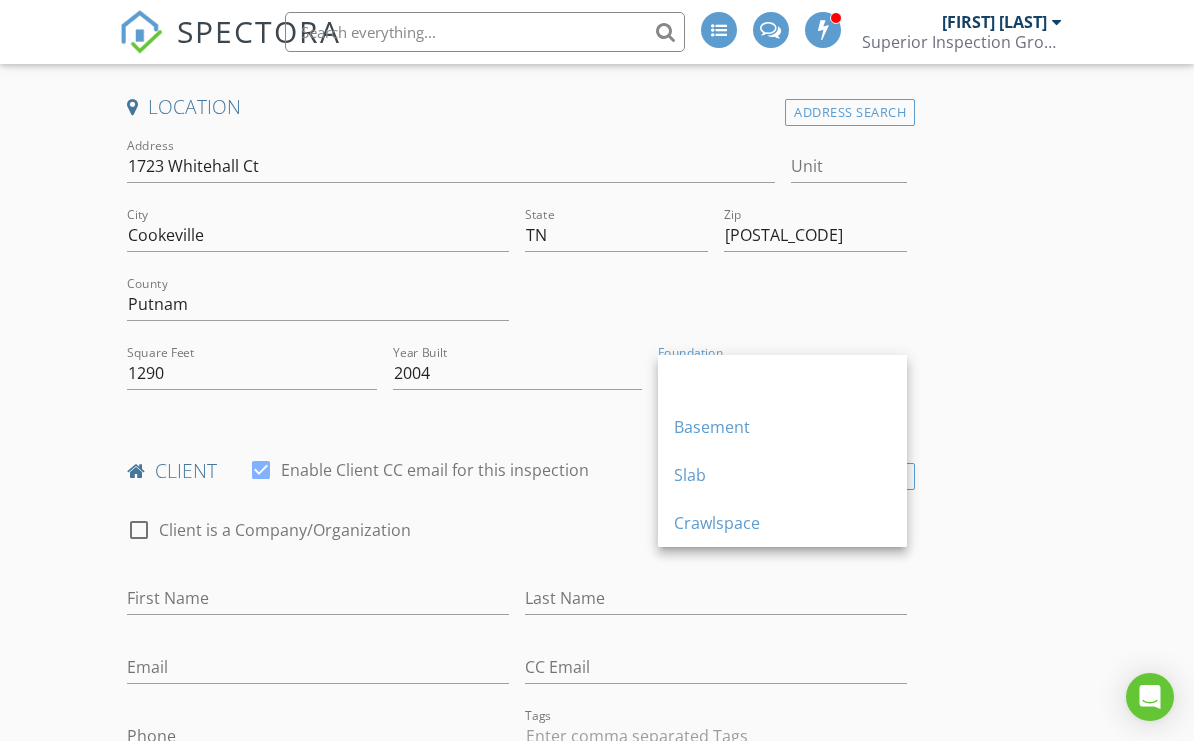 click on "INSPECTOR(S)
check_box_outline_blank   Matt Berry     check_box_outline_blank   Gerry Holland     check_box   Brian Smith   PRIMARY   Brian Smith arrow_drop_down   check_box_outline_blank Brian Smith specifically requested
Date/Time
08/07/2025 8:30 AM
Location
Address Search       Address 1723 Whitehall Ct   Unit   City Cookeville   State TN   Zip 38501   County Putnam     Square Feet 1290   Year Built 2004   Foundation arrow_drop_down
client
check_box Enable Client CC email for this inspection   Client Search     check_box_outline_blank Client is a Company/Organization     First Name   Last Name   Email   CC Email   Phone         Tags         Notes   Private Notes
ADD ADDITIONAL client
SERVICES
check_box_outline_blank   Residential Inspection   check_box_outline_blank" at bounding box center (596, 1554) 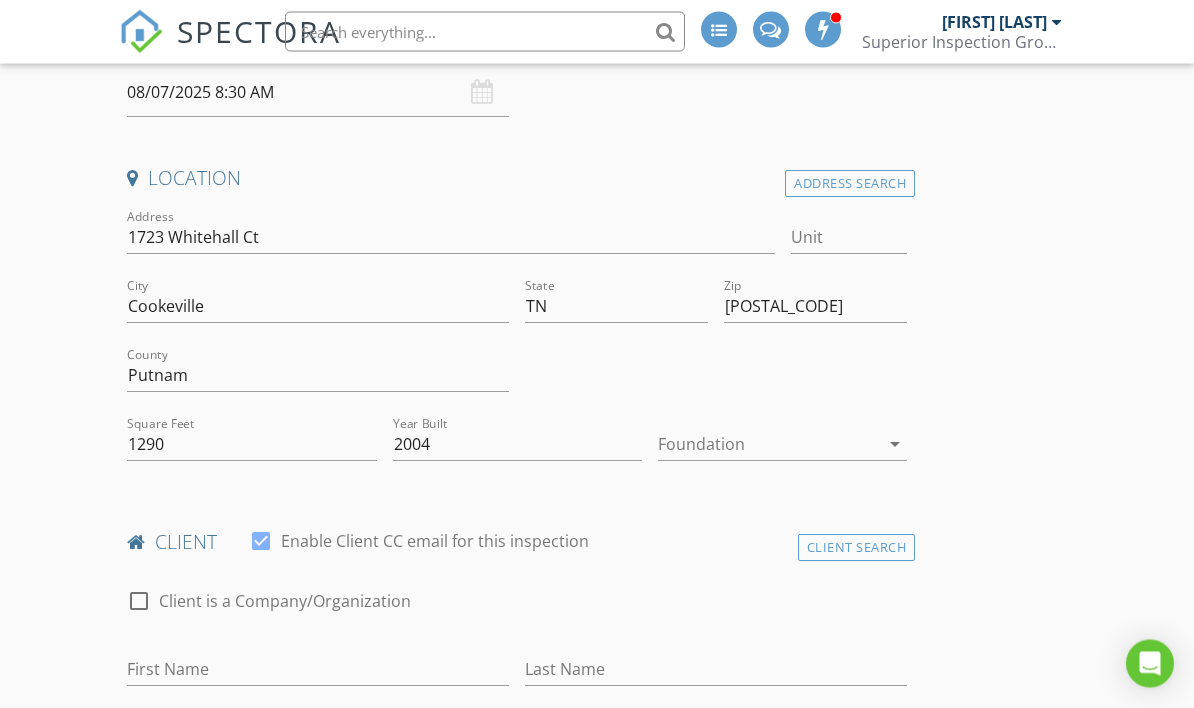 scroll, scrollTop: 423, scrollLeft: 0, axis: vertical 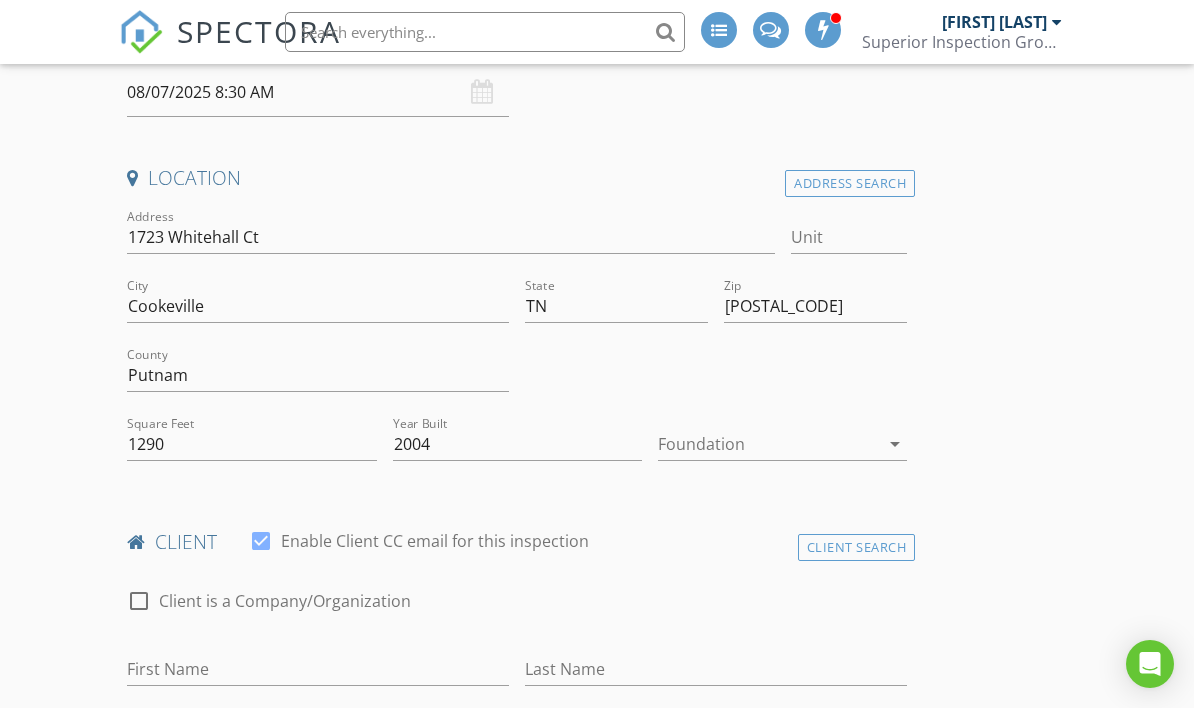 click at bounding box center [768, 444] 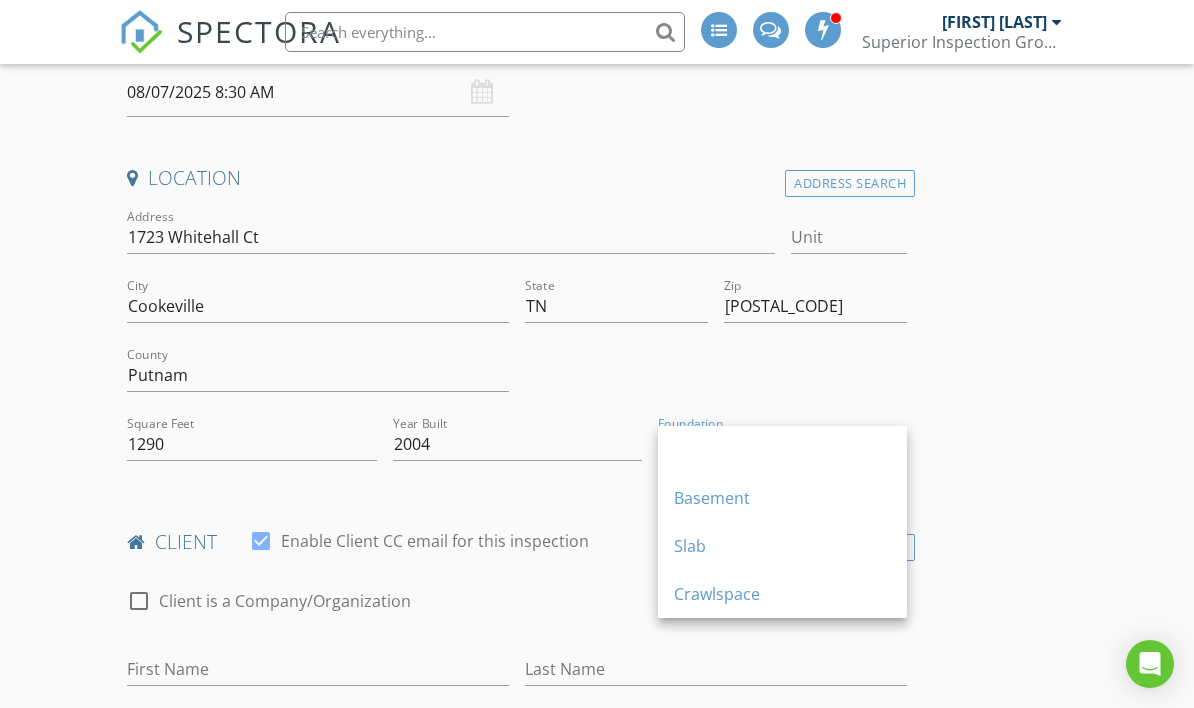 click on "Crawlspace" at bounding box center (782, 594) 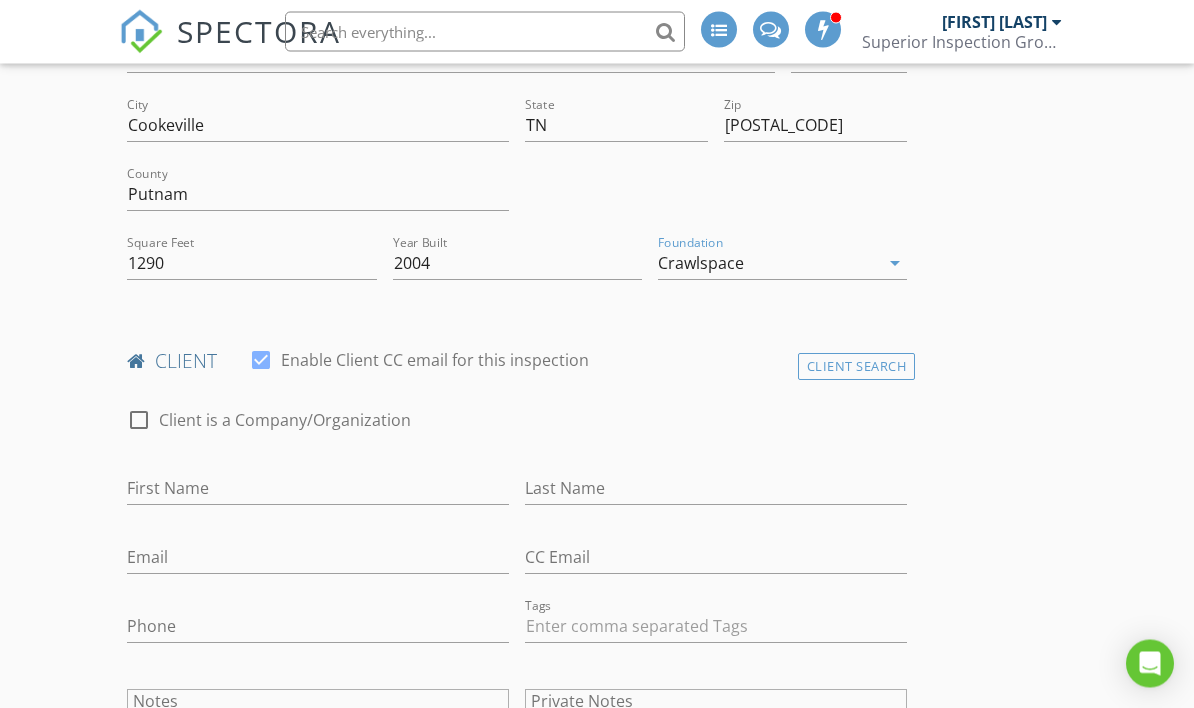 scroll, scrollTop: 604, scrollLeft: 0, axis: vertical 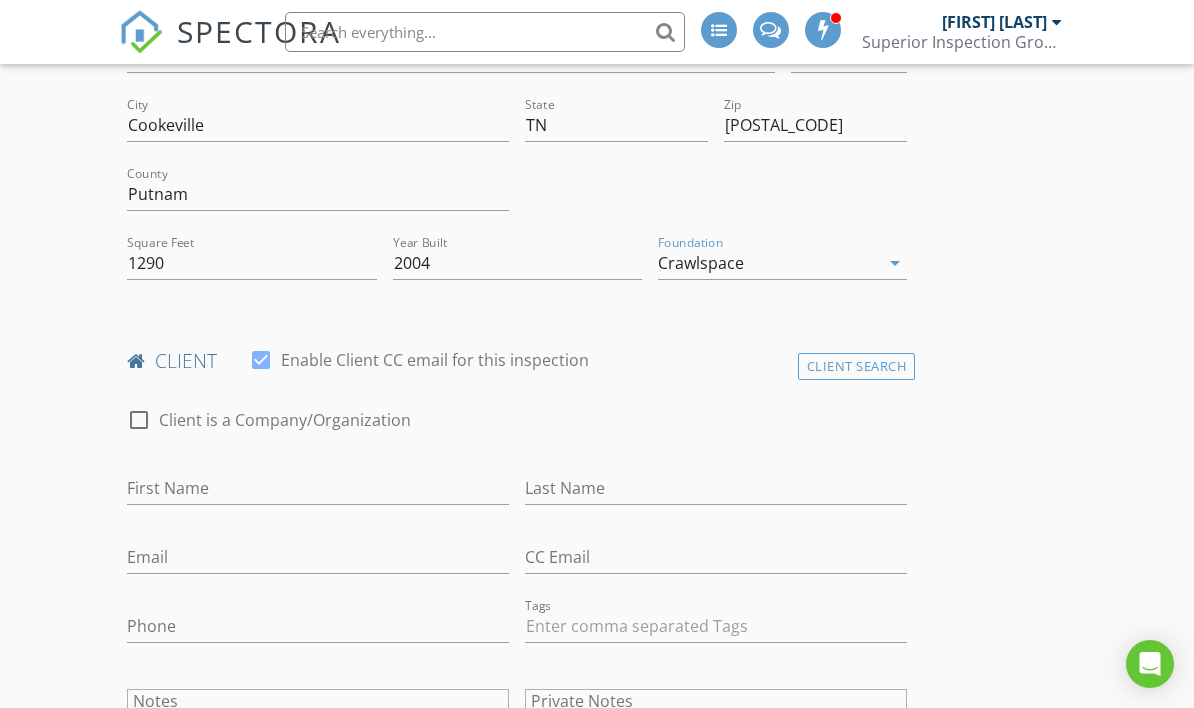 click on "Client Search" at bounding box center (857, 366) 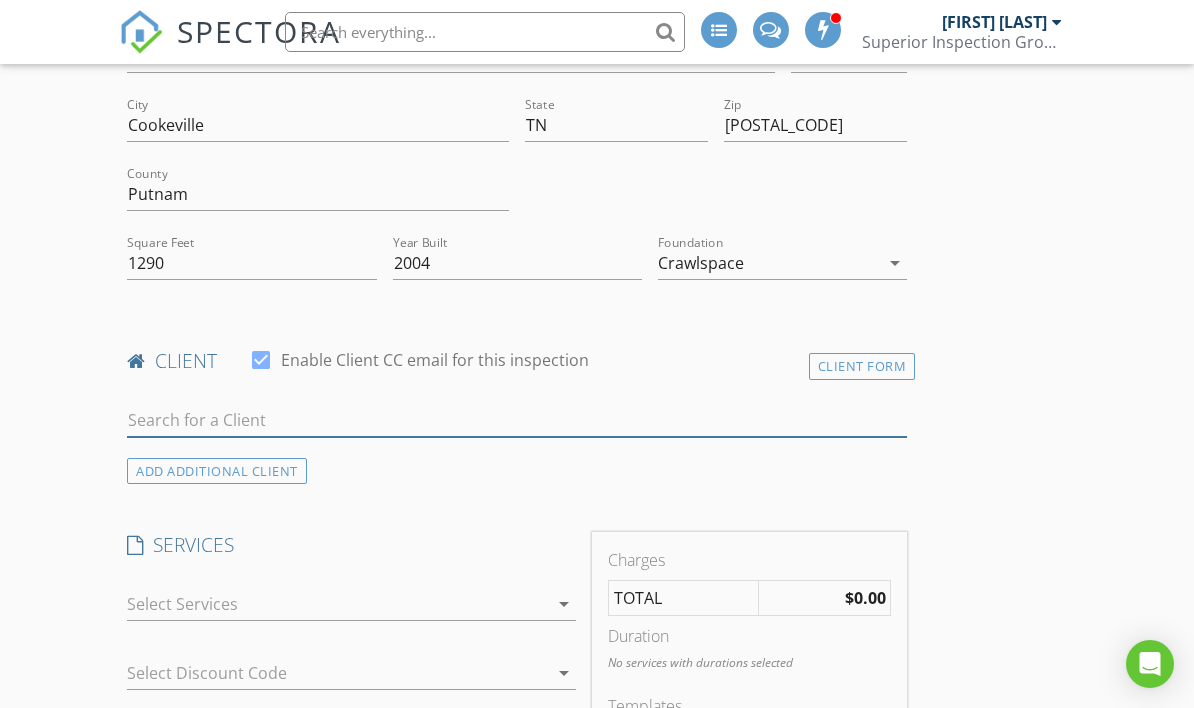 click at bounding box center (517, 420) 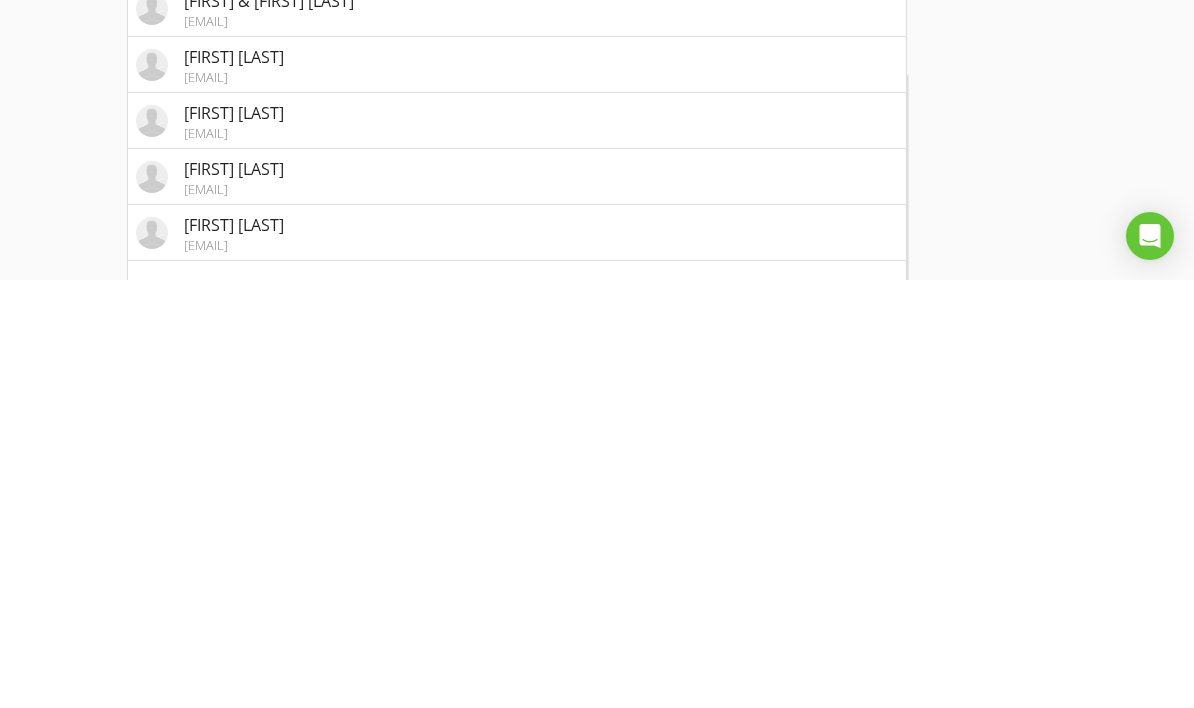 scroll, scrollTop: 639, scrollLeft: 0, axis: vertical 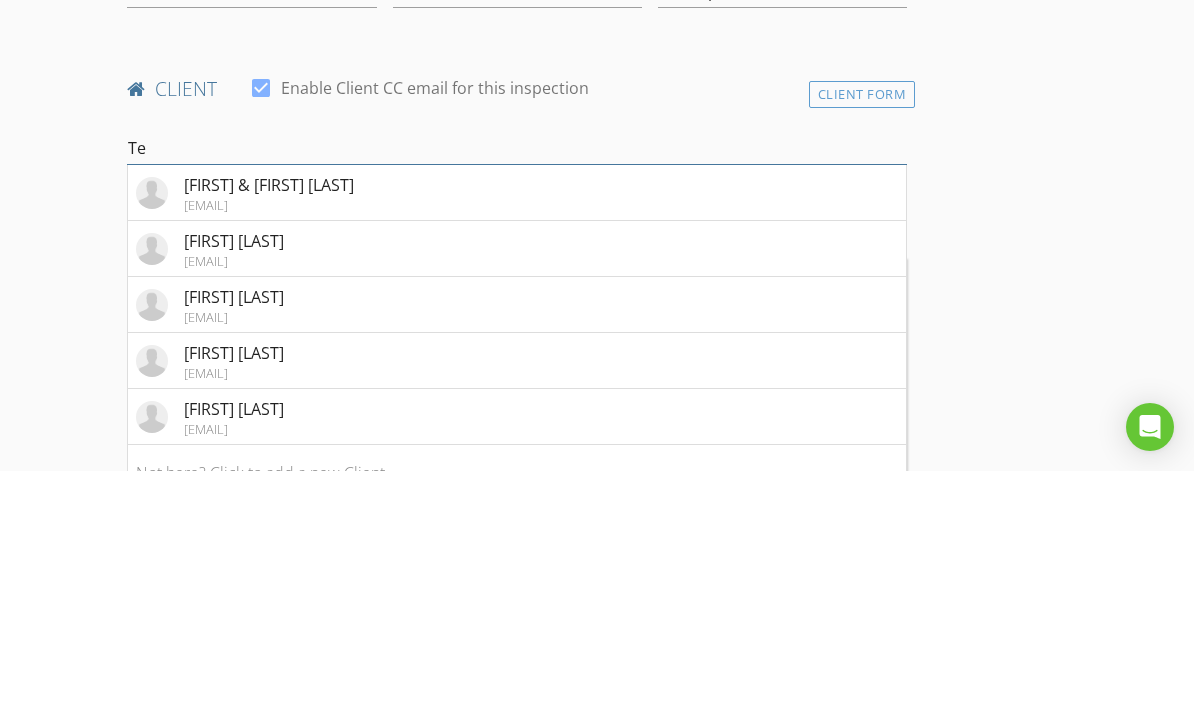type on "T" 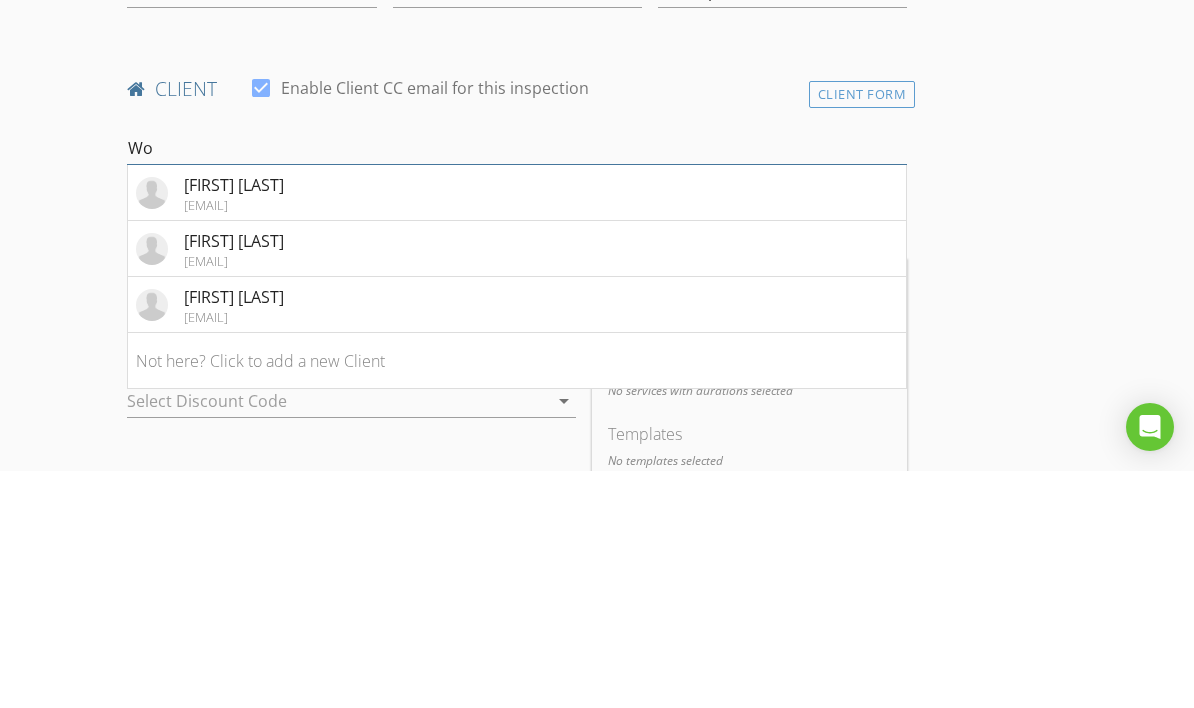 type on "W" 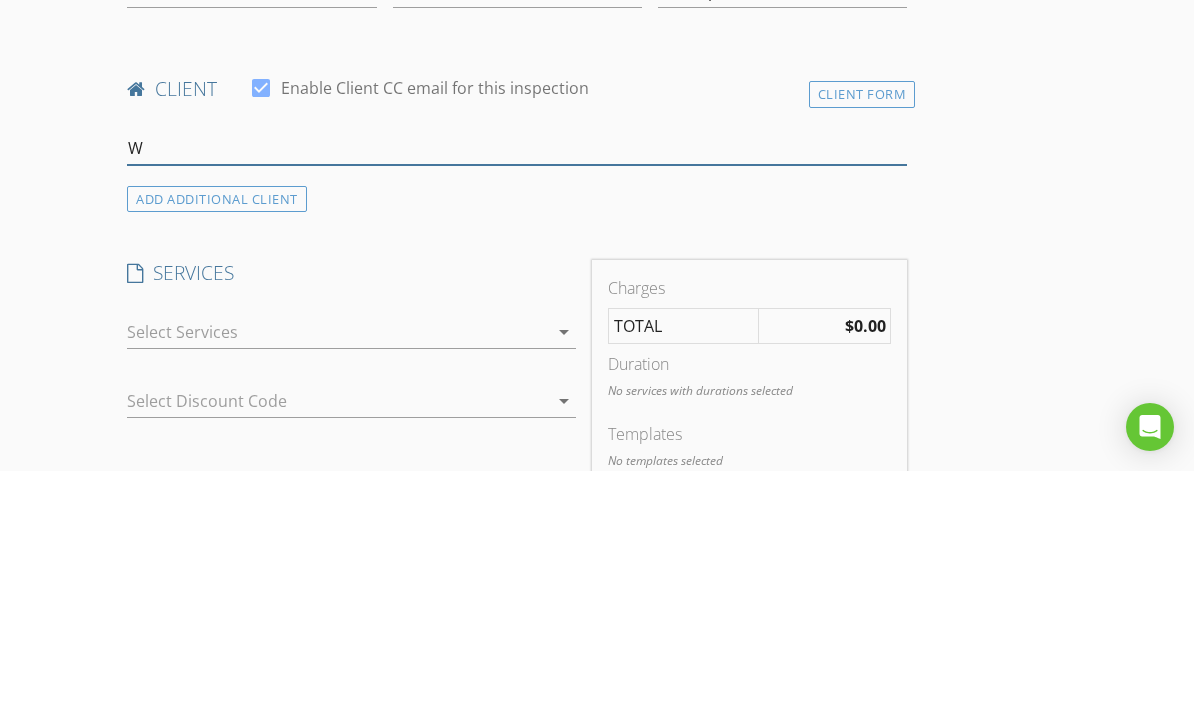 type 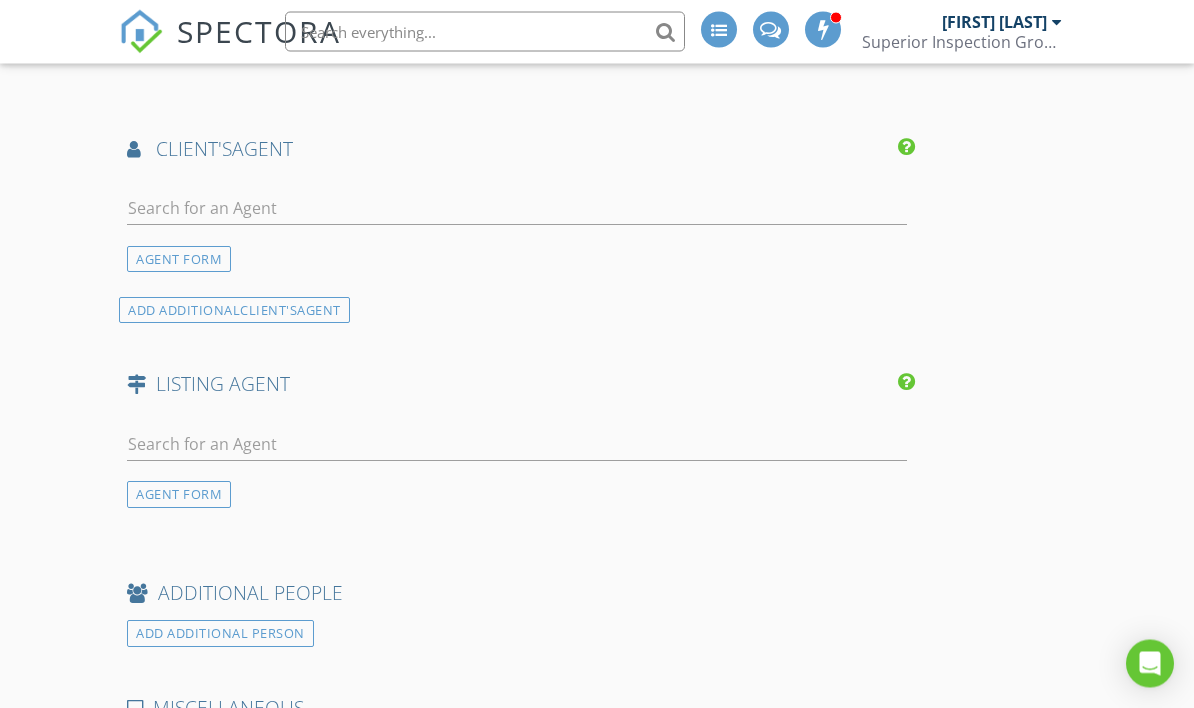 scroll, scrollTop: 1773, scrollLeft: 0, axis: vertical 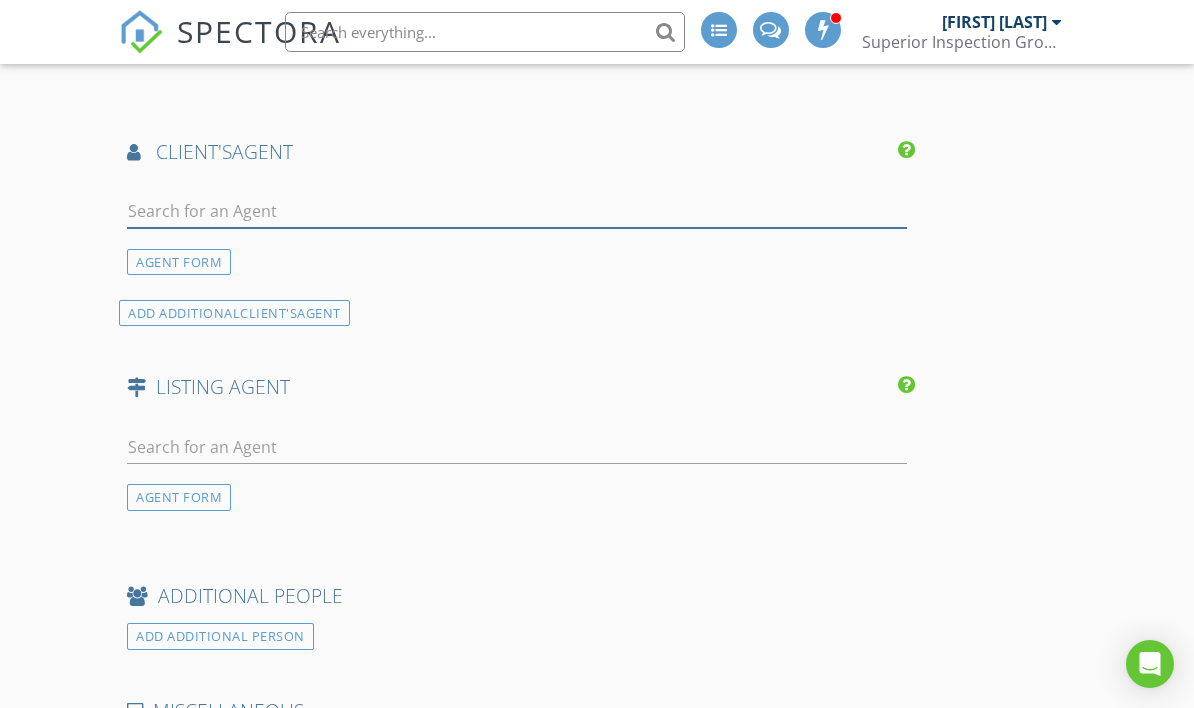 click at bounding box center (517, 211) 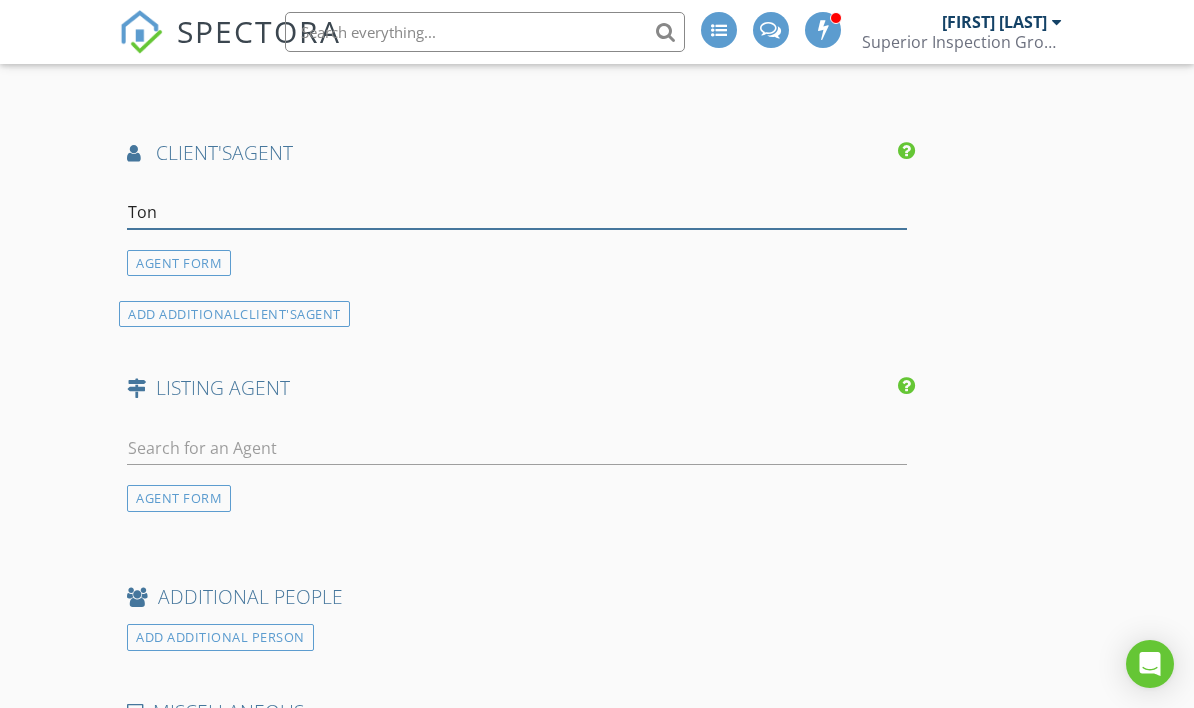 type on "Tony" 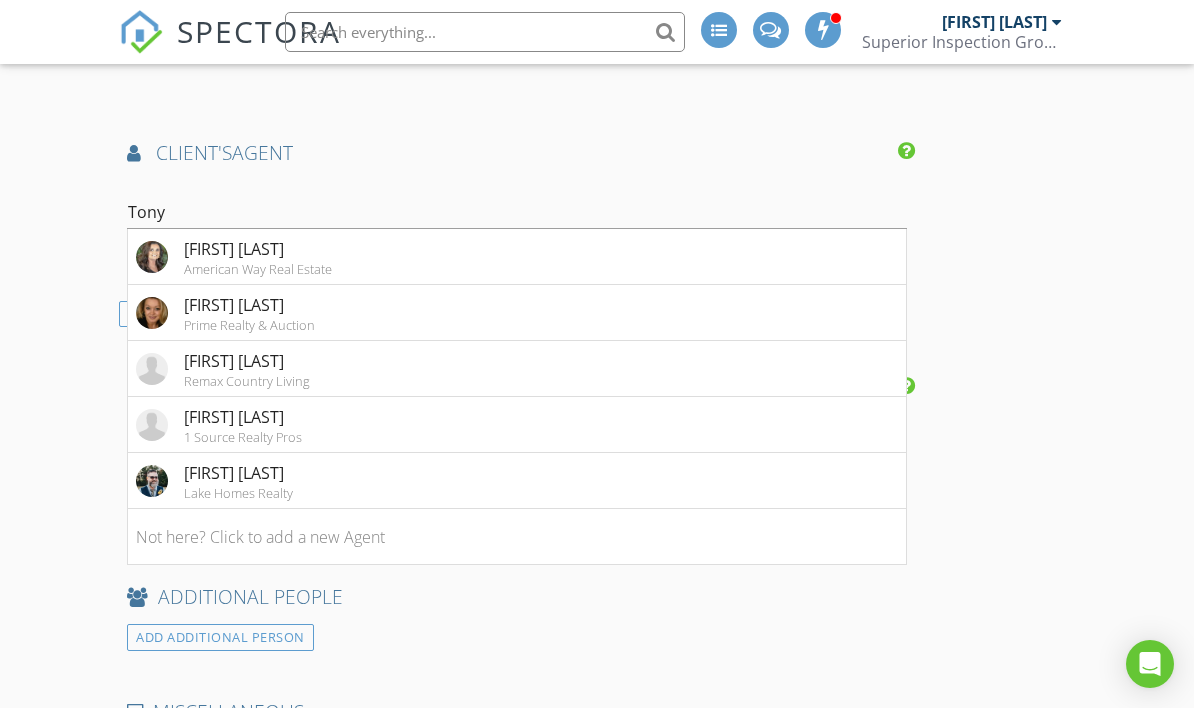 click on "Tonya Poston
American Way Real Estate" at bounding box center [517, 257] 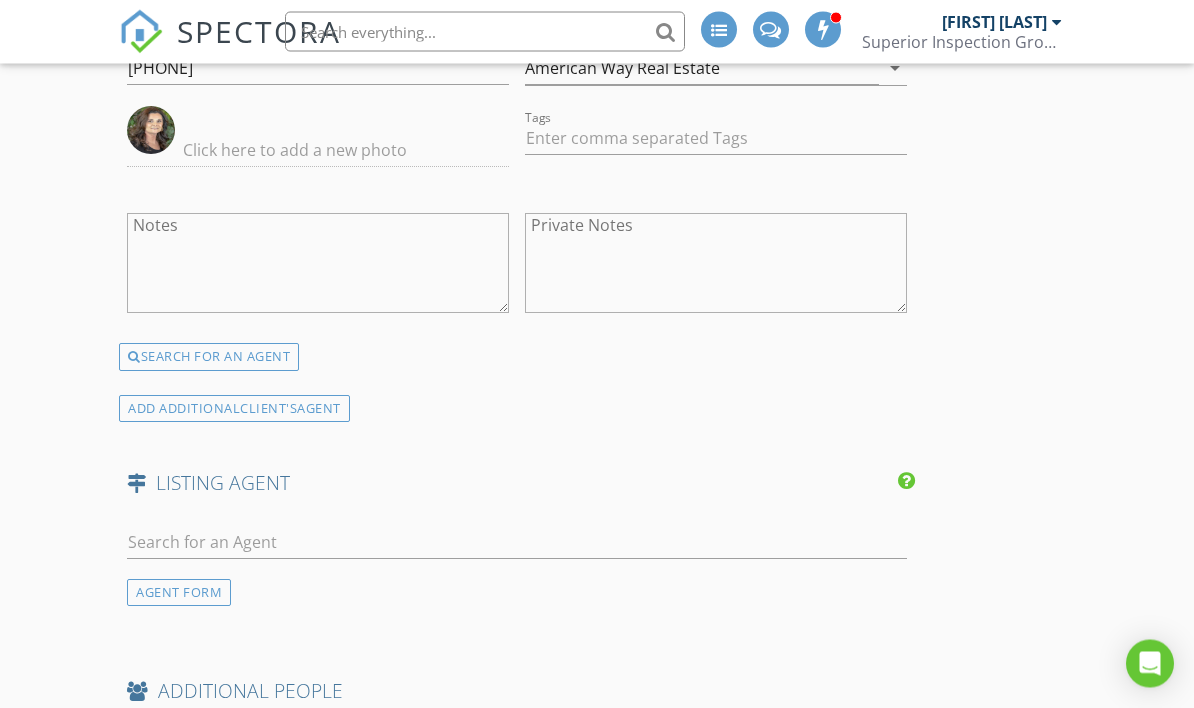 scroll, scrollTop: 2059, scrollLeft: 0, axis: vertical 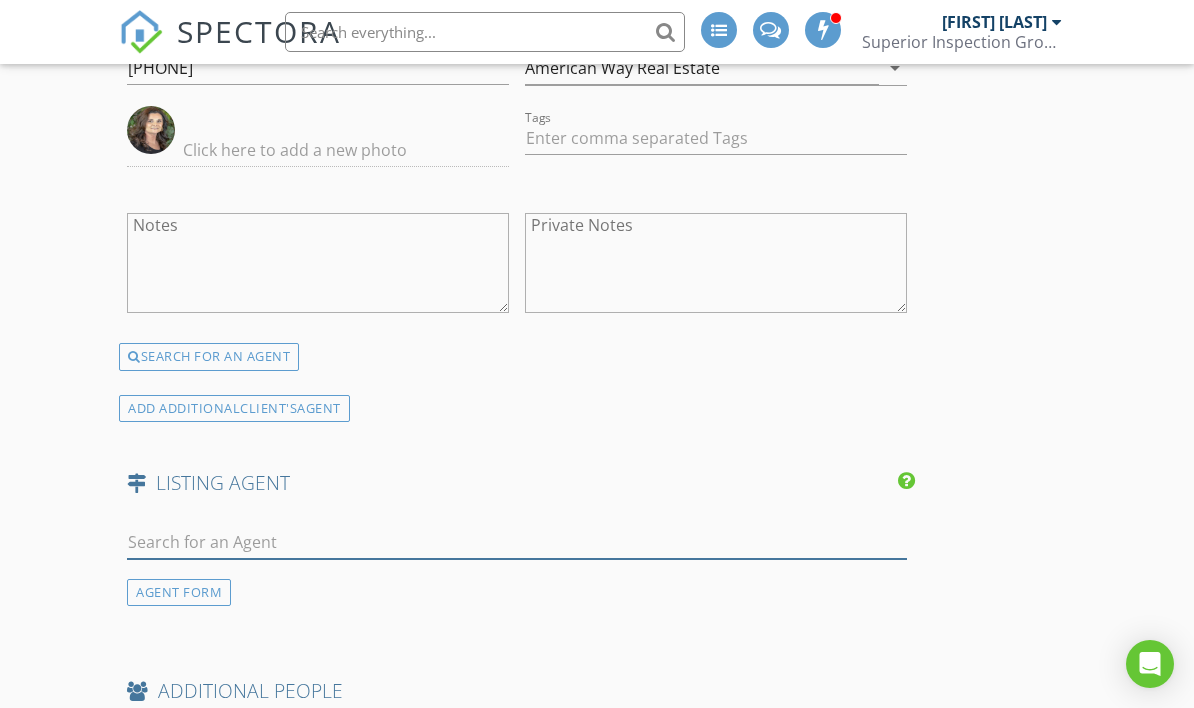 click at bounding box center (517, 542) 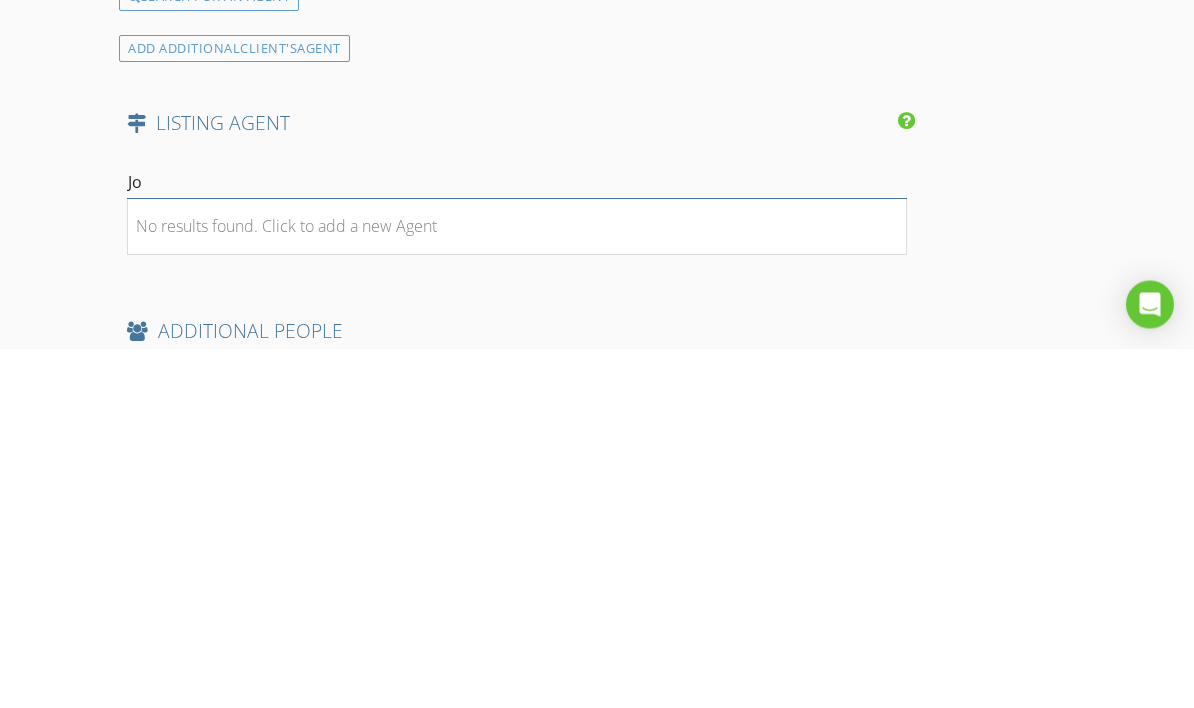 type on "J" 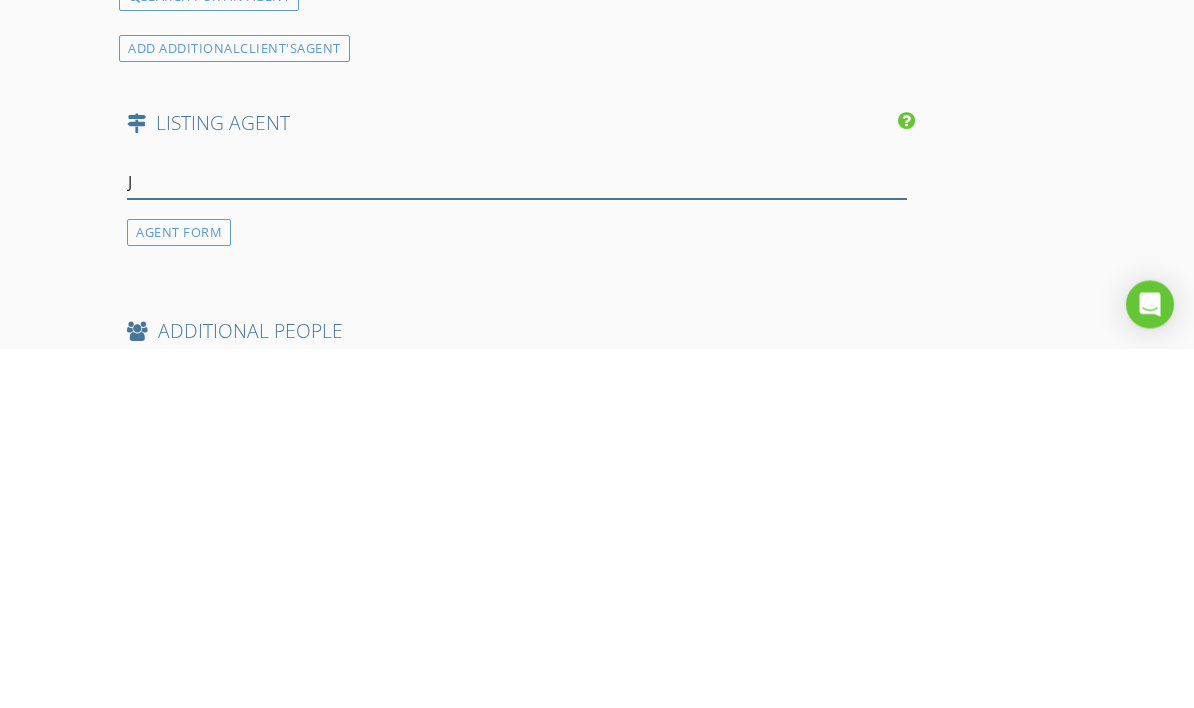 type 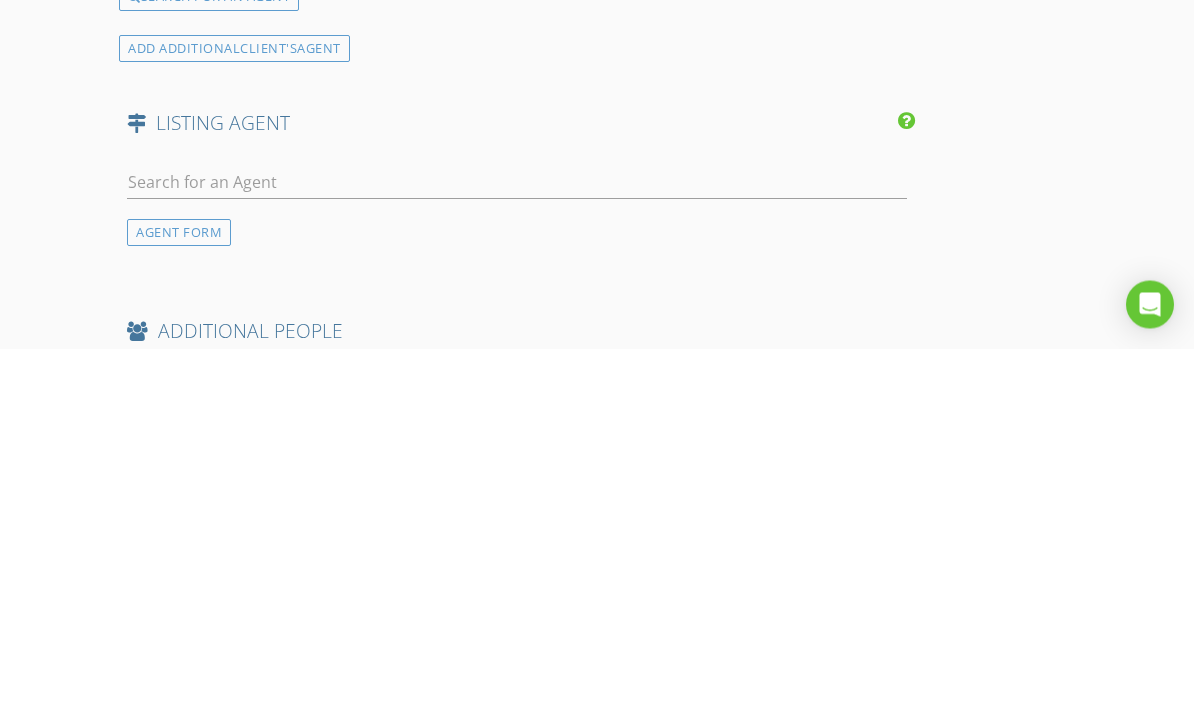 click on "AGENT FORM" at bounding box center (179, 592) 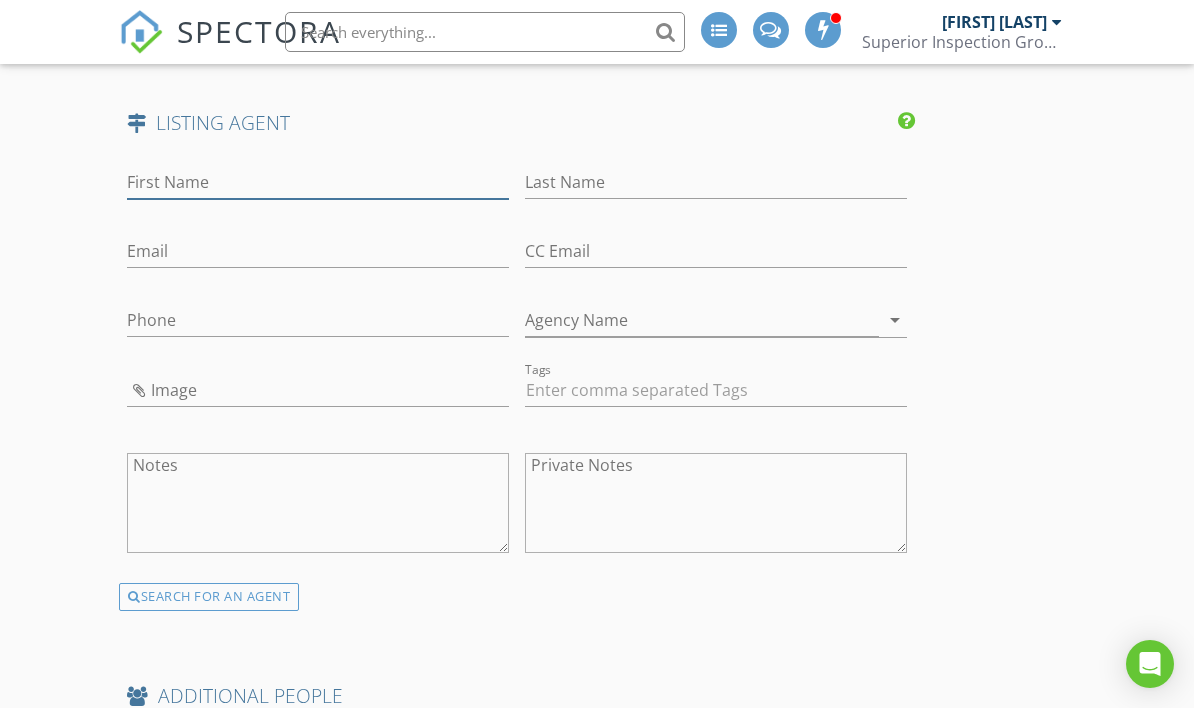 click on "First Name" at bounding box center (318, 182) 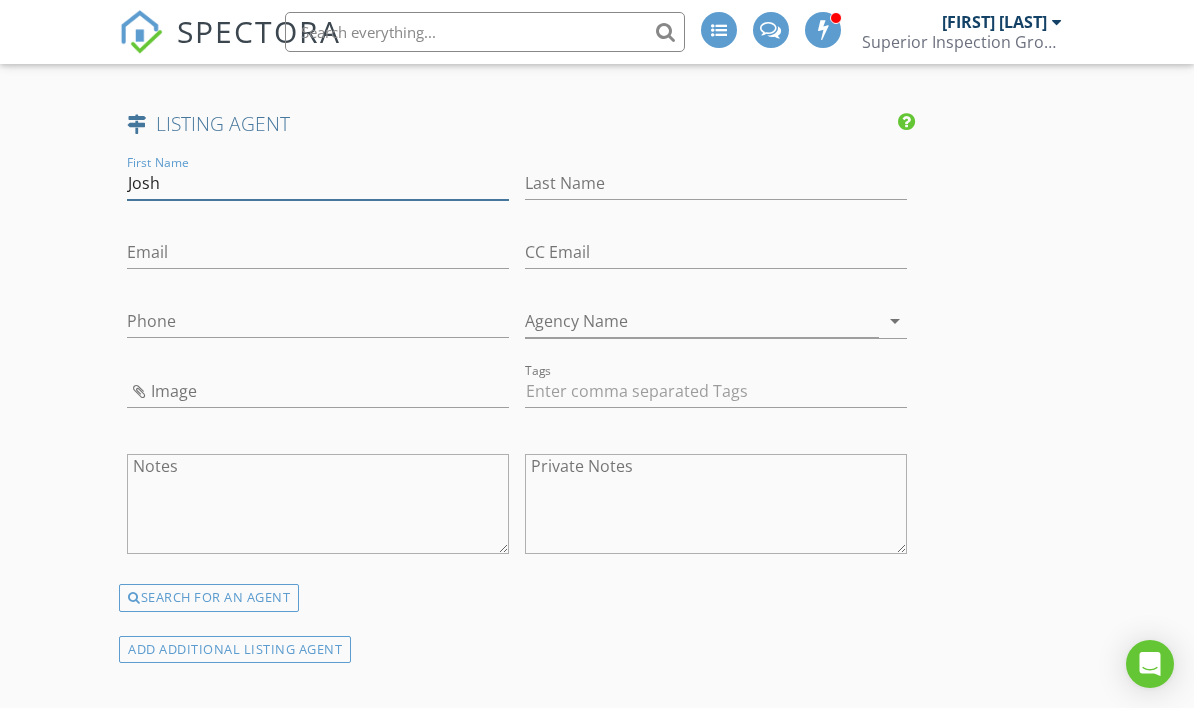 type on "Josh" 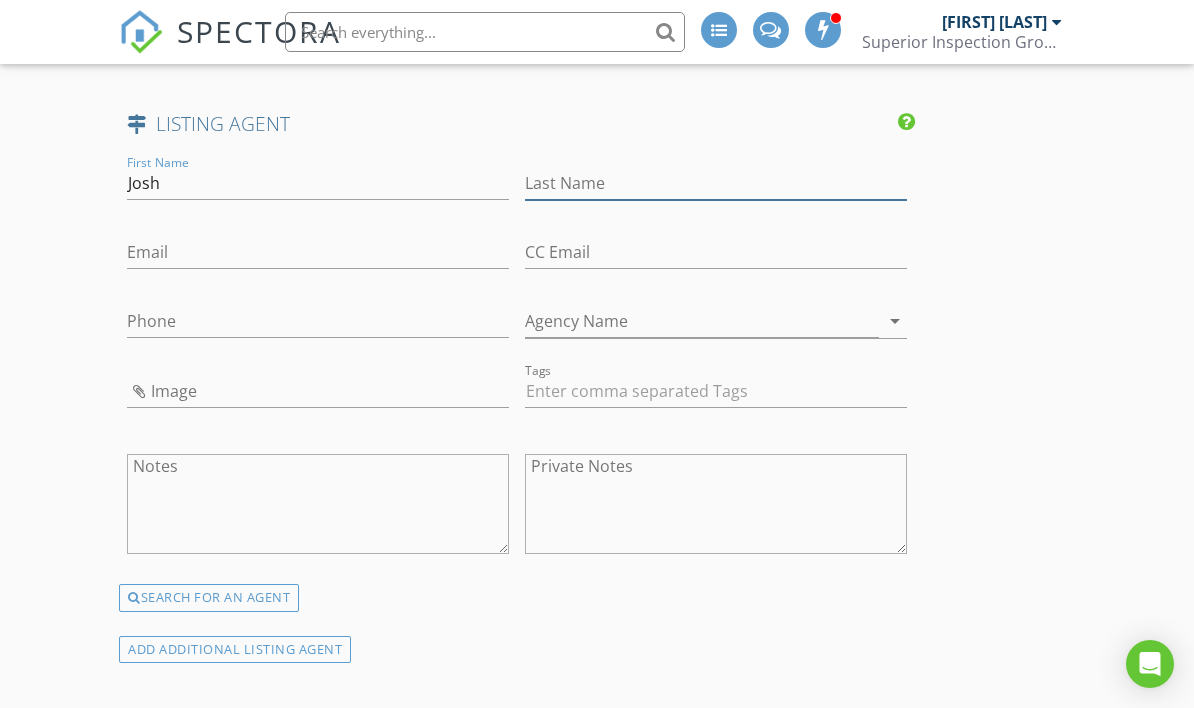 click on "Last Name" at bounding box center [716, 183] 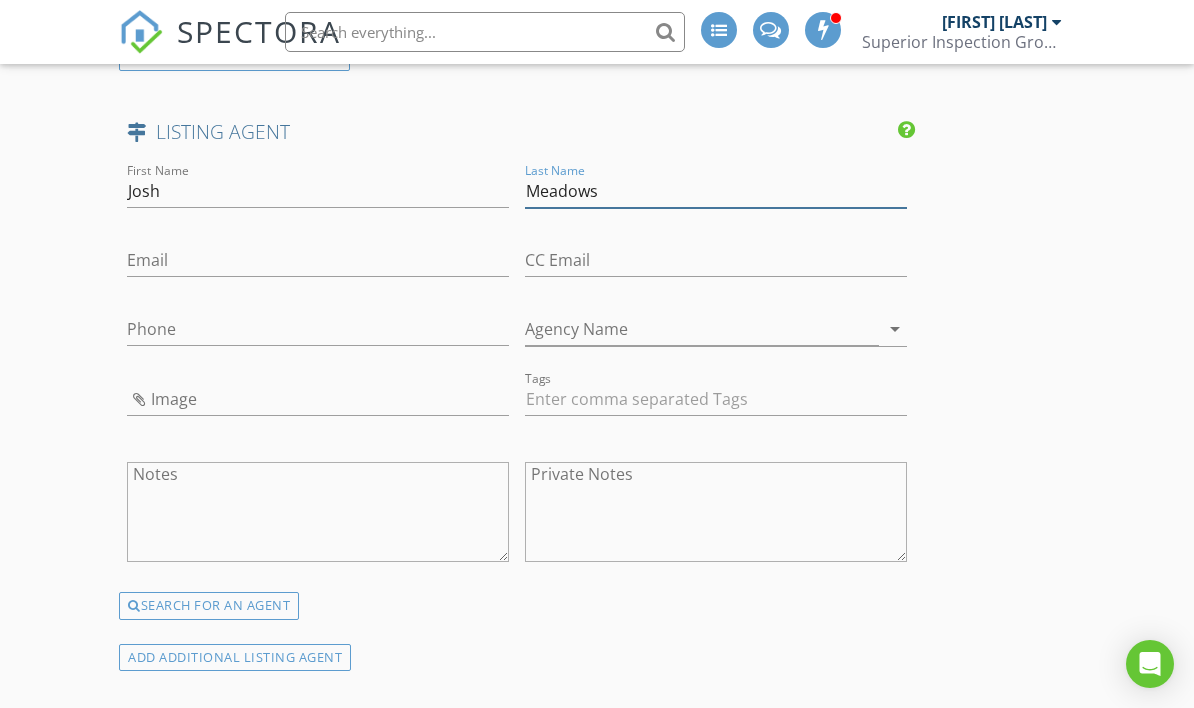 scroll, scrollTop: 2409, scrollLeft: 0, axis: vertical 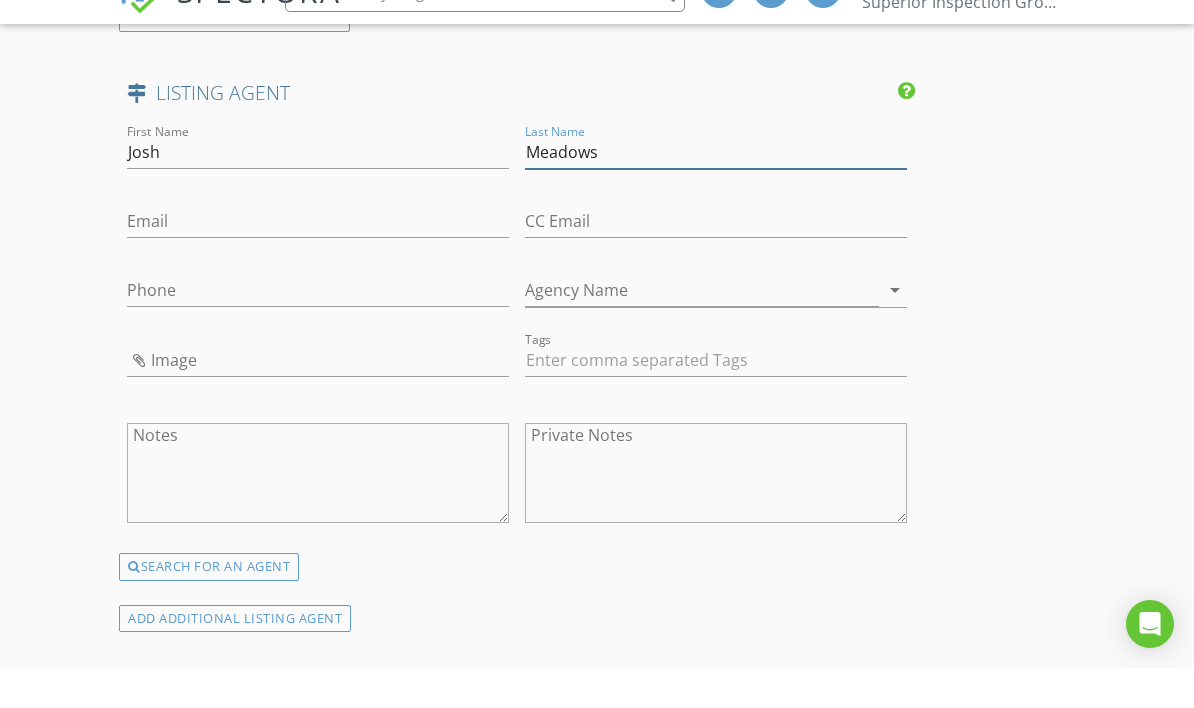type on "Meadows" 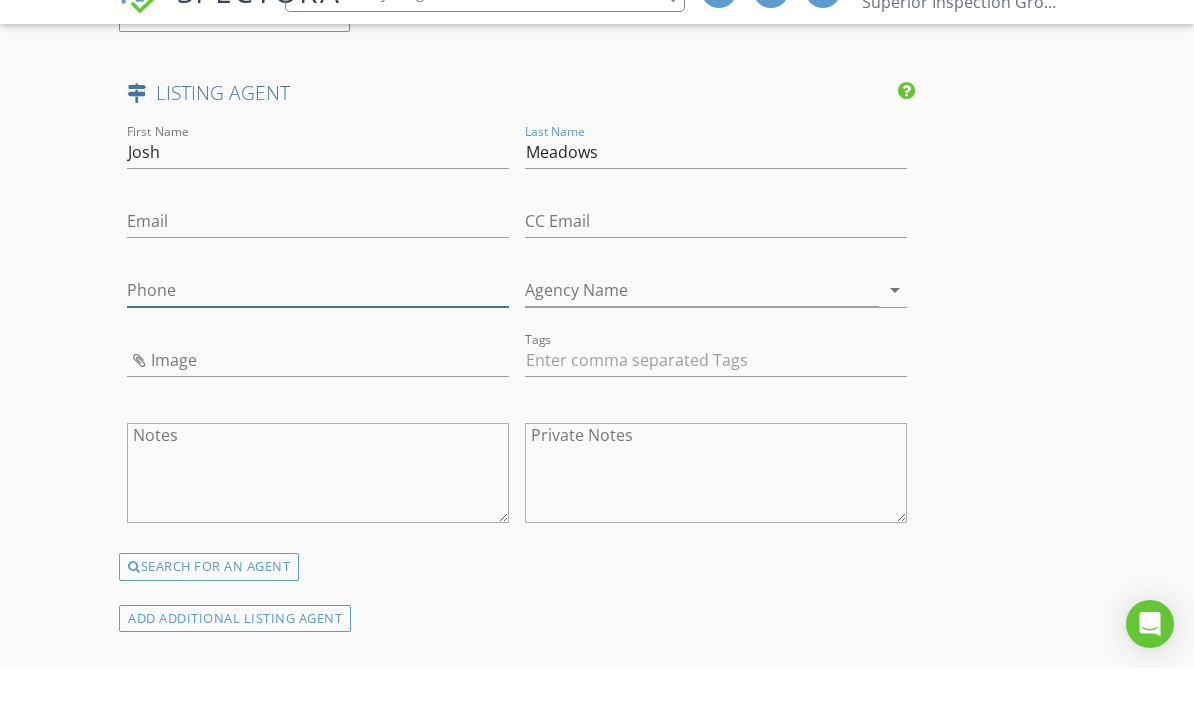 click on "Phone" at bounding box center (318, 330) 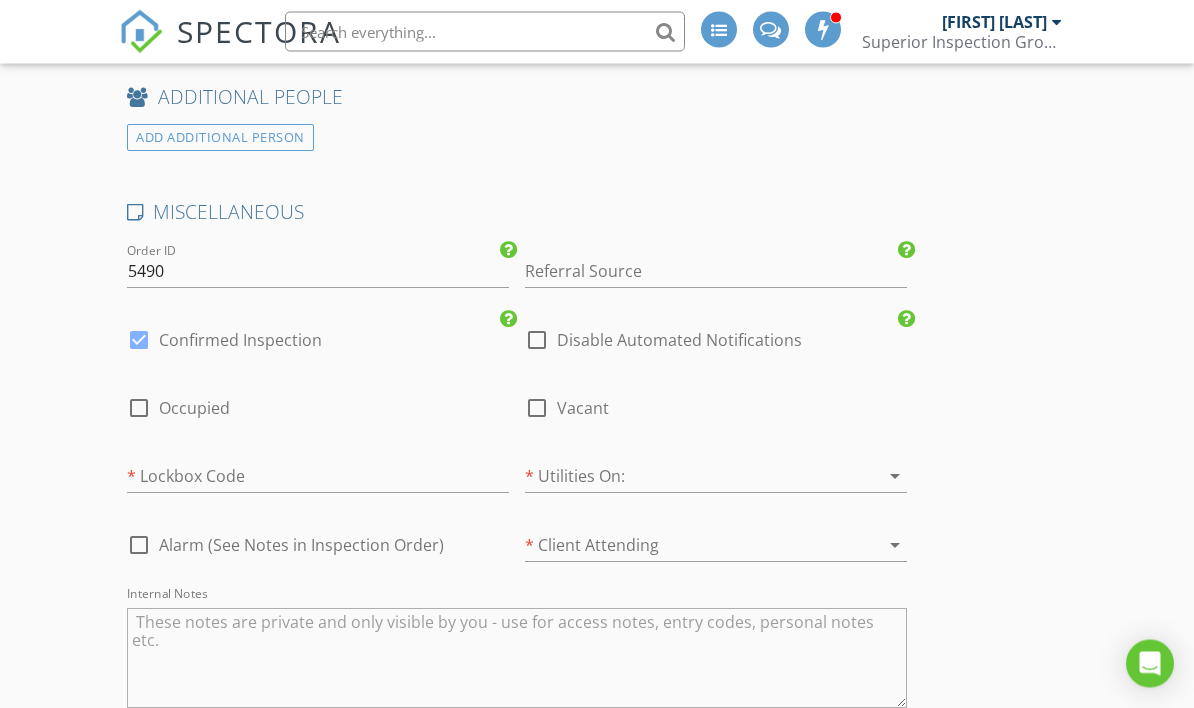 scroll, scrollTop: 3045, scrollLeft: 0, axis: vertical 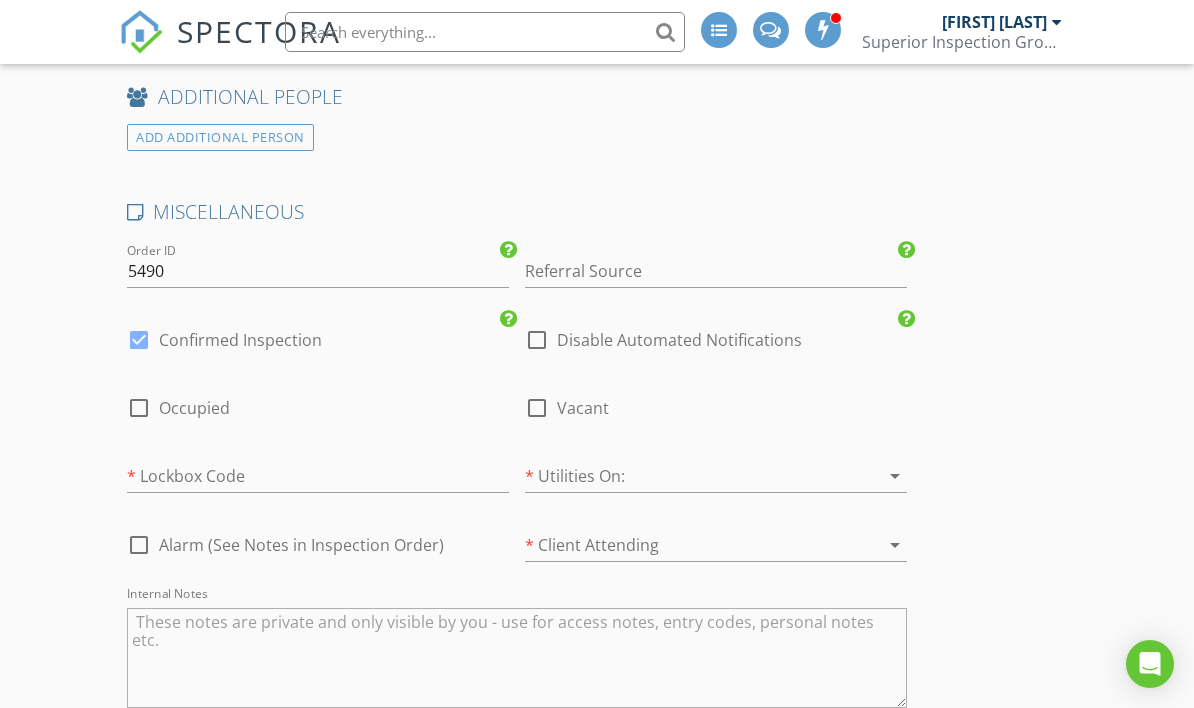 type on "931-319-6726" 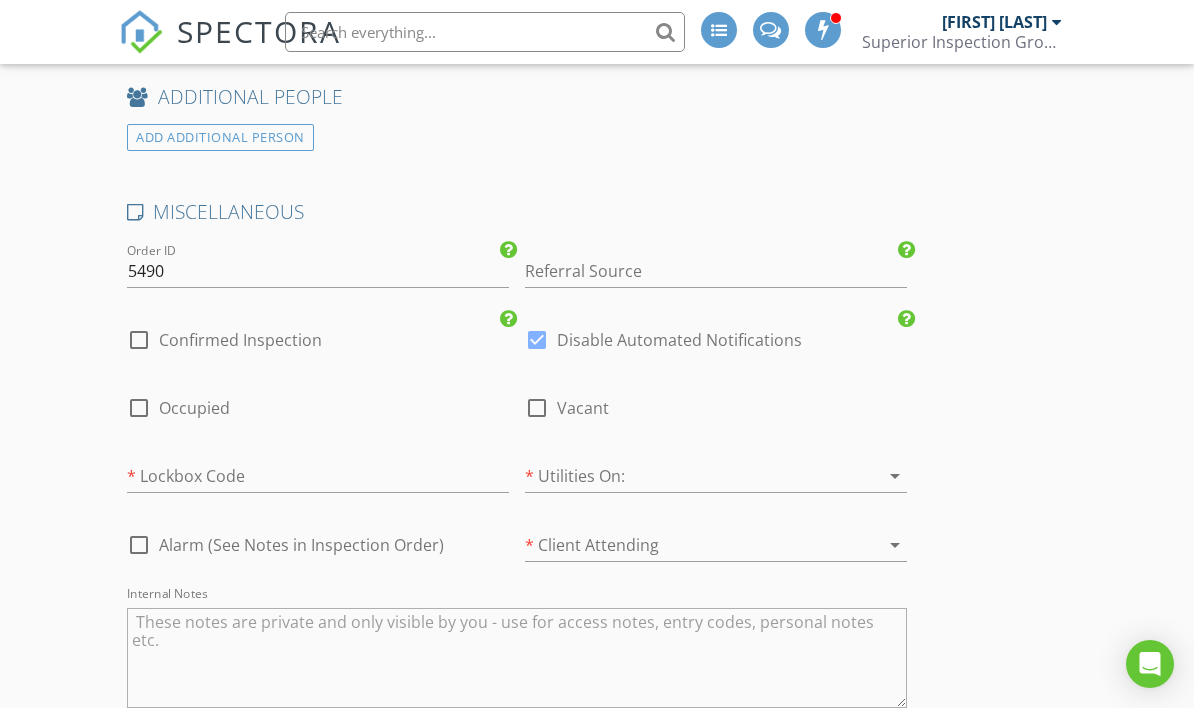 click at bounding box center (688, 476) 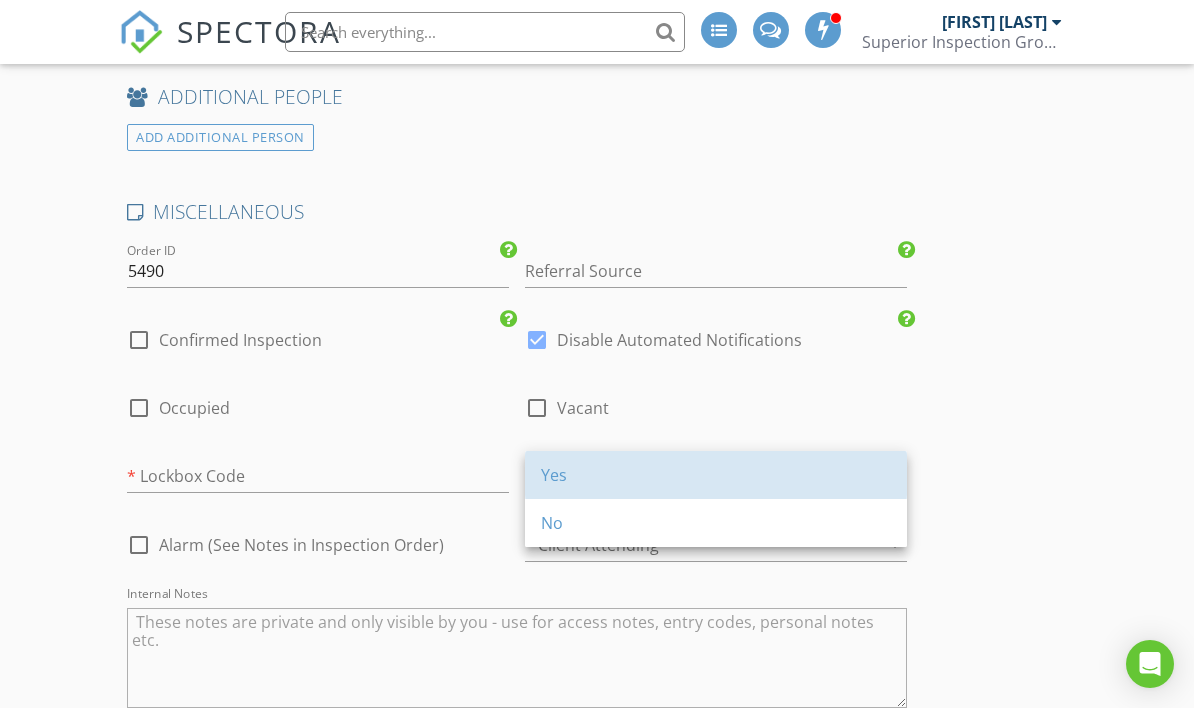 click on "Yes" at bounding box center [716, 475] 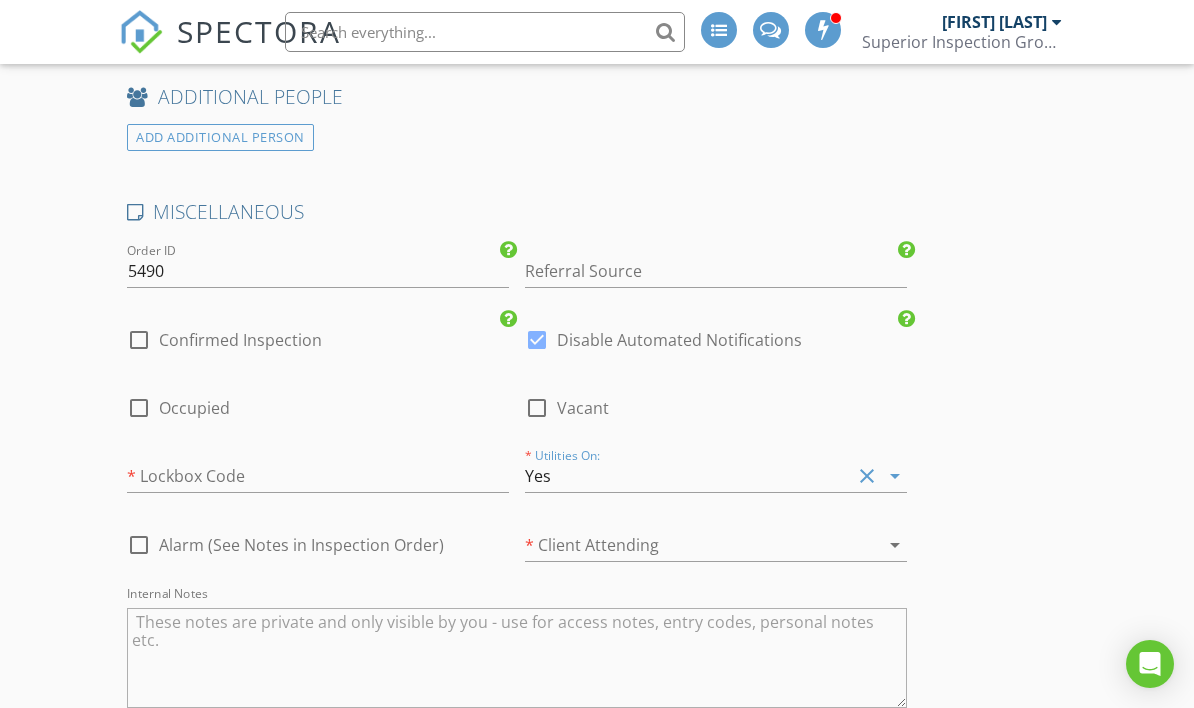 click on "*   Client Attending  arrow_drop_down" at bounding box center [716, 545] 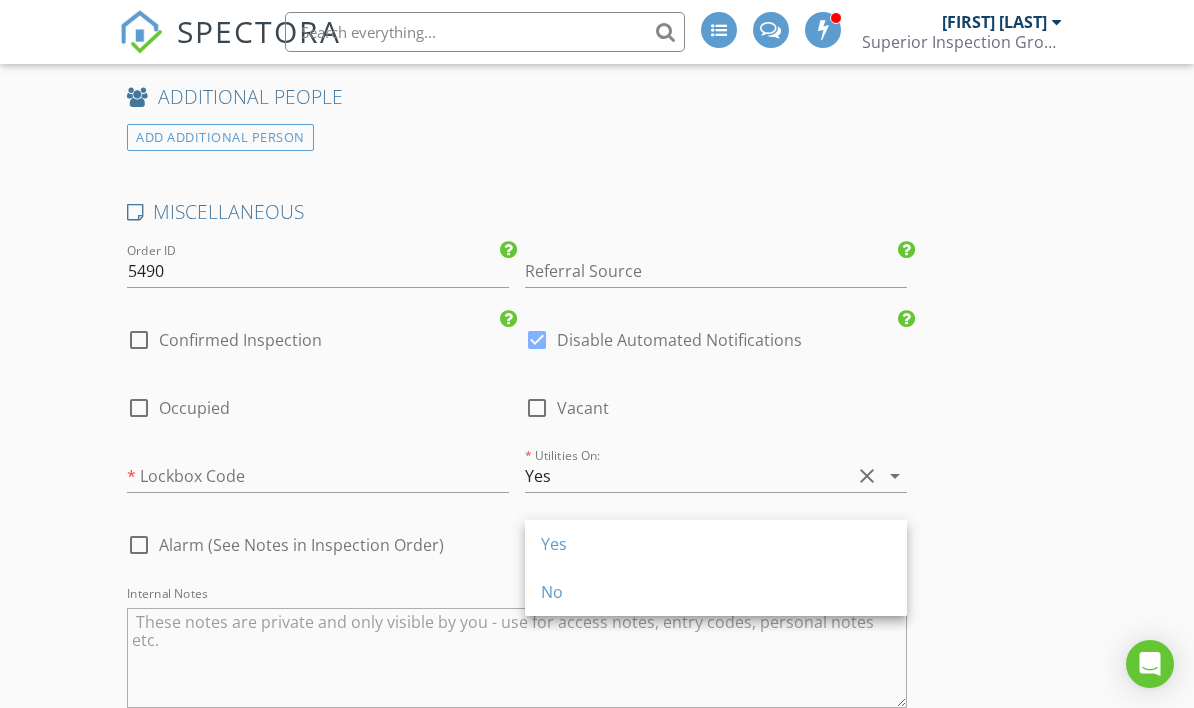 click on "INSPECTOR(S)
check_box_outline_blank   Matt Berry     check_box_outline_blank   Gerry Holland     check_box   Brian Smith   PRIMARY   Brian Smith arrow_drop_down   check_box_outline_blank Brian Smith specifically requested
Date/Time
08/07/2025 8:30 AM
Location
Address Search       Address 1723 Whitehall Ct   Unit   City Cookeville   State TN   Zip 38501   County Putnam     Square Feet 1290   Year Built 2004   Foundation Crawlspace arrow_drop_down
client
check_box Enable Client CC email for this inspection   Client Form
ADD ADDITIONAL client
SERVICES
check_box_outline_blank   Residential Inspection   check_box_outline_blank   Re-Inspection of Repairs   check_box_outline_blank   Radon Test   Radon Test With a Home Inspection  check_box_outline_blank     Radon Test Only" at bounding box center (596, -792) 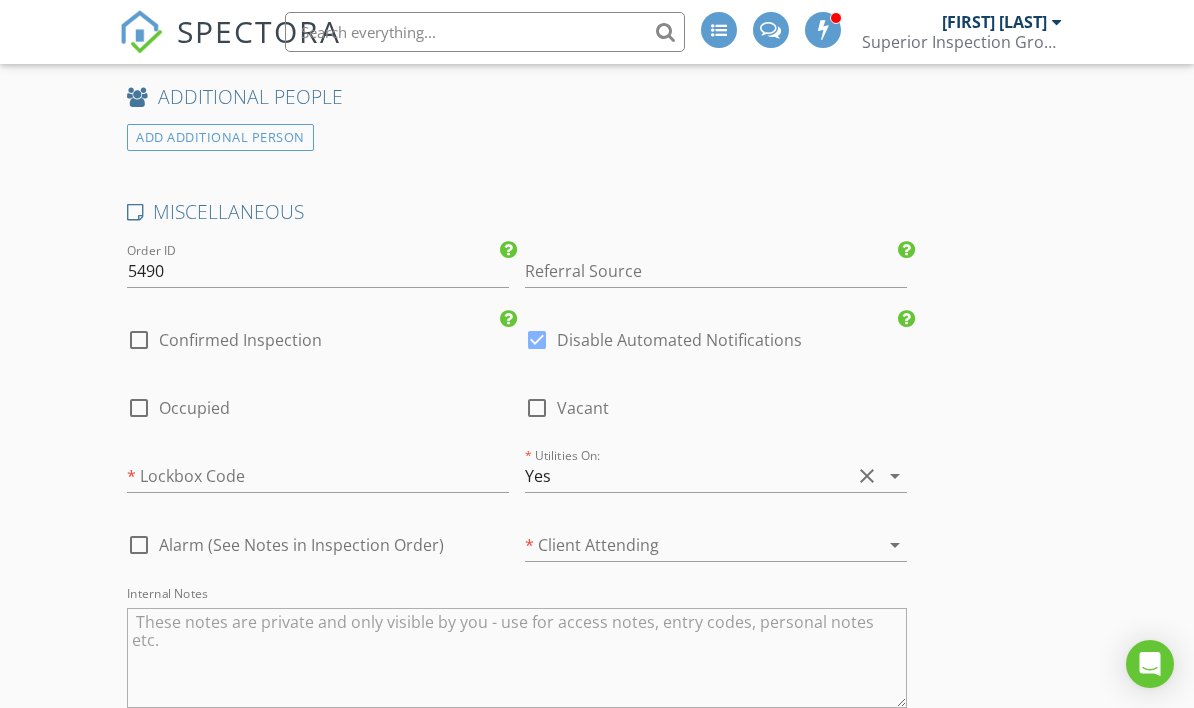 click at bounding box center (688, 545) 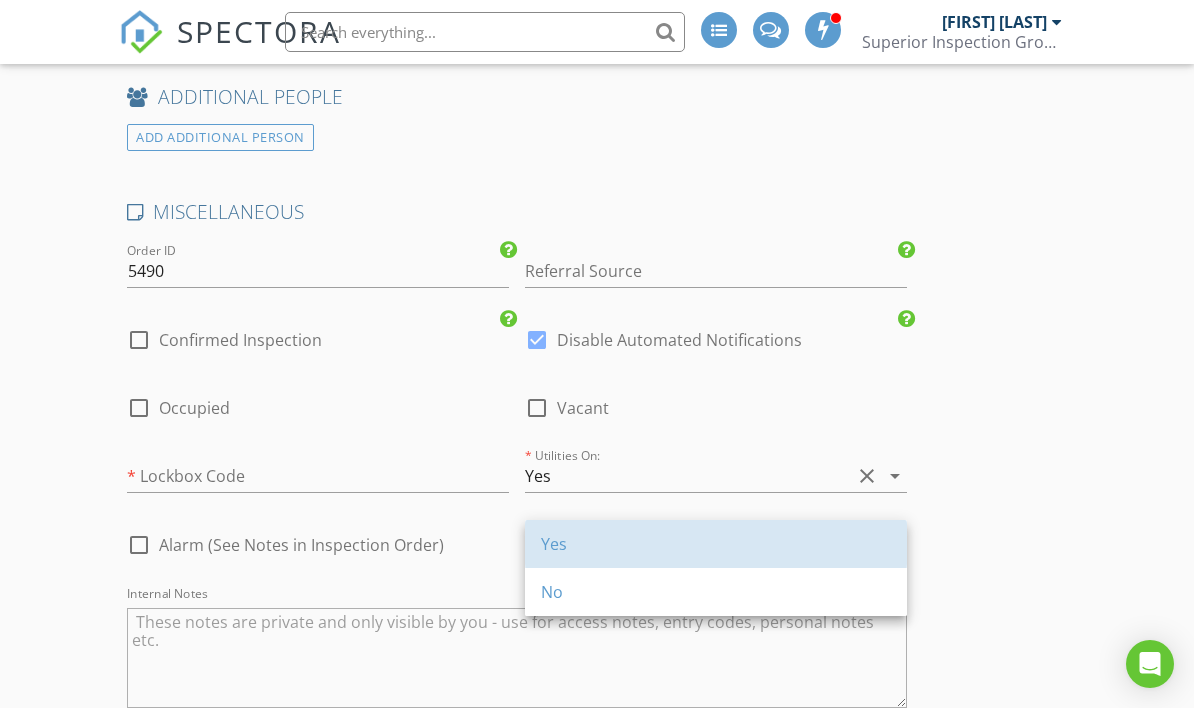 click on "Yes" at bounding box center (716, 544) 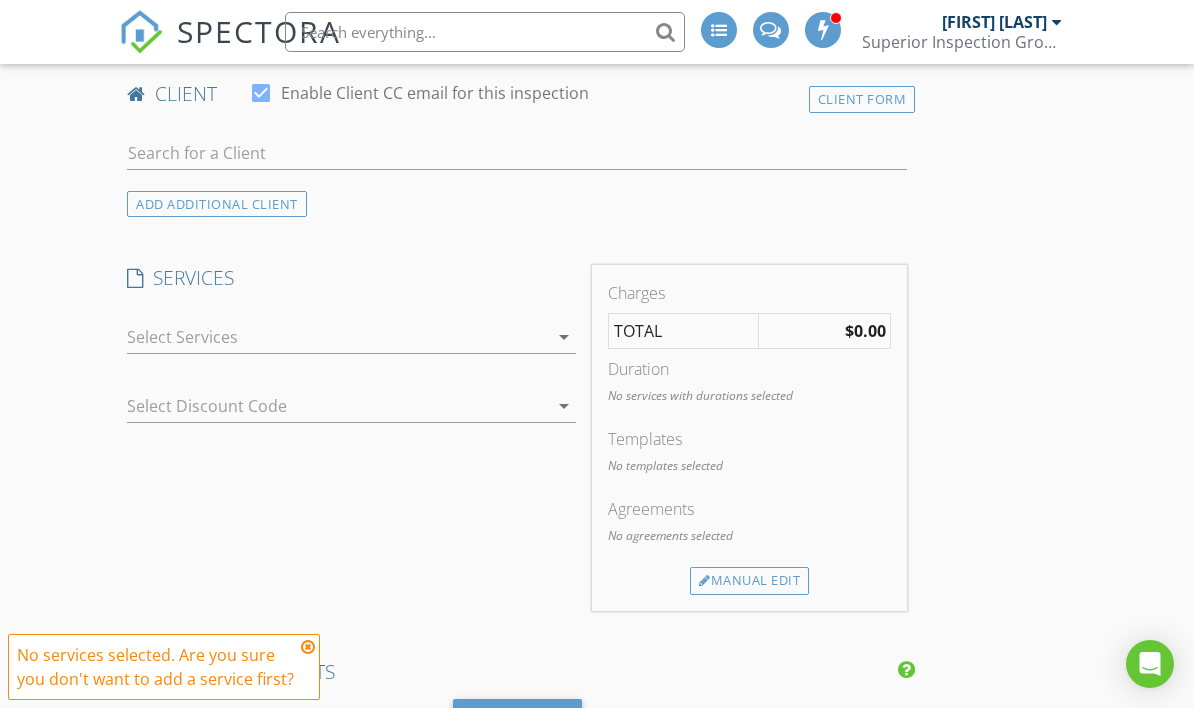 scroll, scrollTop: 860, scrollLeft: 0, axis: vertical 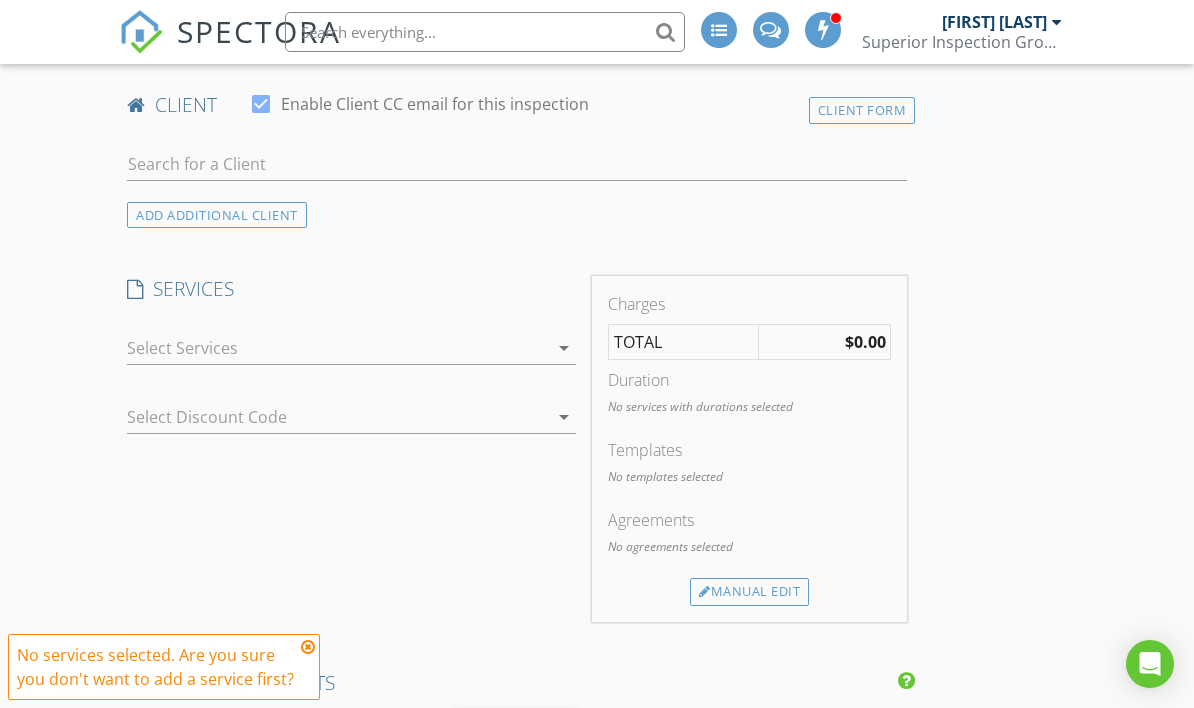 click at bounding box center (337, 348) 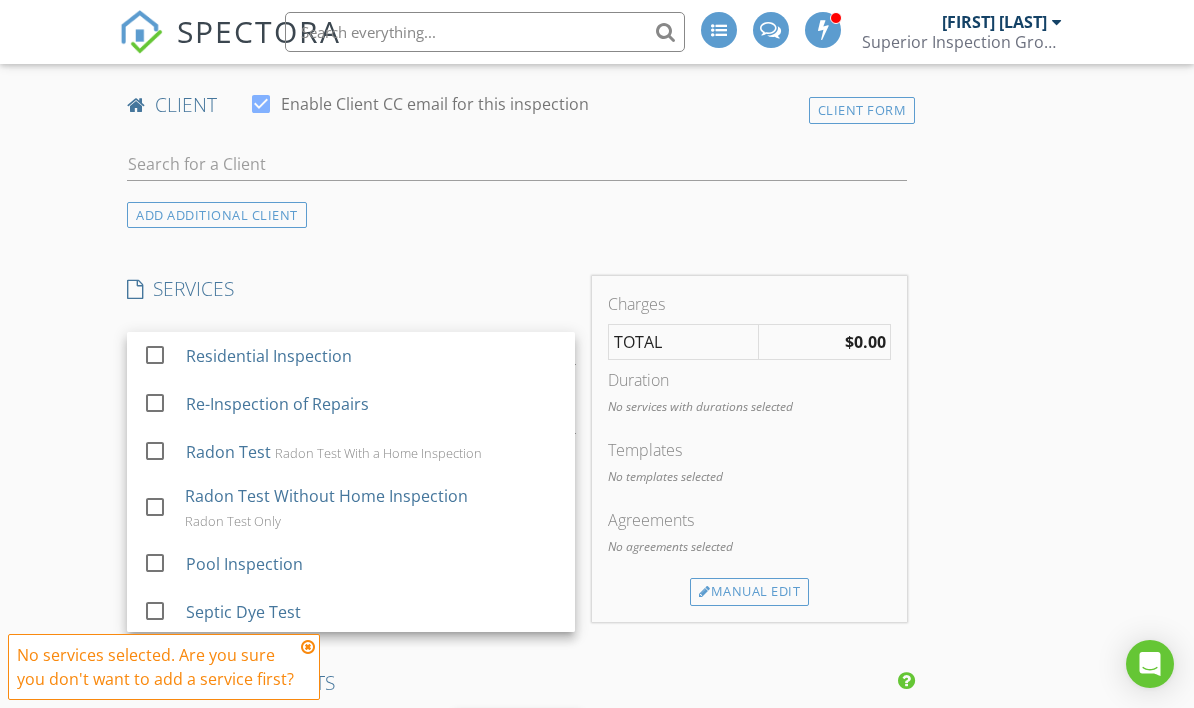 click on "Residential Inspection" at bounding box center [269, 356] 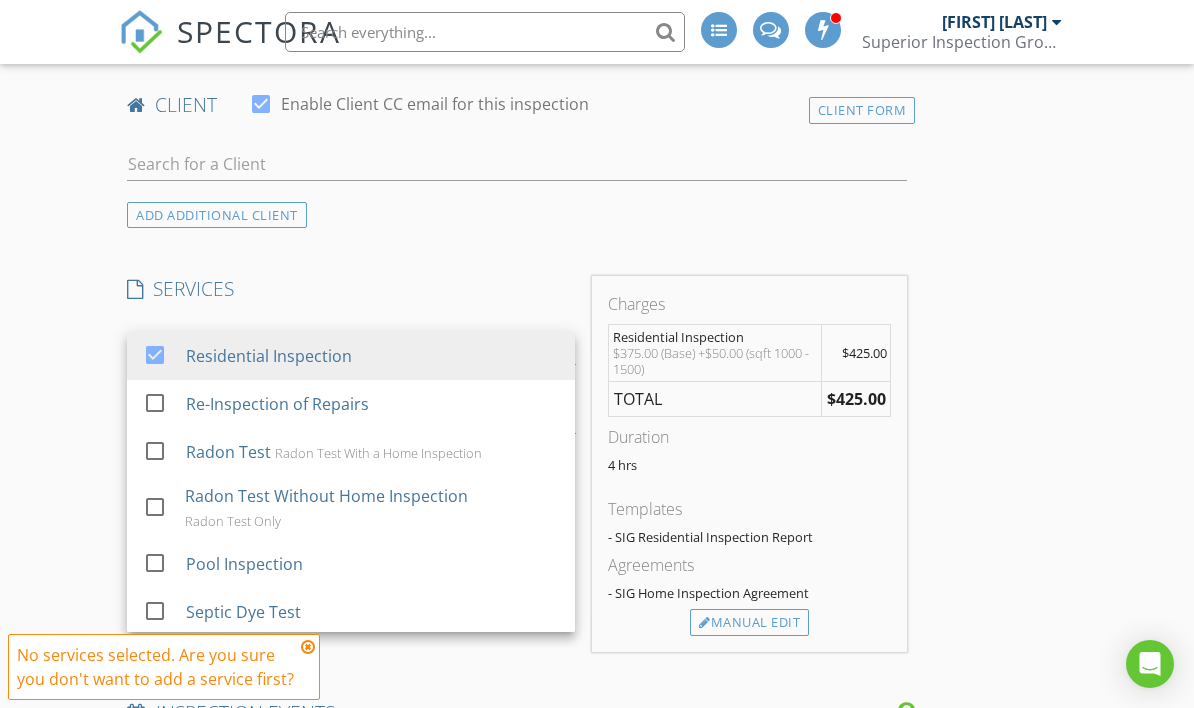 click on "Manual Edit" at bounding box center (749, 623) 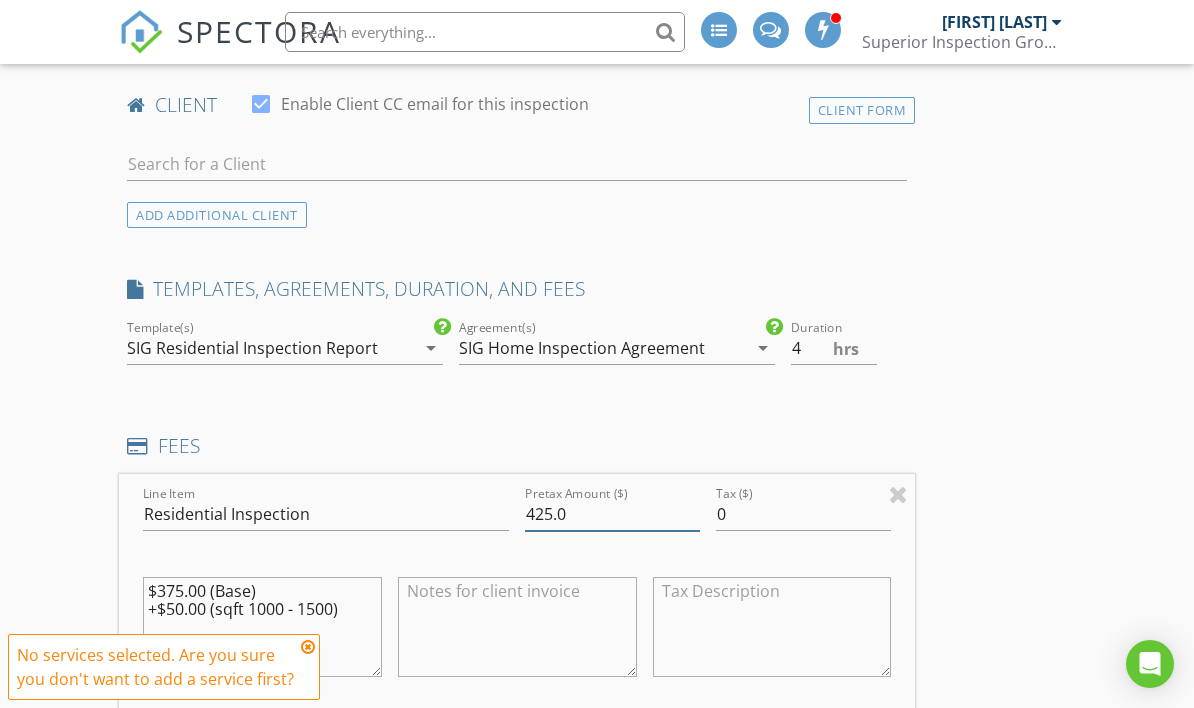 click on "425.0" at bounding box center (612, 514) 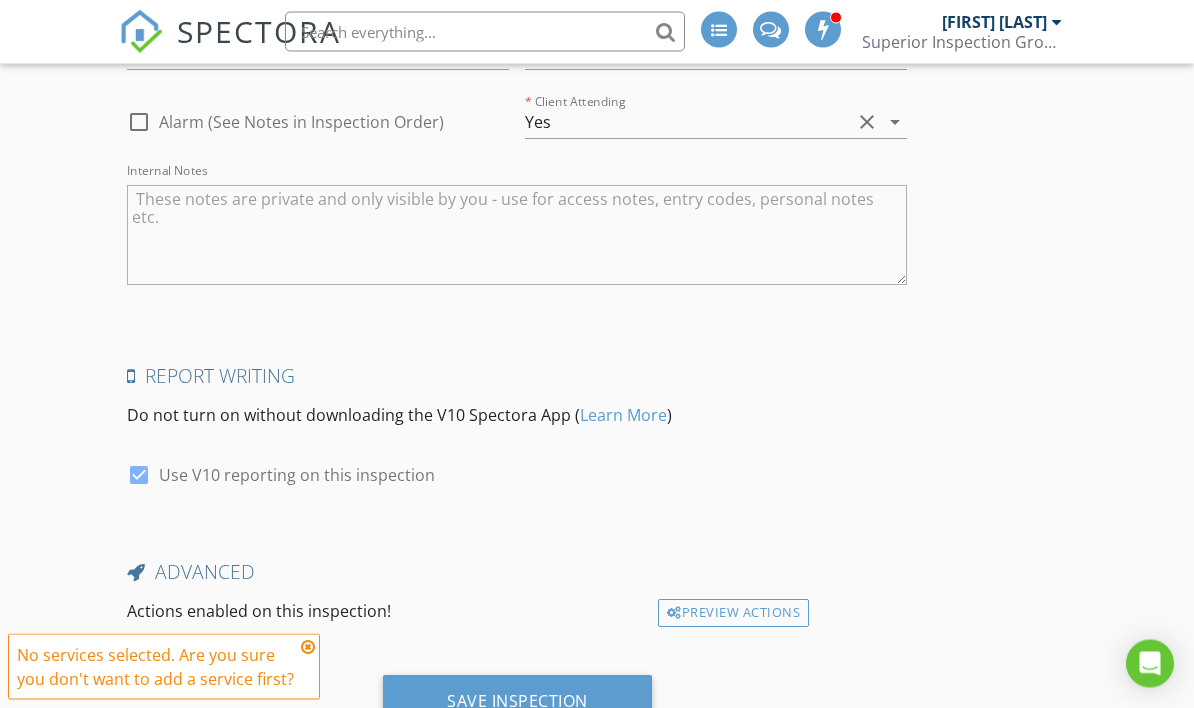 scroll, scrollTop: 3686, scrollLeft: 0, axis: vertical 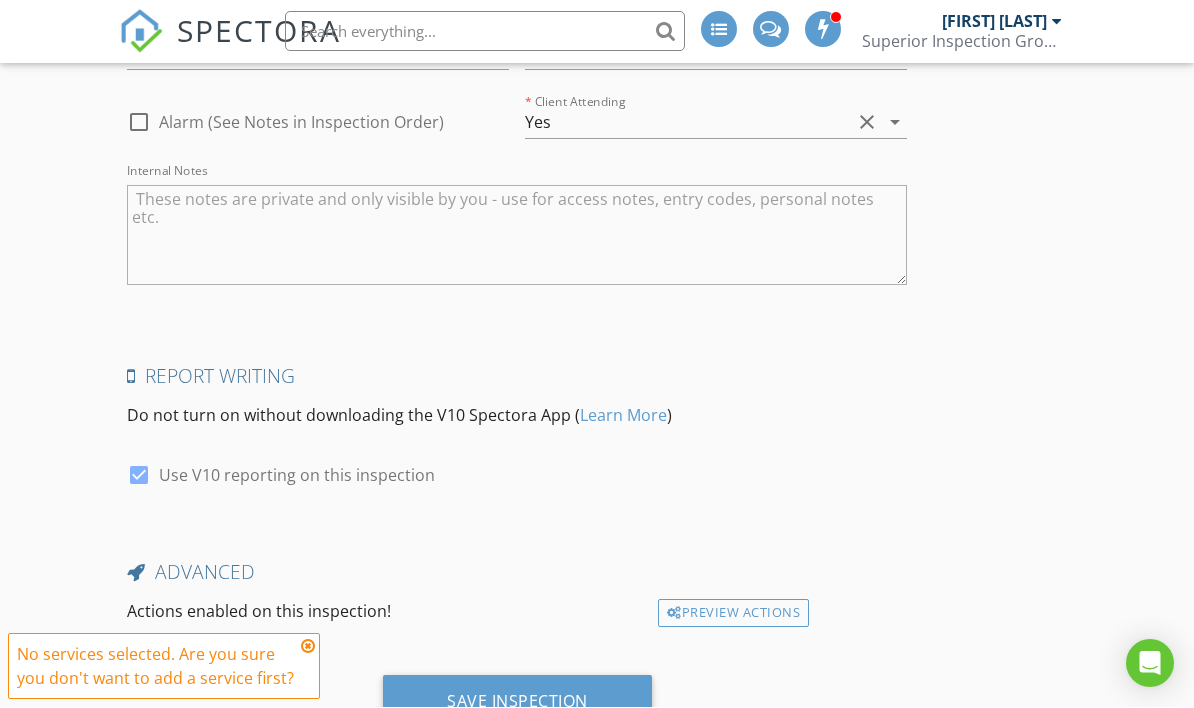 type on "450" 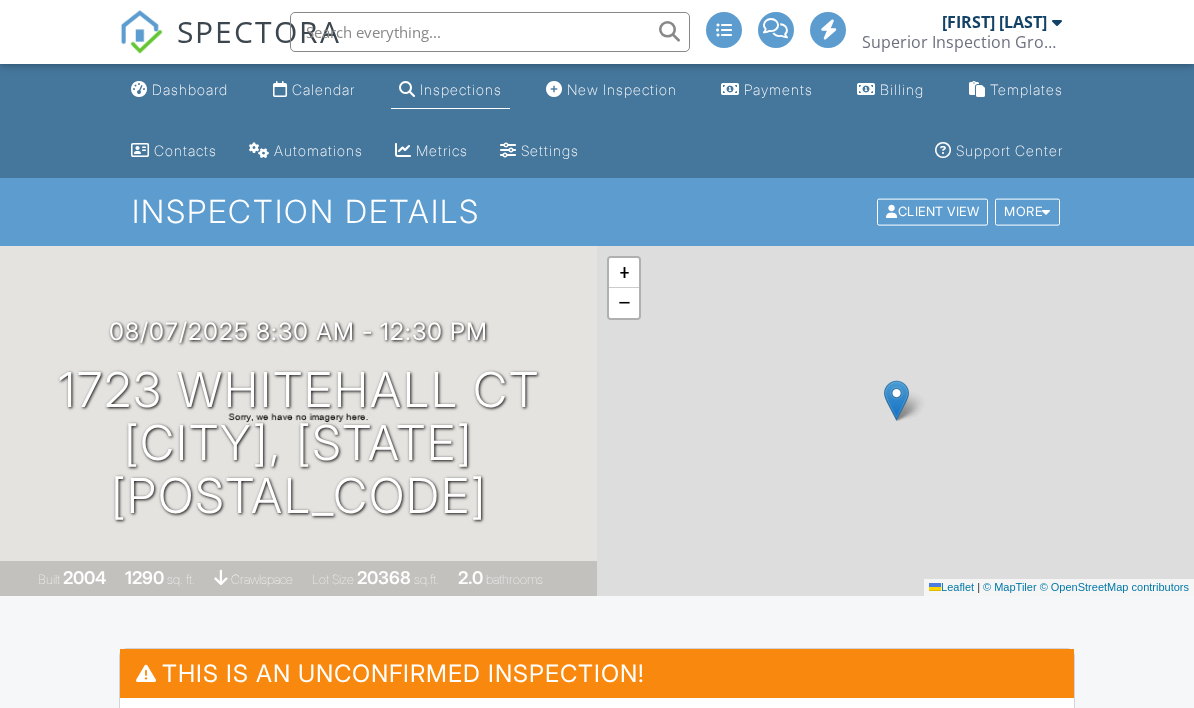 scroll, scrollTop: 0, scrollLeft: 0, axis: both 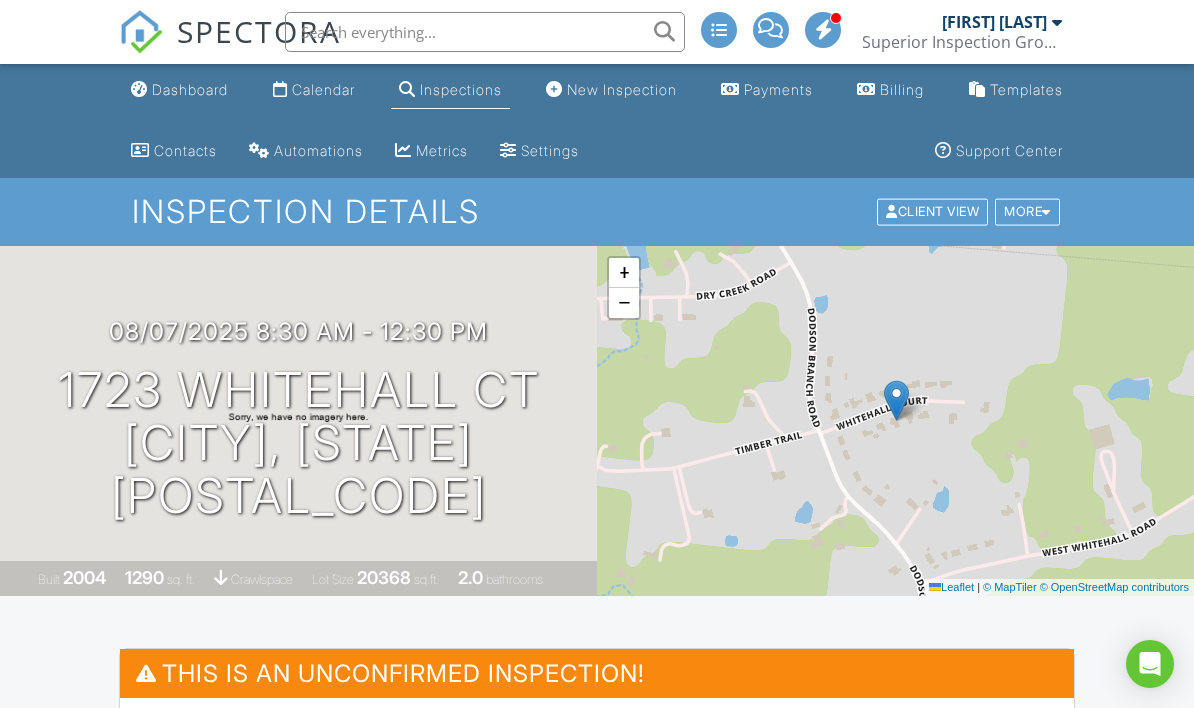 click on "Inspections" at bounding box center [461, 89] 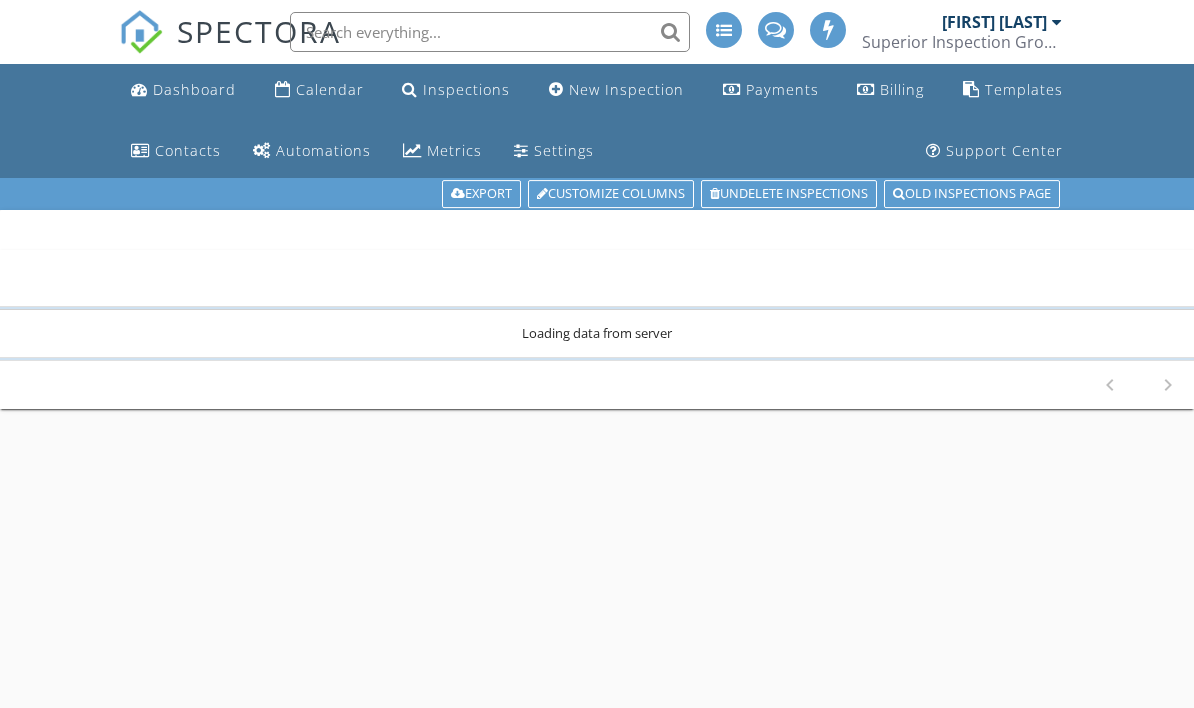 scroll, scrollTop: 0, scrollLeft: 0, axis: both 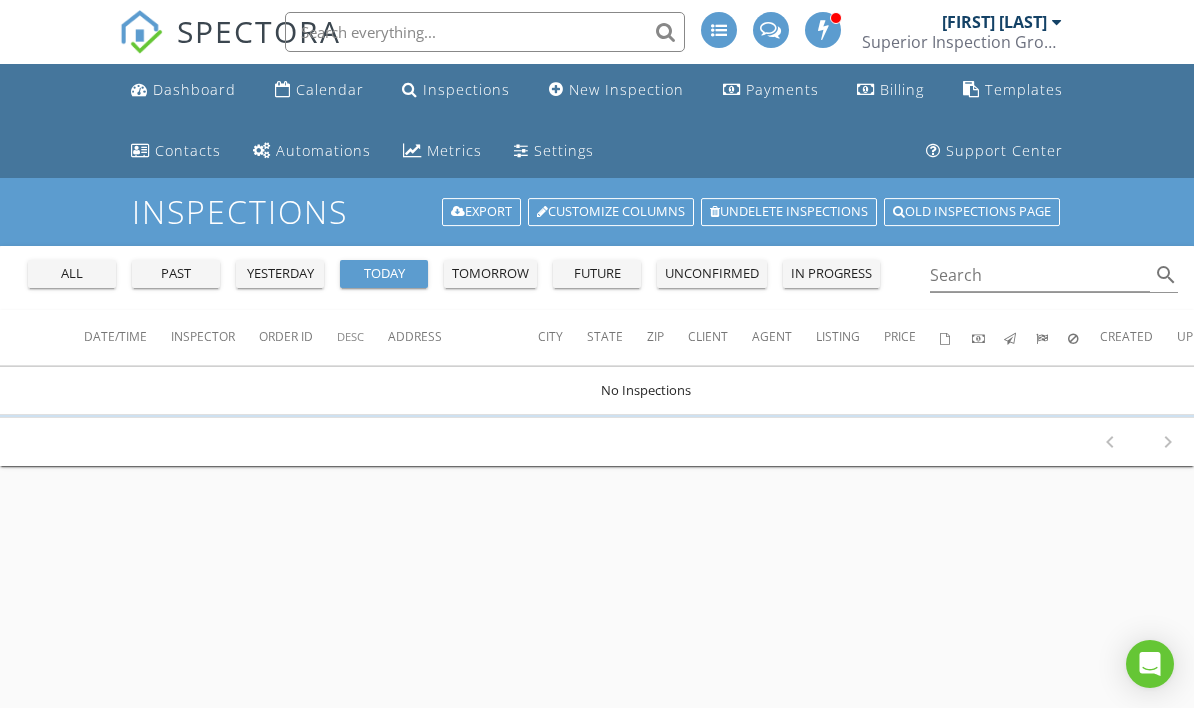 click on "past" at bounding box center [176, 274] 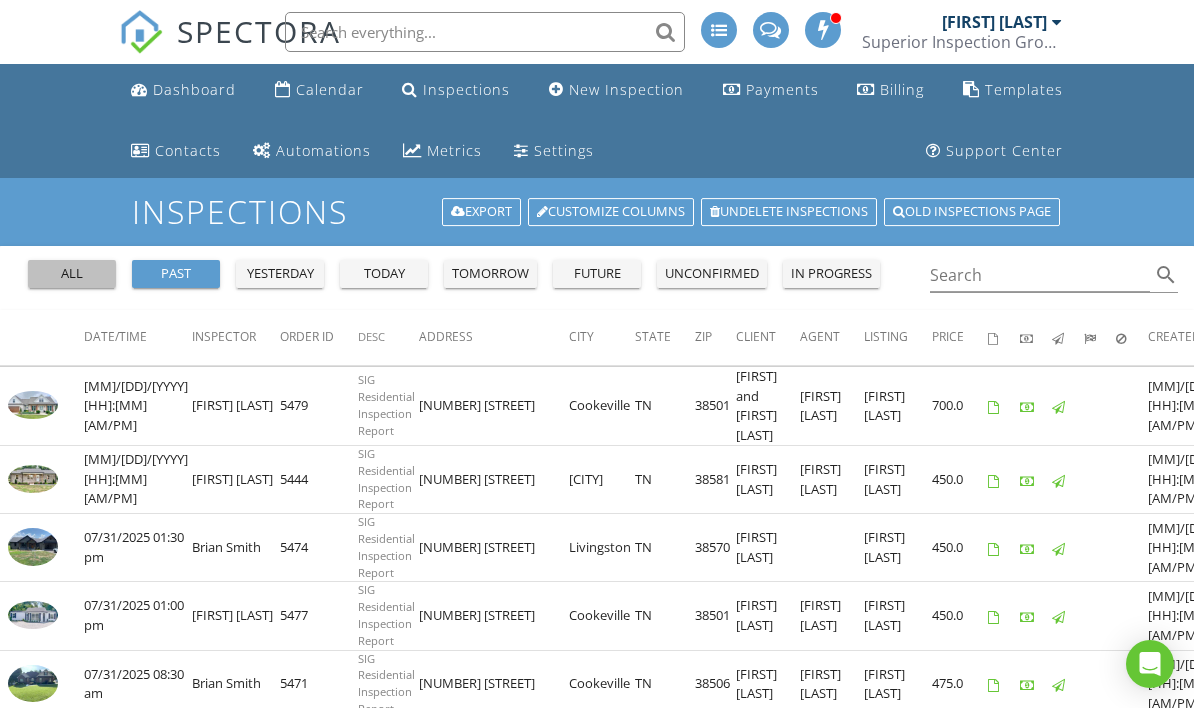 click on "all" at bounding box center [72, 274] 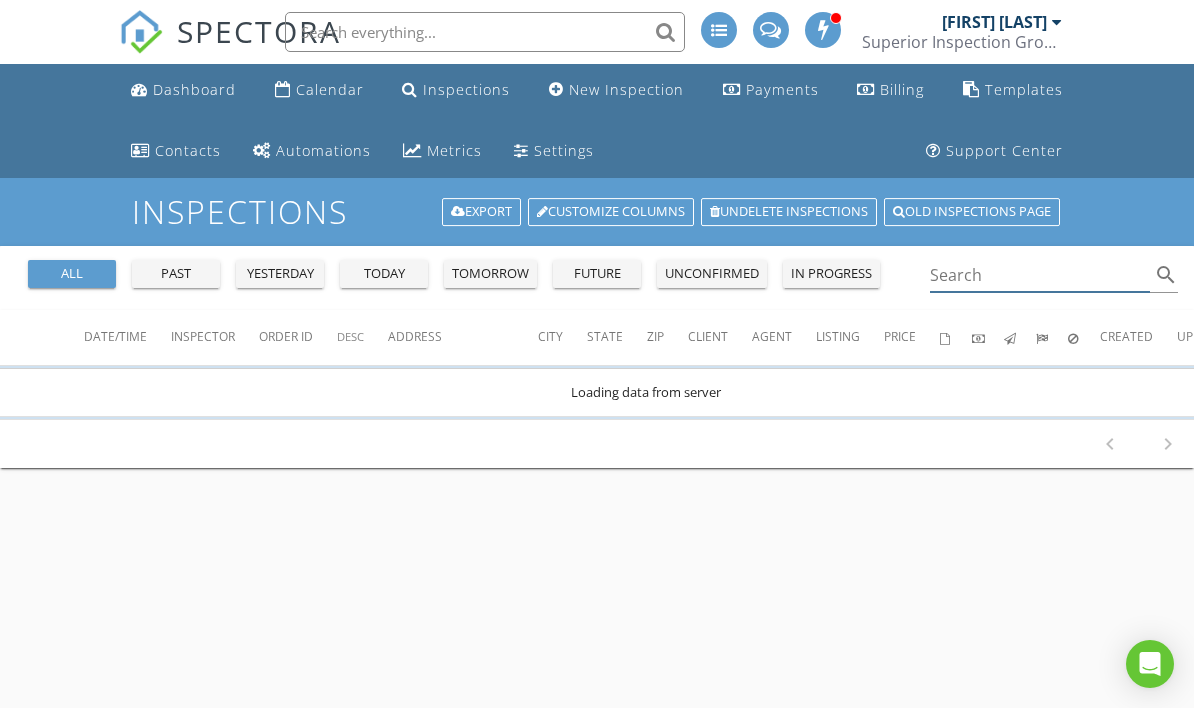 click at bounding box center [1040, 275] 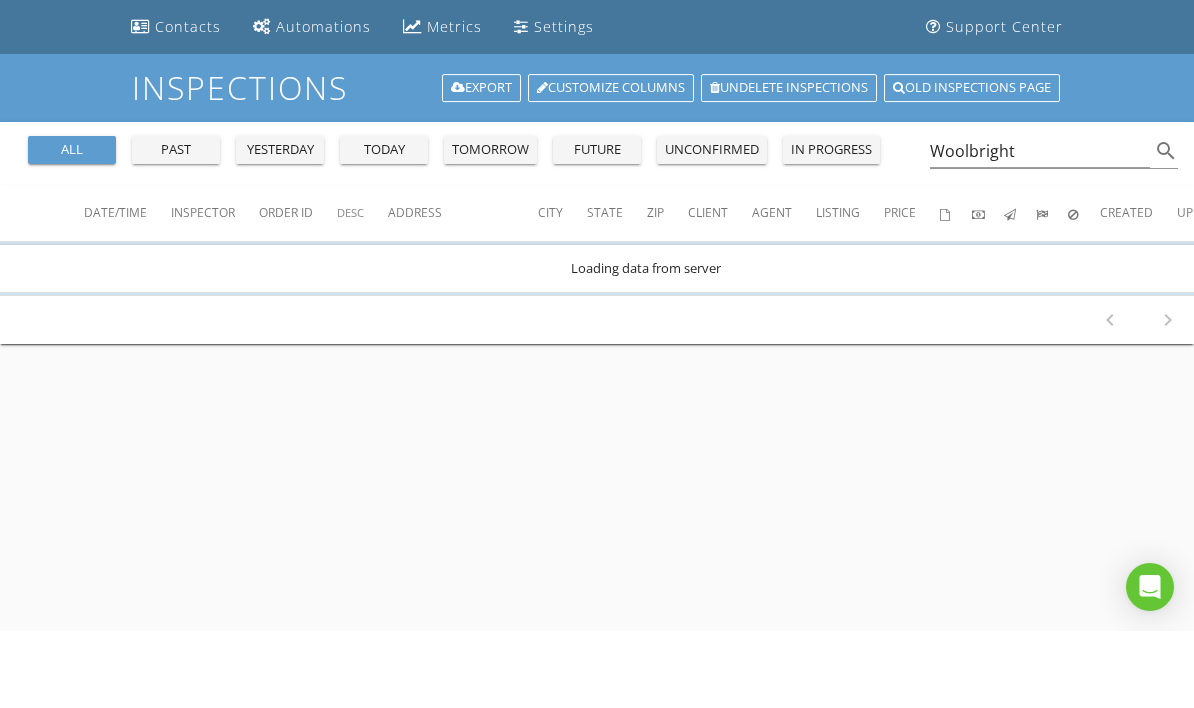 scroll, scrollTop: 0, scrollLeft: 0, axis: both 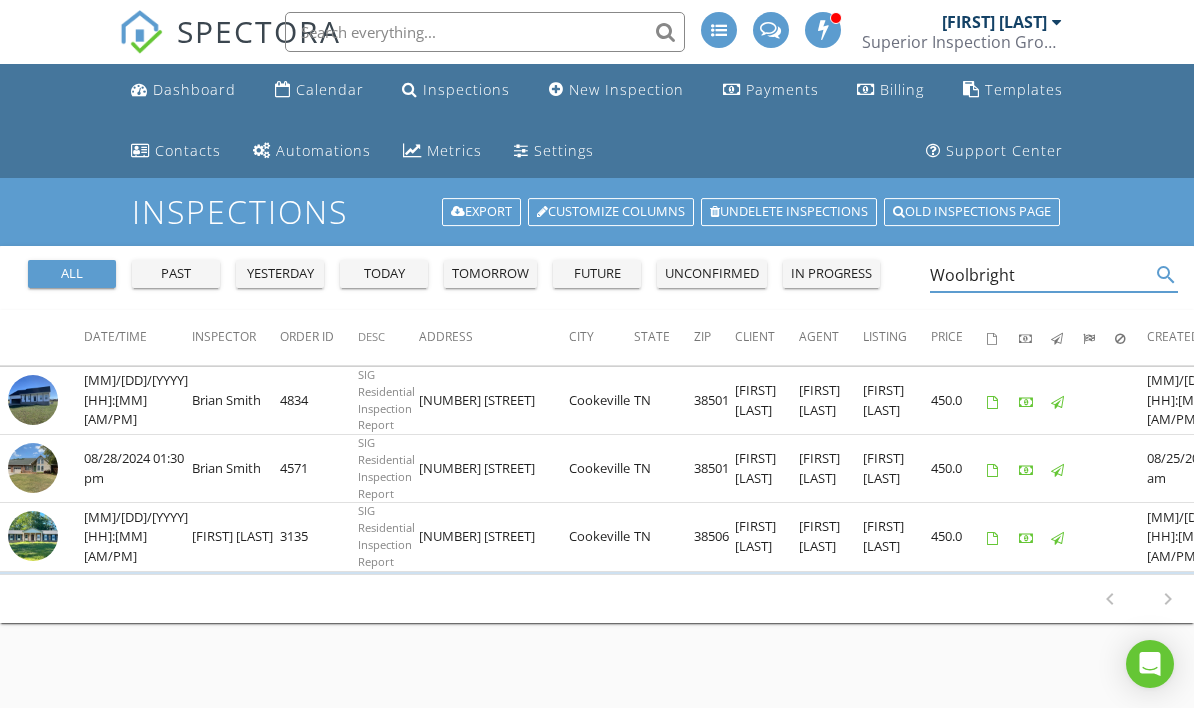 type on "Woolbright" 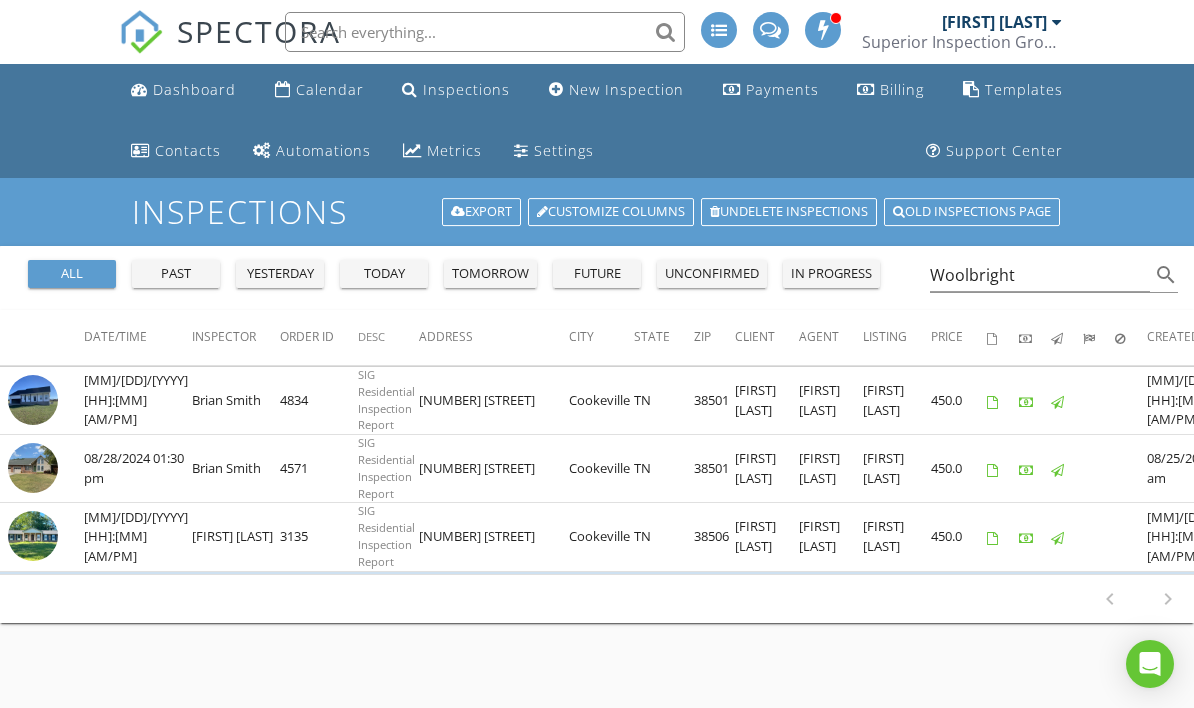 click on "Calendar" at bounding box center (330, 89) 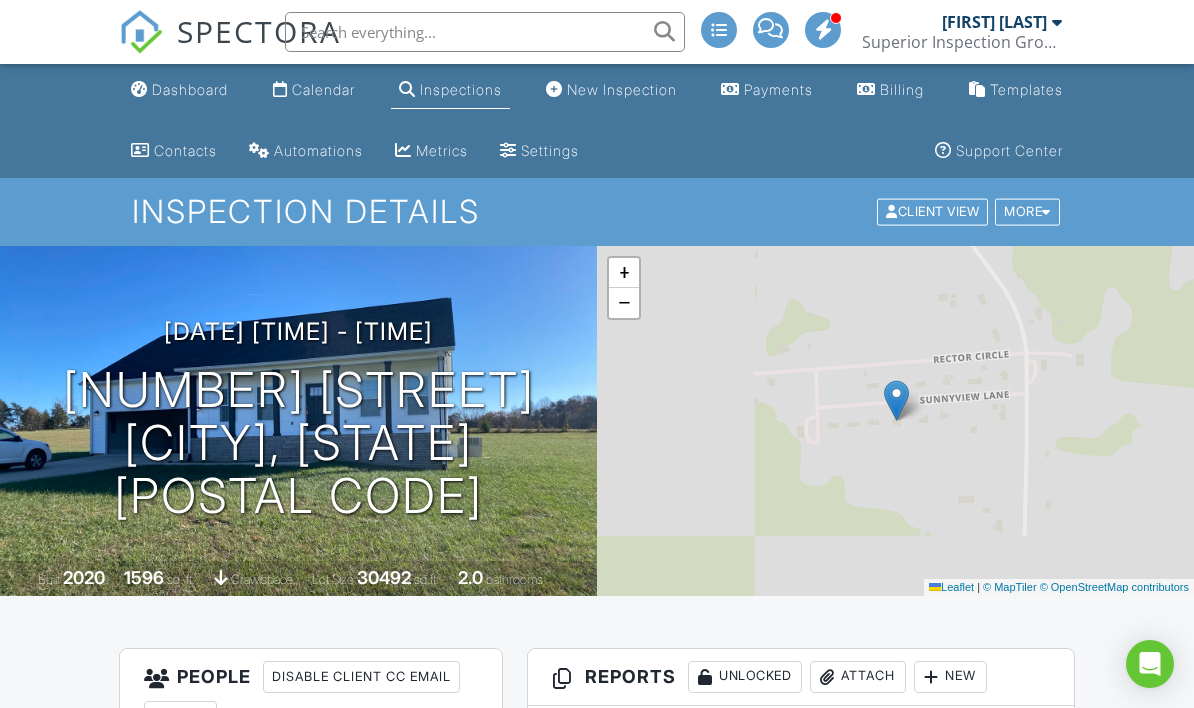 scroll, scrollTop: 0, scrollLeft: 0, axis: both 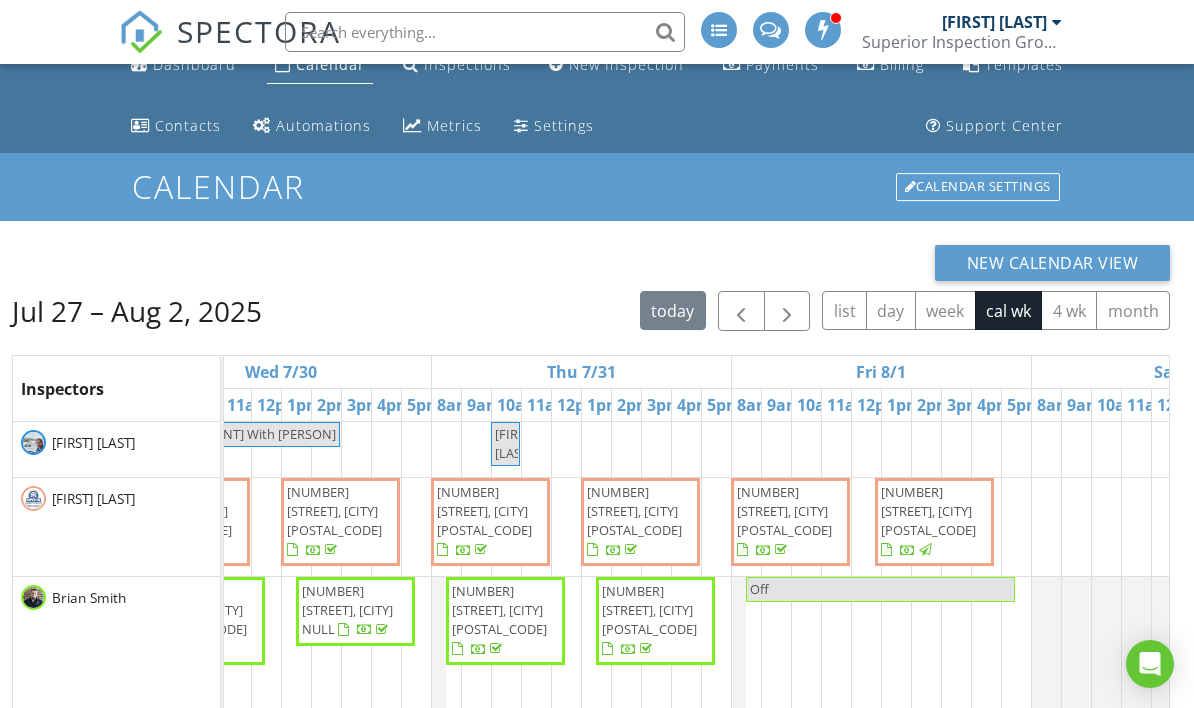 click at bounding box center [787, 312] 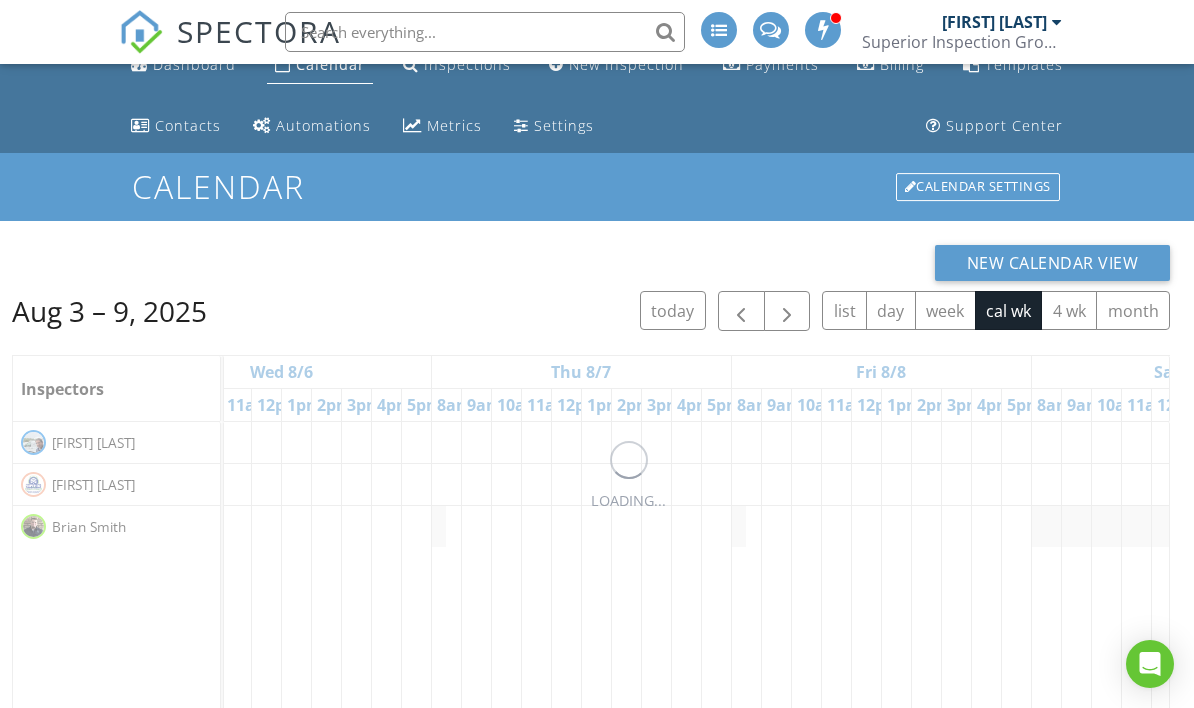 scroll, scrollTop: 0, scrollLeft: 0, axis: both 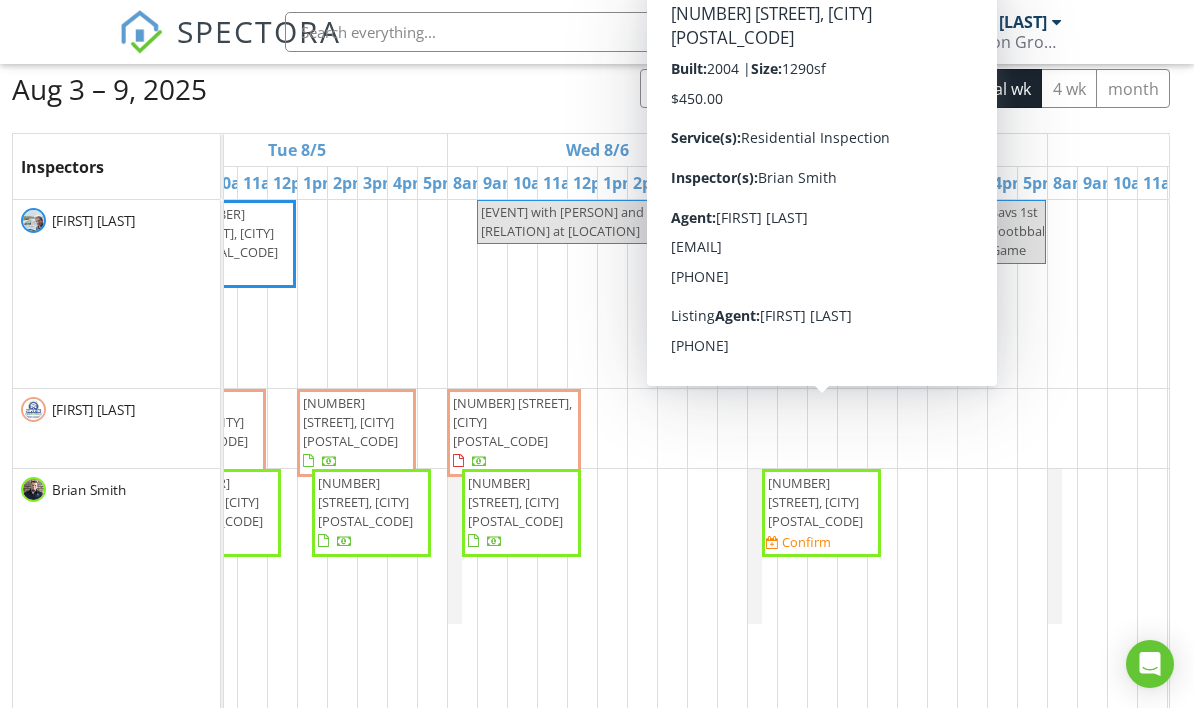 click on "1723 Whitehall Ct, Cookeville 38501" at bounding box center (821, 503) 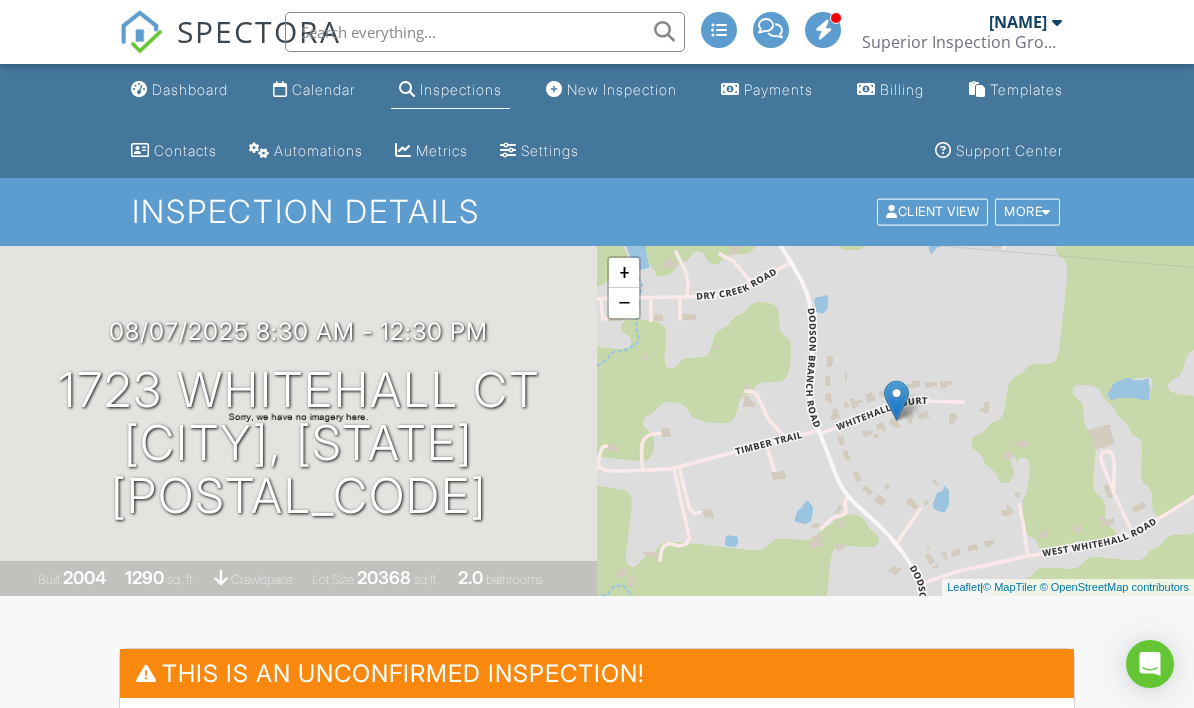 scroll, scrollTop: 0, scrollLeft: 0, axis: both 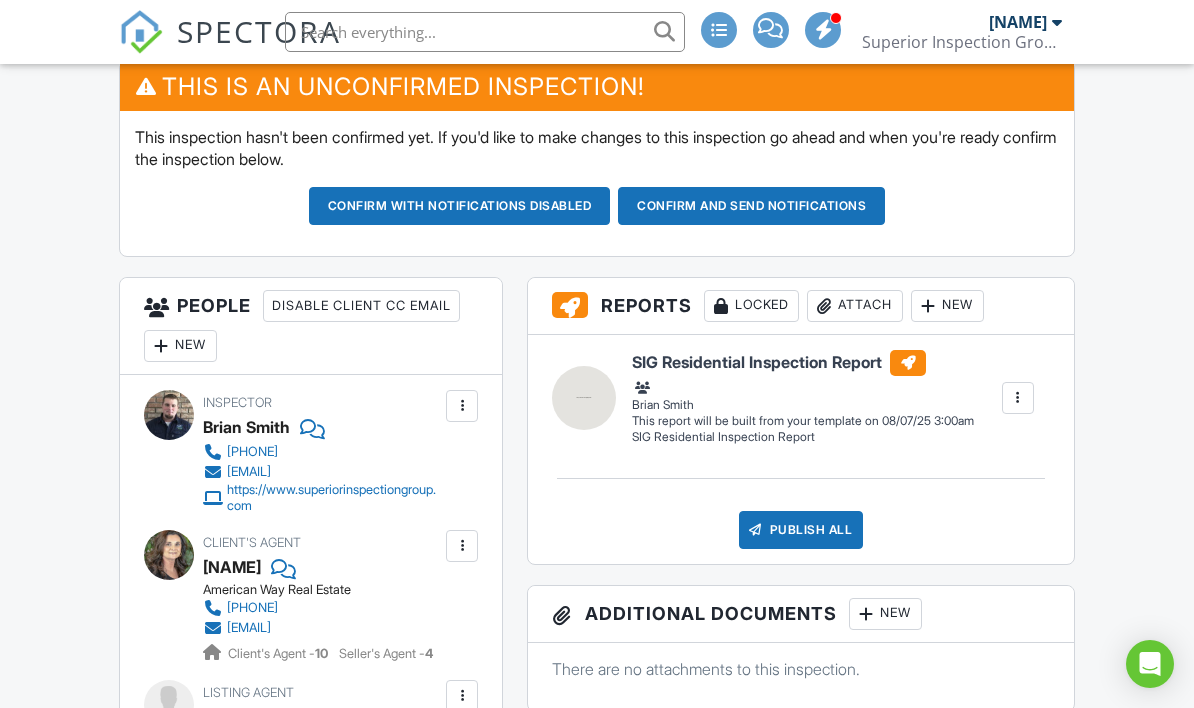 click on "New" at bounding box center (180, 346) 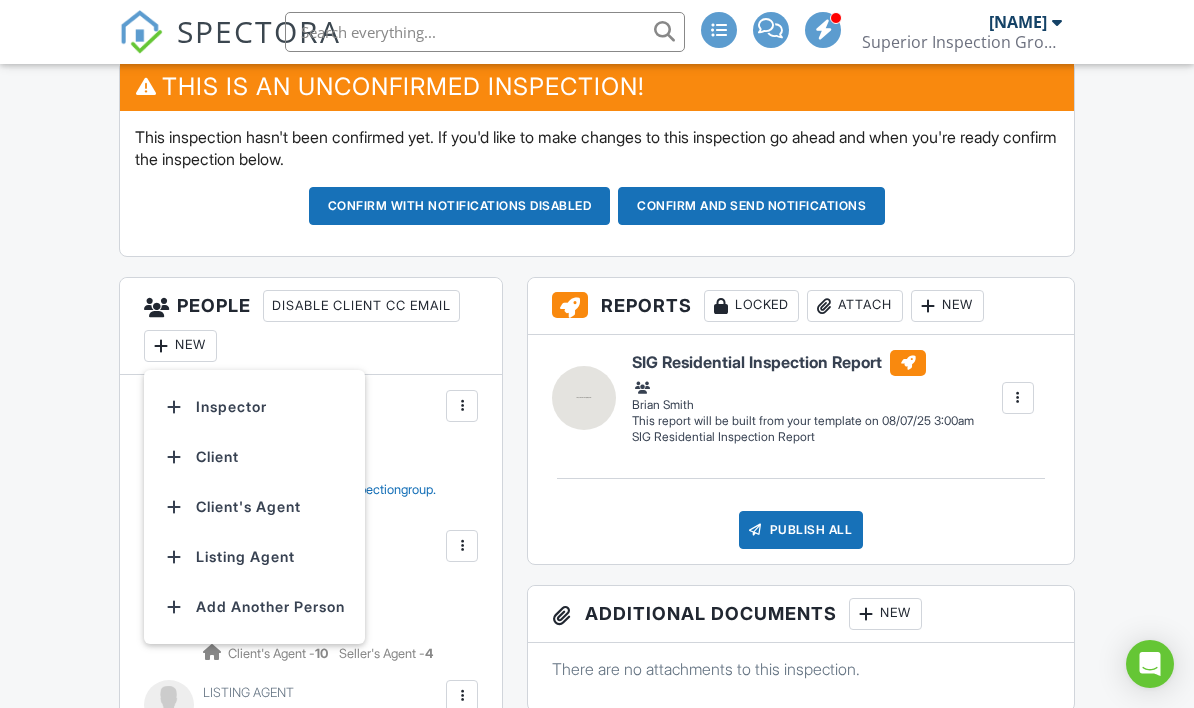 click on "Client" at bounding box center [254, 457] 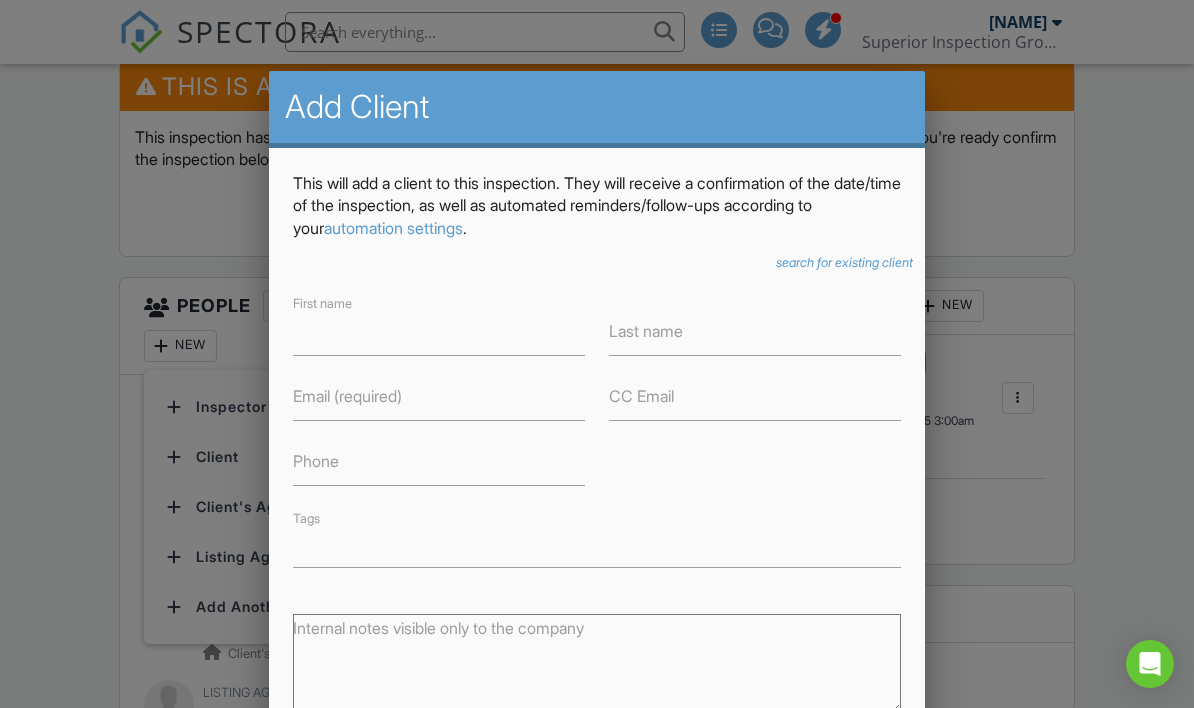 click on "Last name" at bounding box center (646, 331) 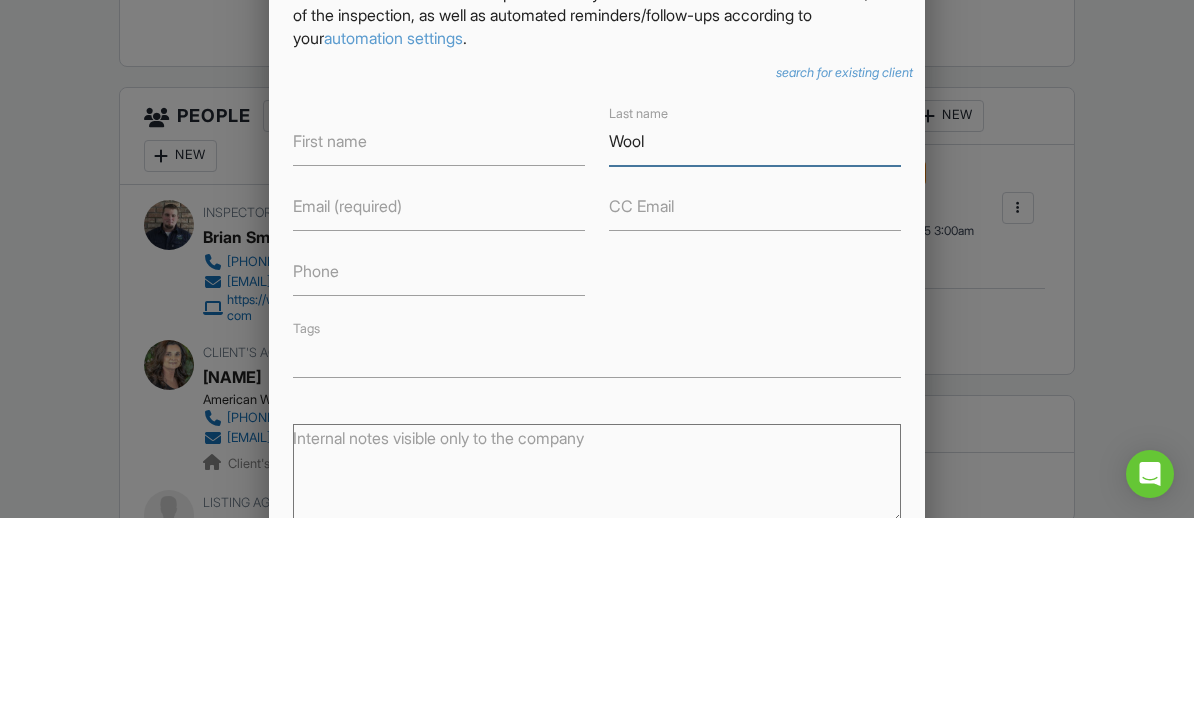 type on "Wool" 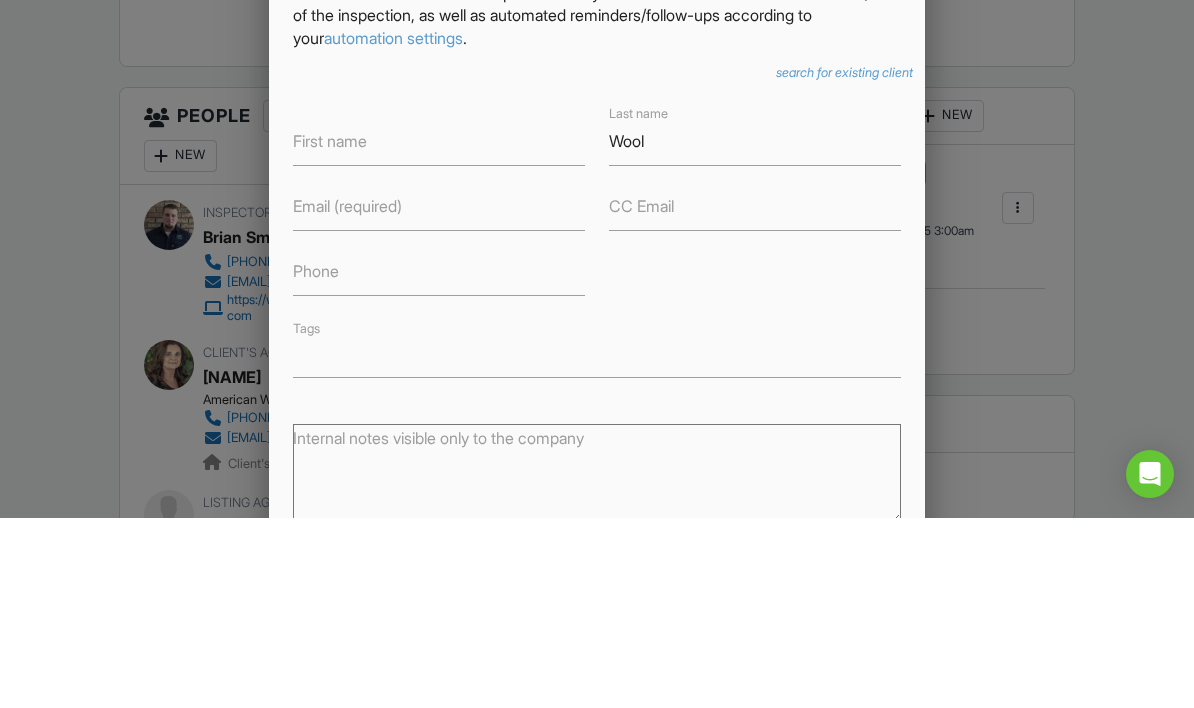 click on "search for existing client" at bounding box center [844, 262] 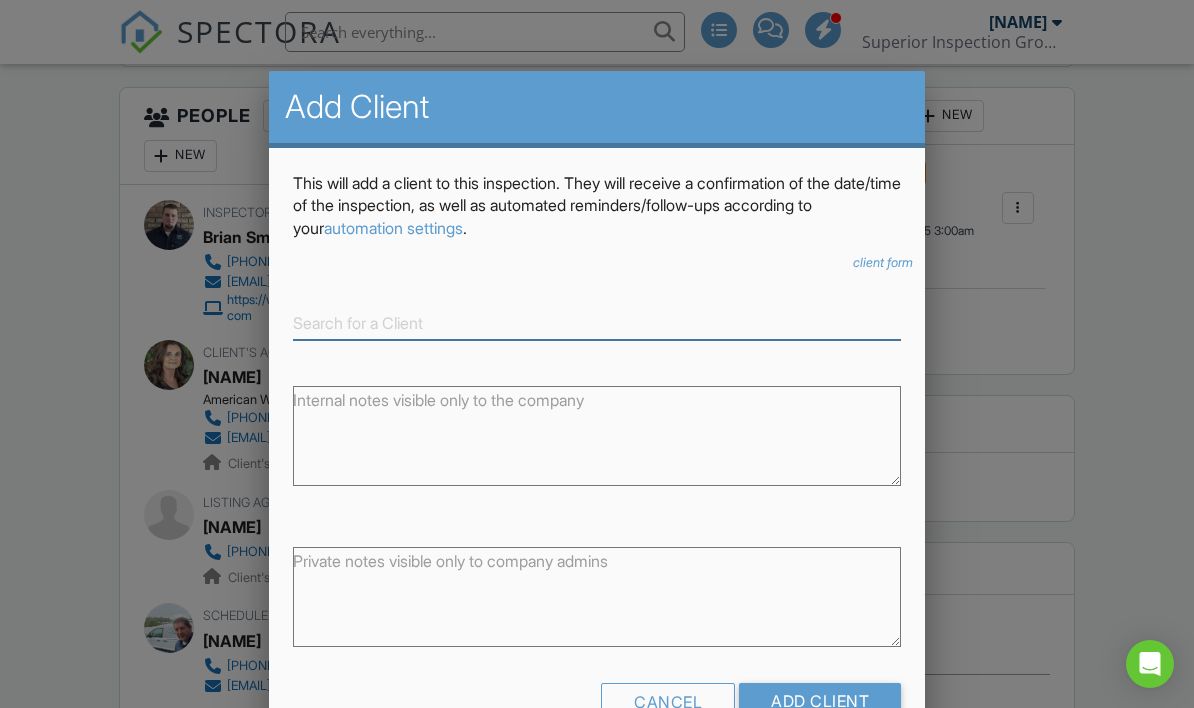 click at bounding box center [597, 323] 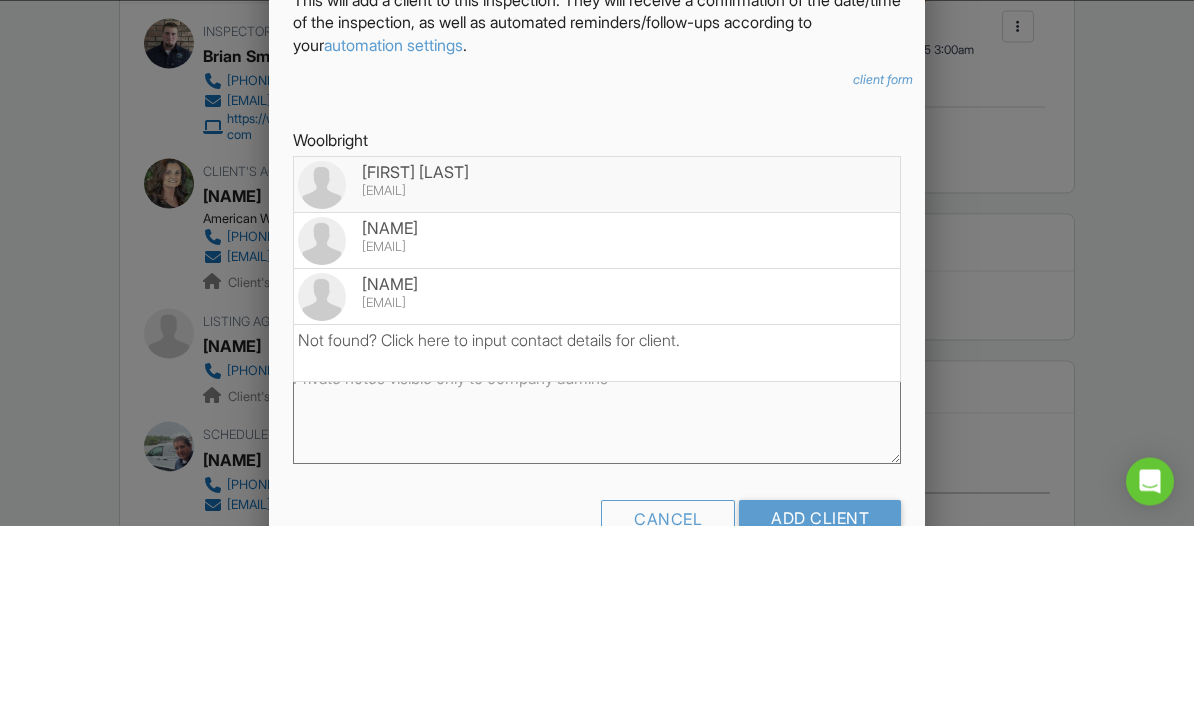 scroll, scrollTop: 959, scrollLeft: 0, axis: vertical 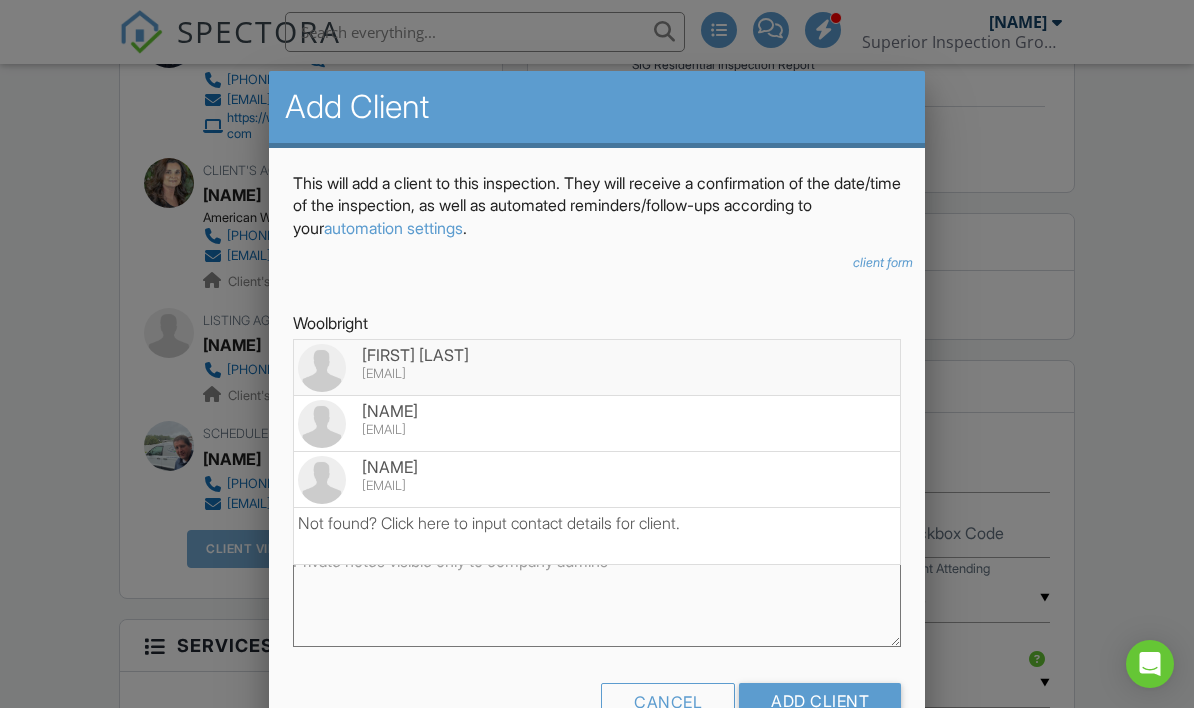 click on "[EMAIL]" at bounding box center (597, 430) 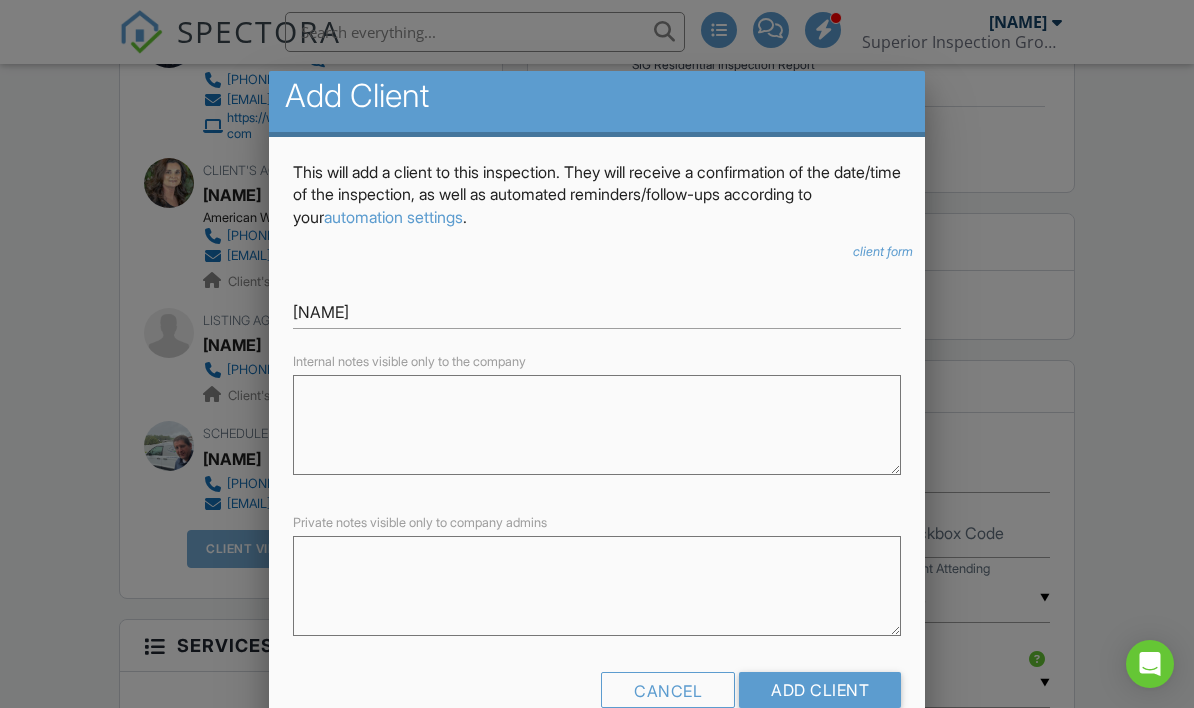 scroll, scrollTop: 10, scrollLeft: 0, axis: vertical 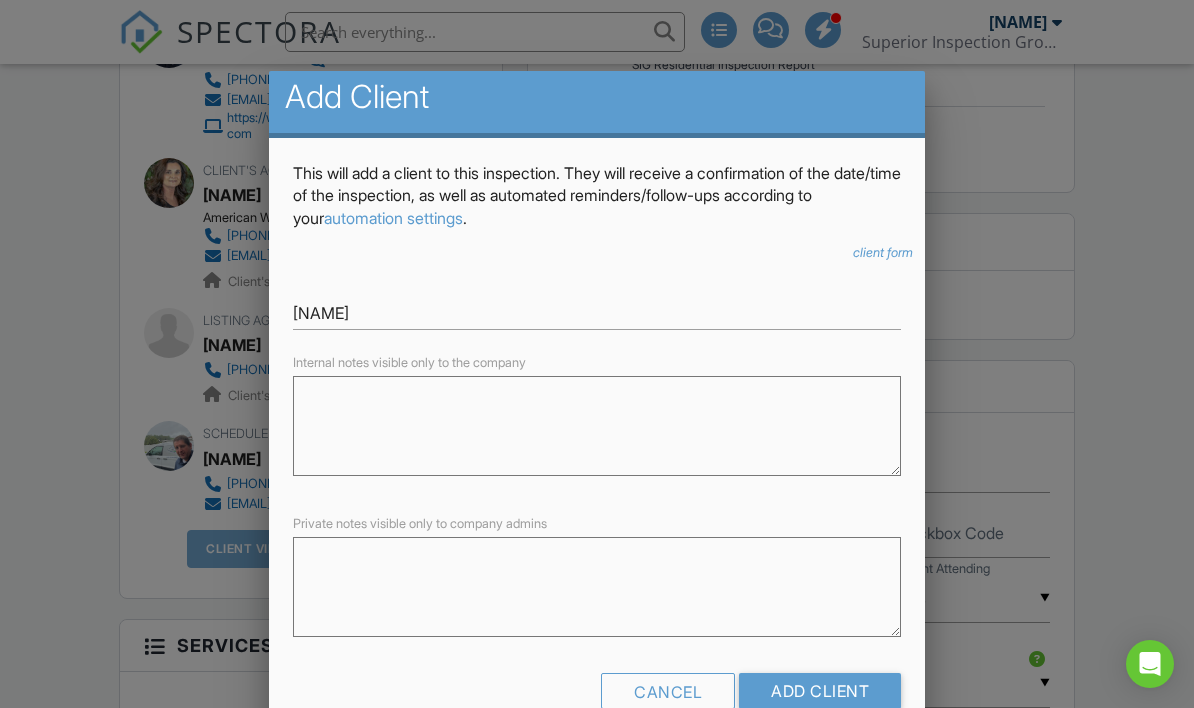 click on "client form" at bounding box center (883, 252) 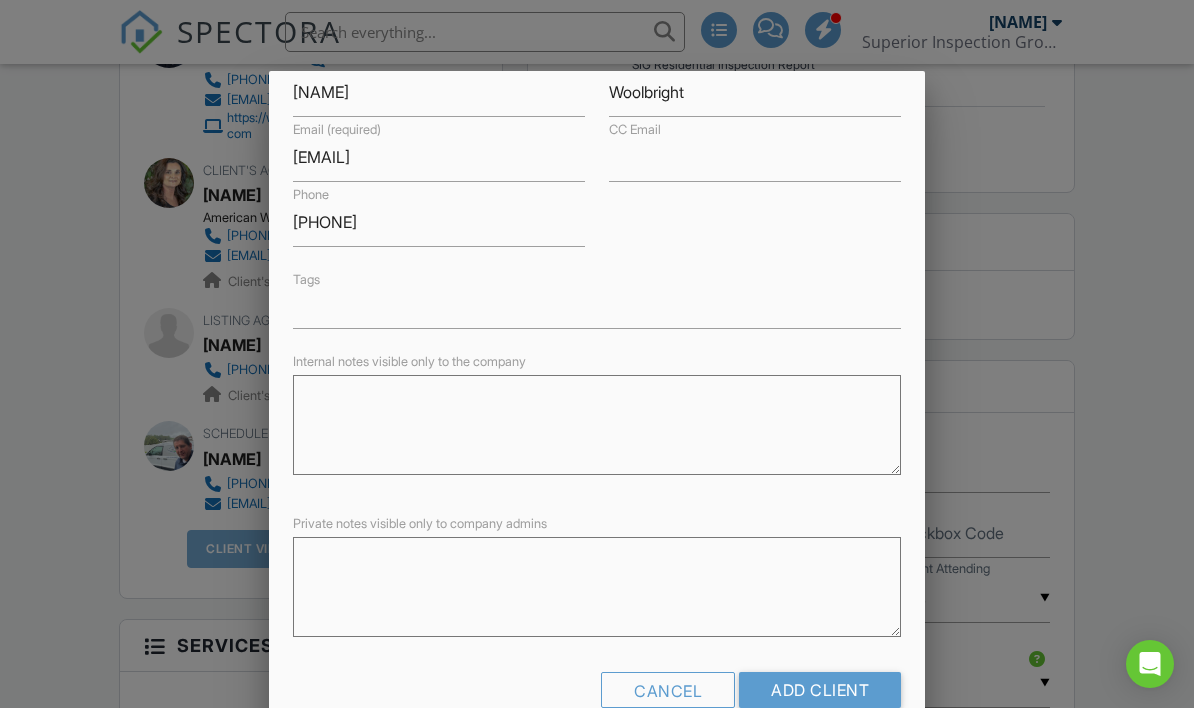 scroll, scrollTop: 238, scrollLeft: 0, axis: vertical 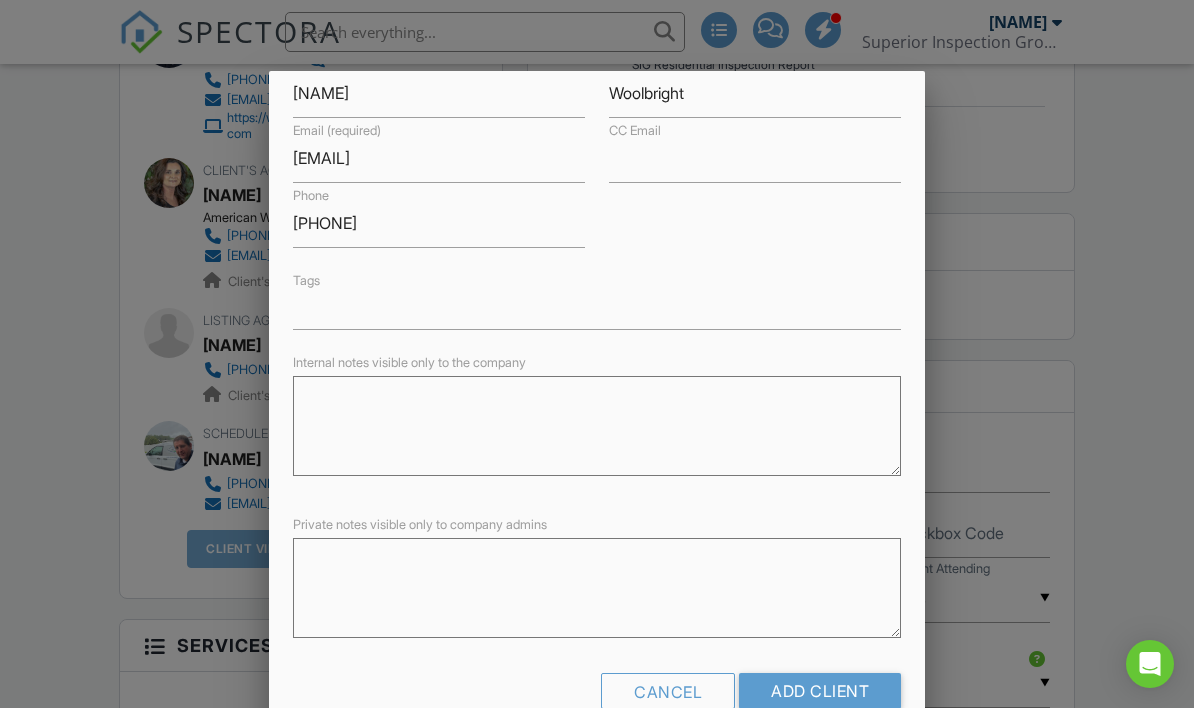 click on "Add Client" at bounding box center (820, 691) 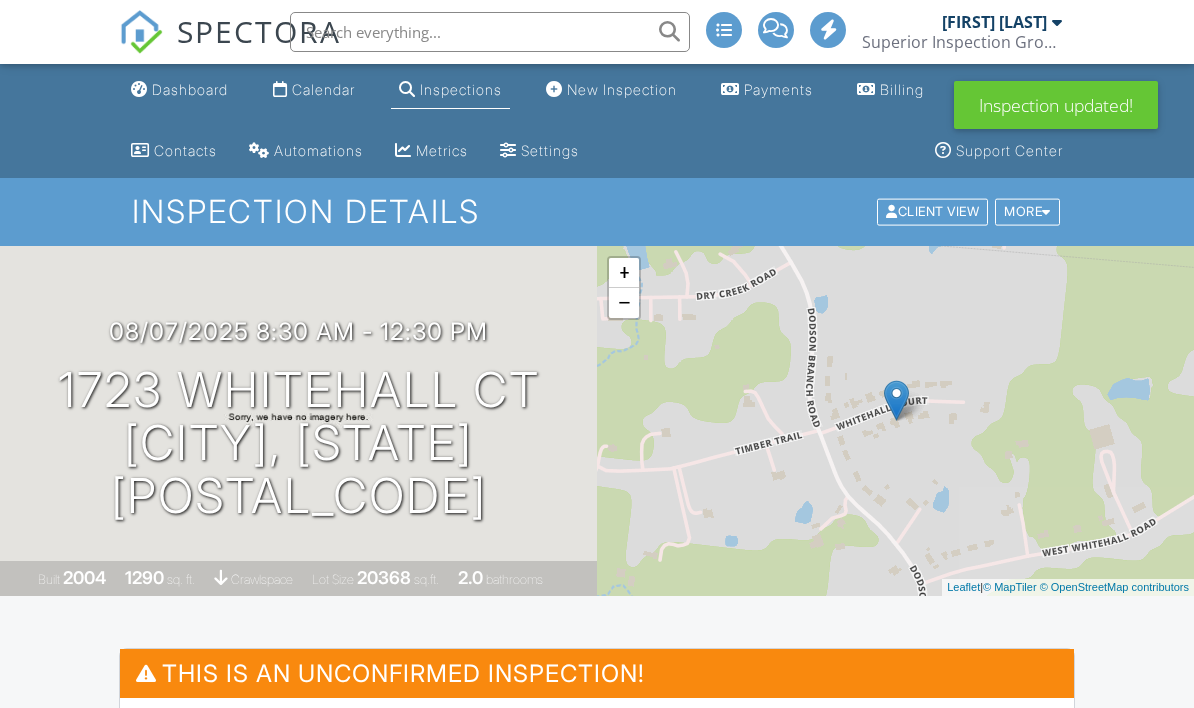 scroll, scrollTop: 0, scrollLeft: 0, axis: both 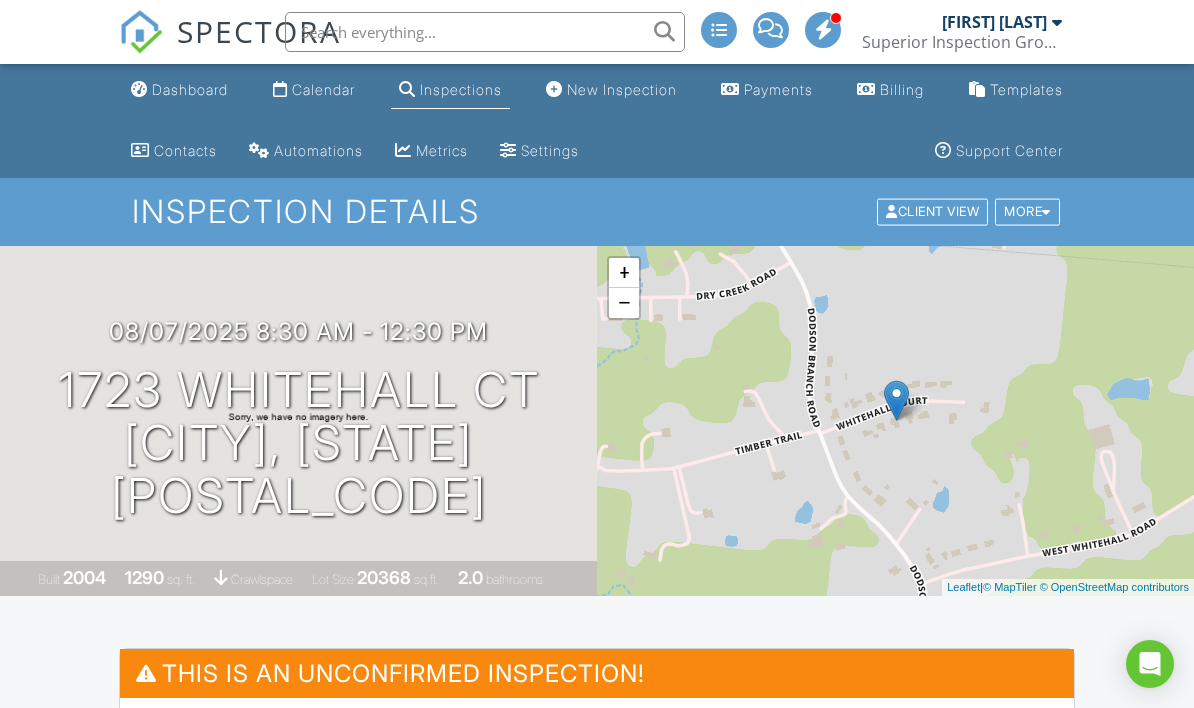 click on "Inspections" at bounding box center (450, 90) 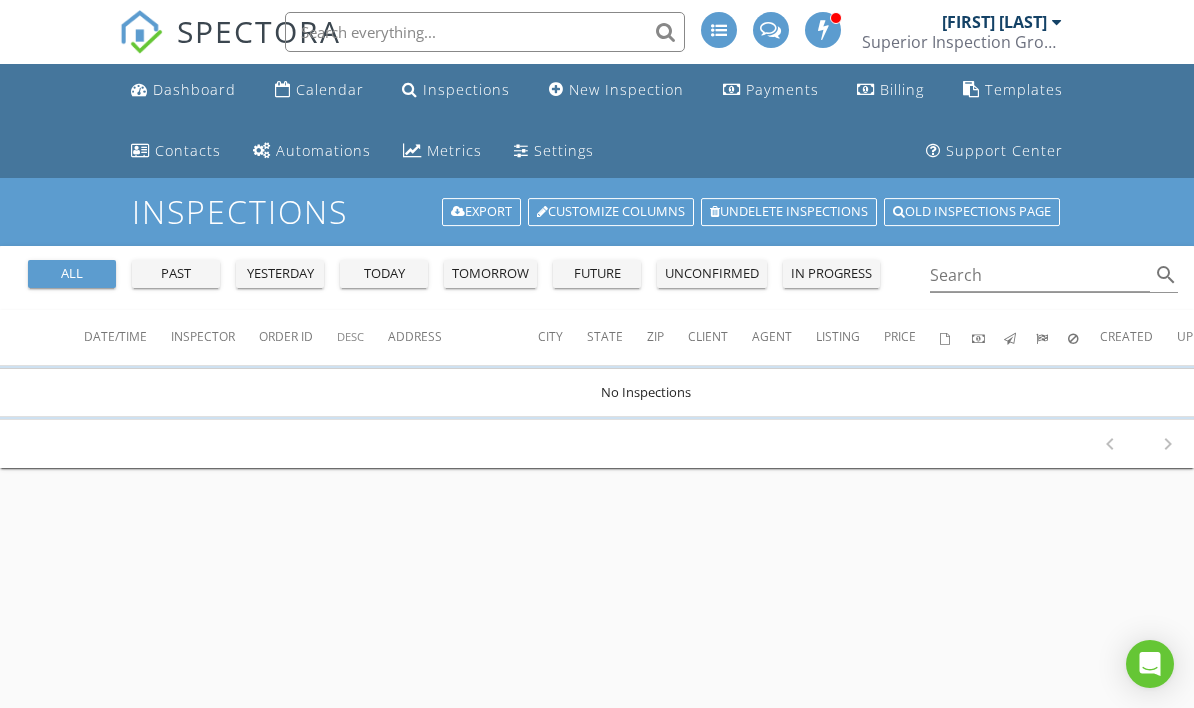 scroll, scrollTop: 0, scrollLeft: 0, axis: both 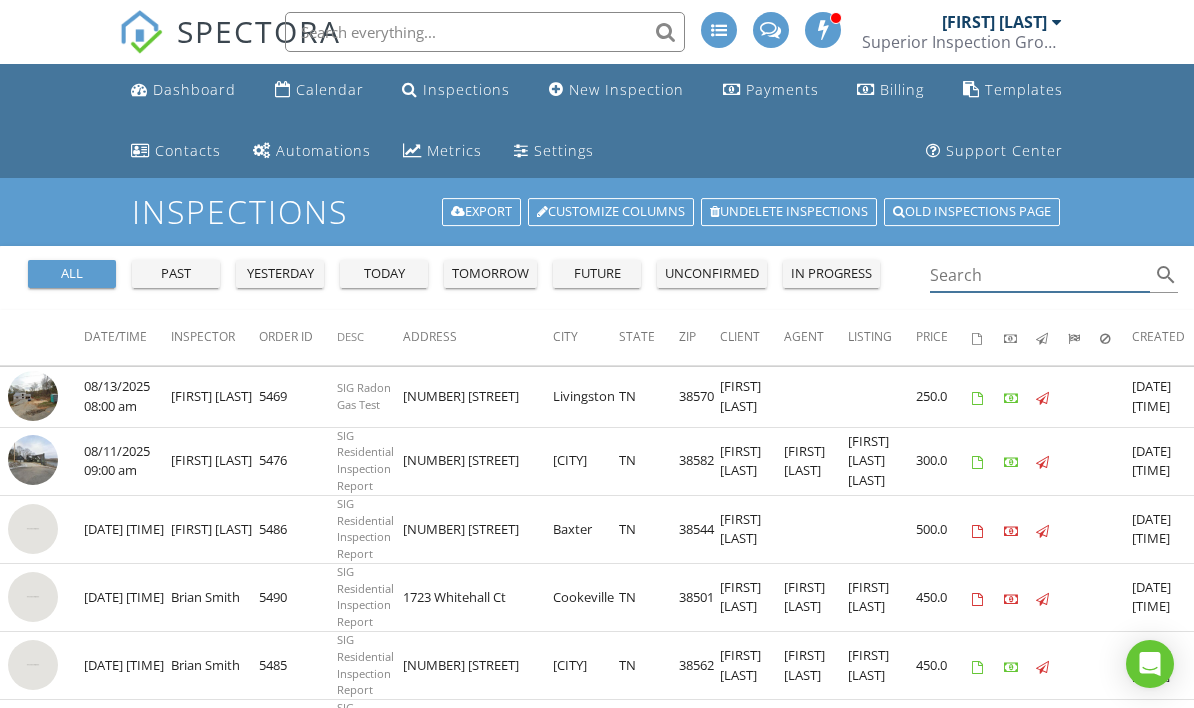 click at bounding box center [1040, 275] 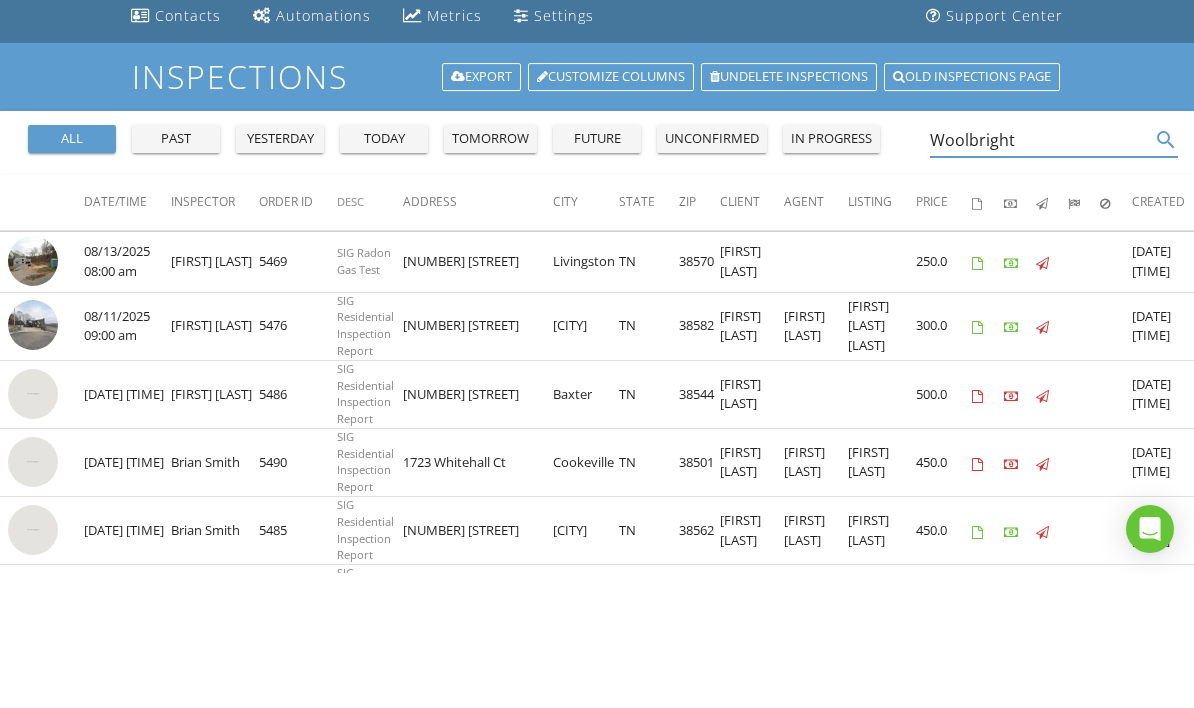type on "Woolbright" 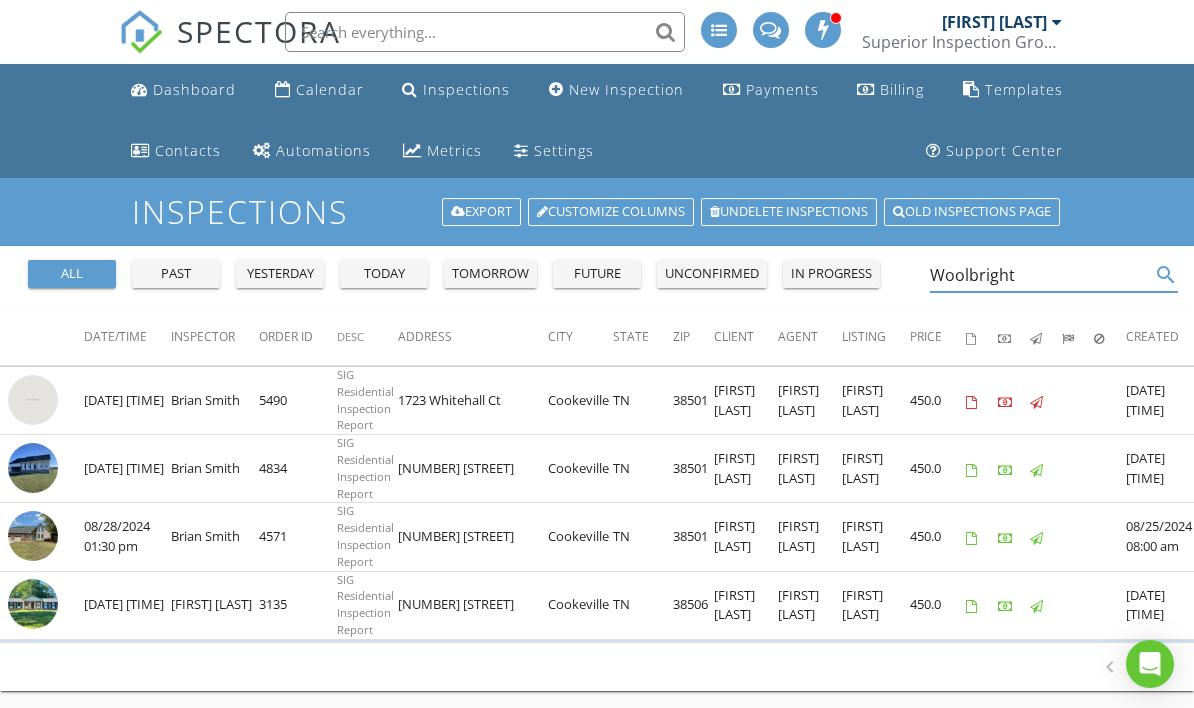 click at bounding box center [33, 468] 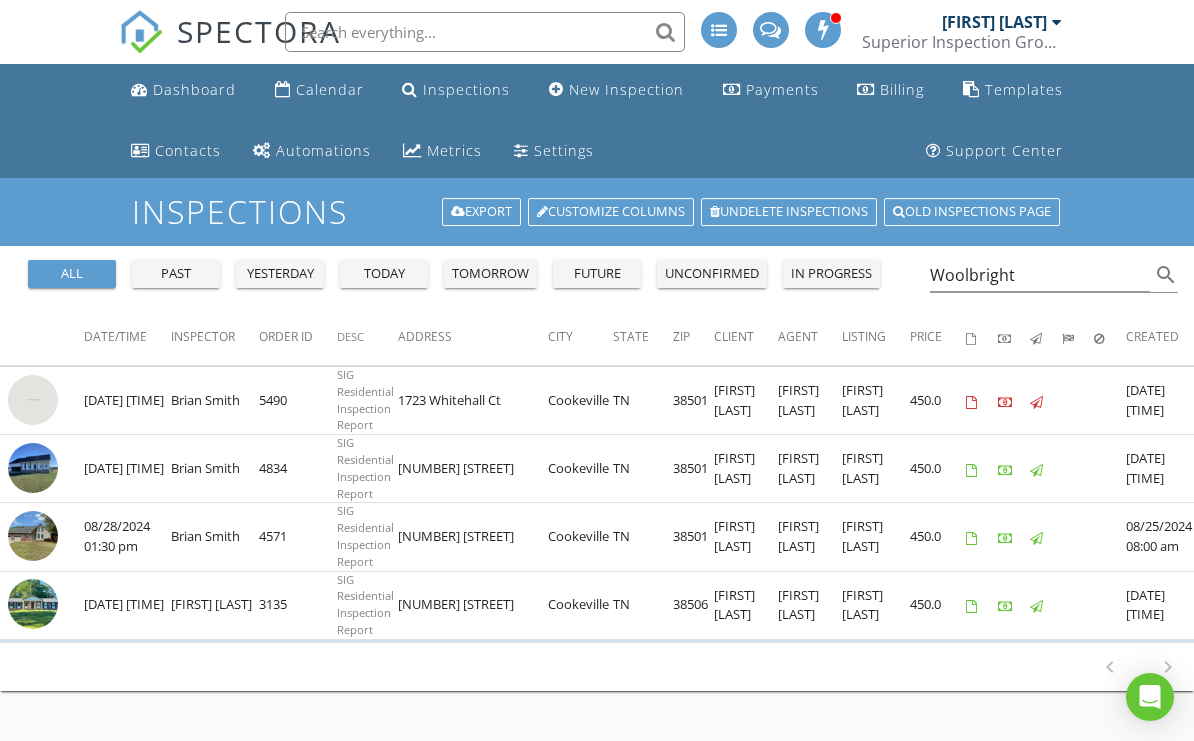 click on "Calendar" at bounding box center [330, 89] 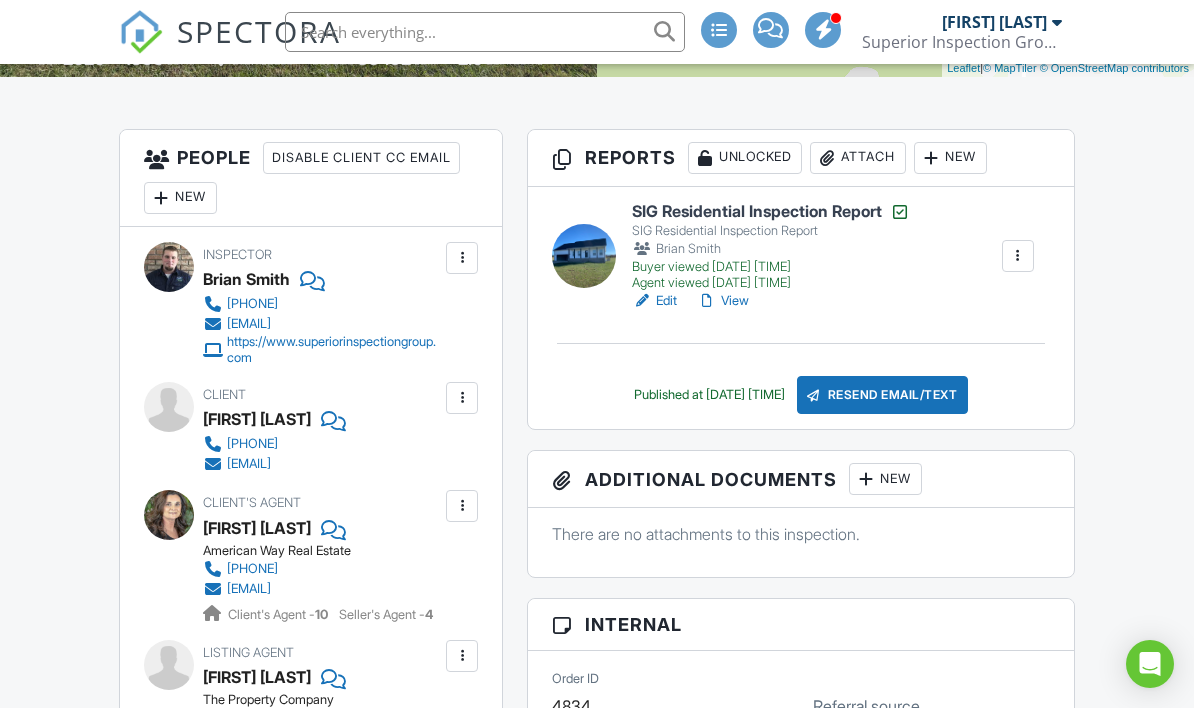 scroll, scrollTop: 652, scrollLeft: 0, axis: vertical 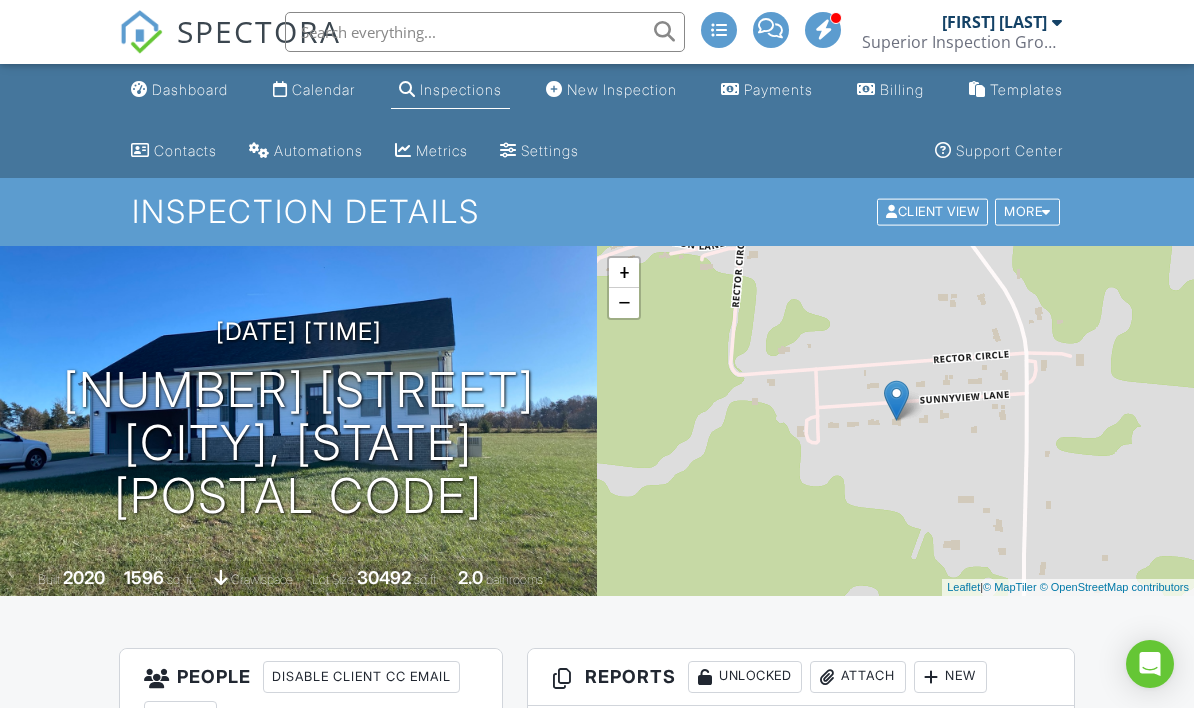click on "Calendar" at bounding box center (314, 90) 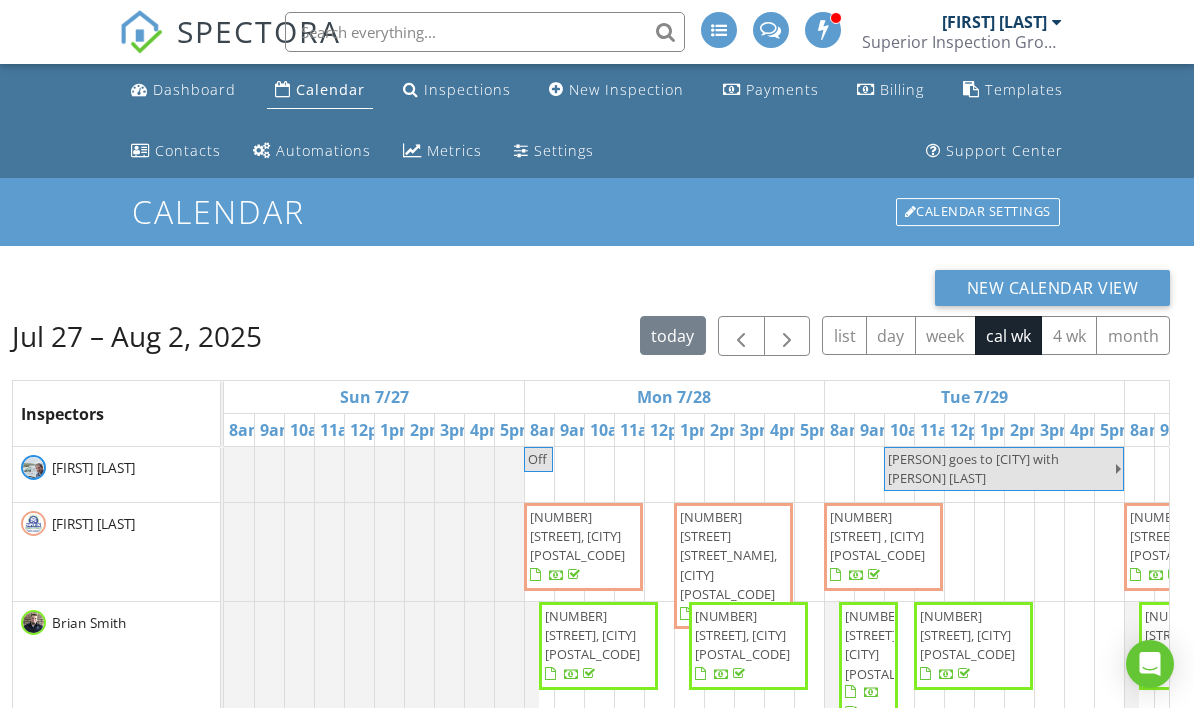 scroll, scrollTop: 0, scrollLeft: 0, axis: both 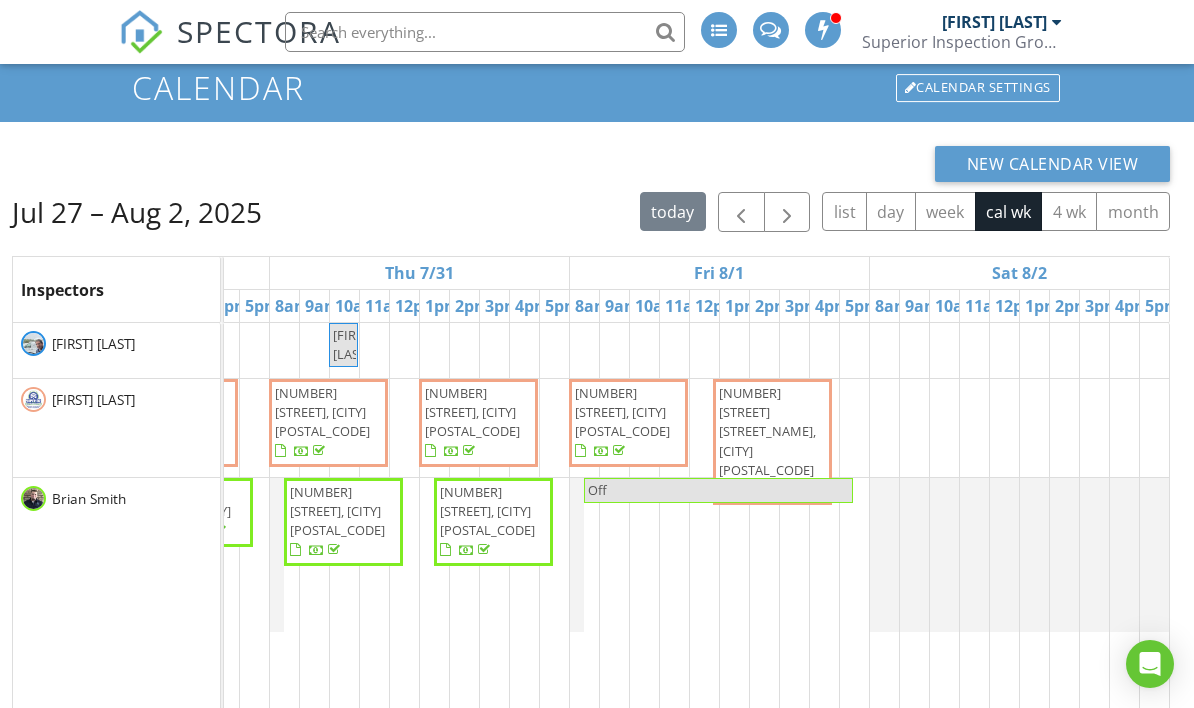 click at bounding box center [787, 213] 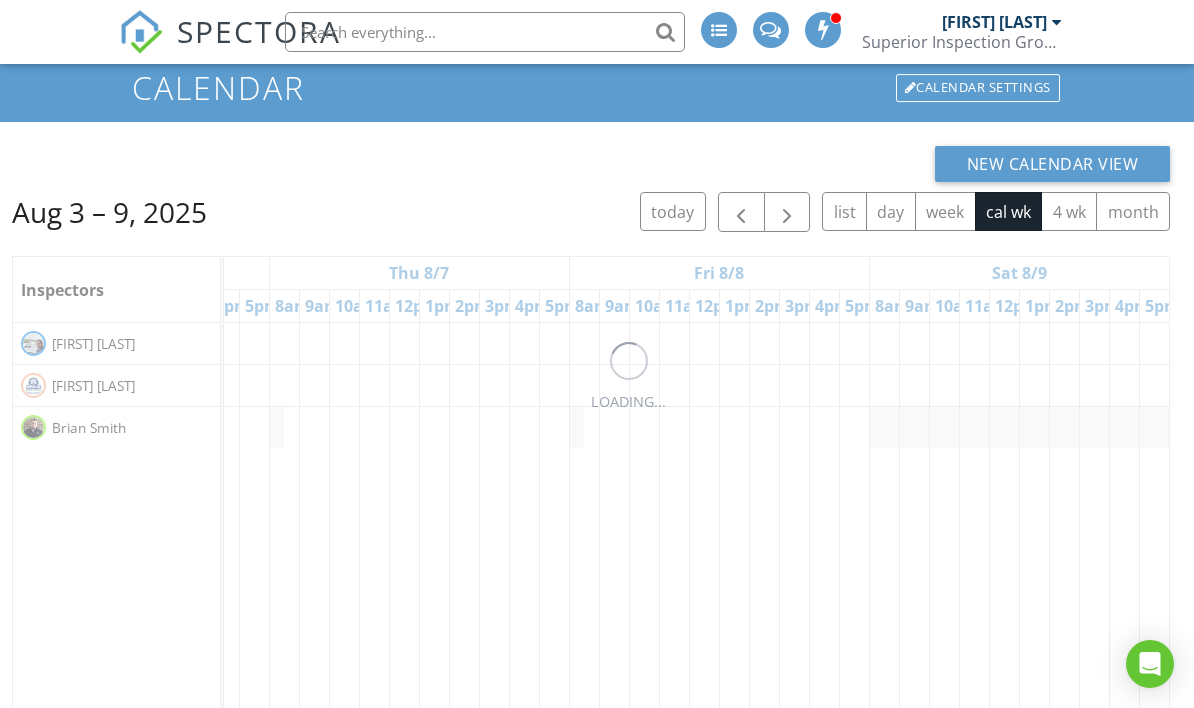 scroll, scrollTop: 0, scrollLeft: 0, axis: both 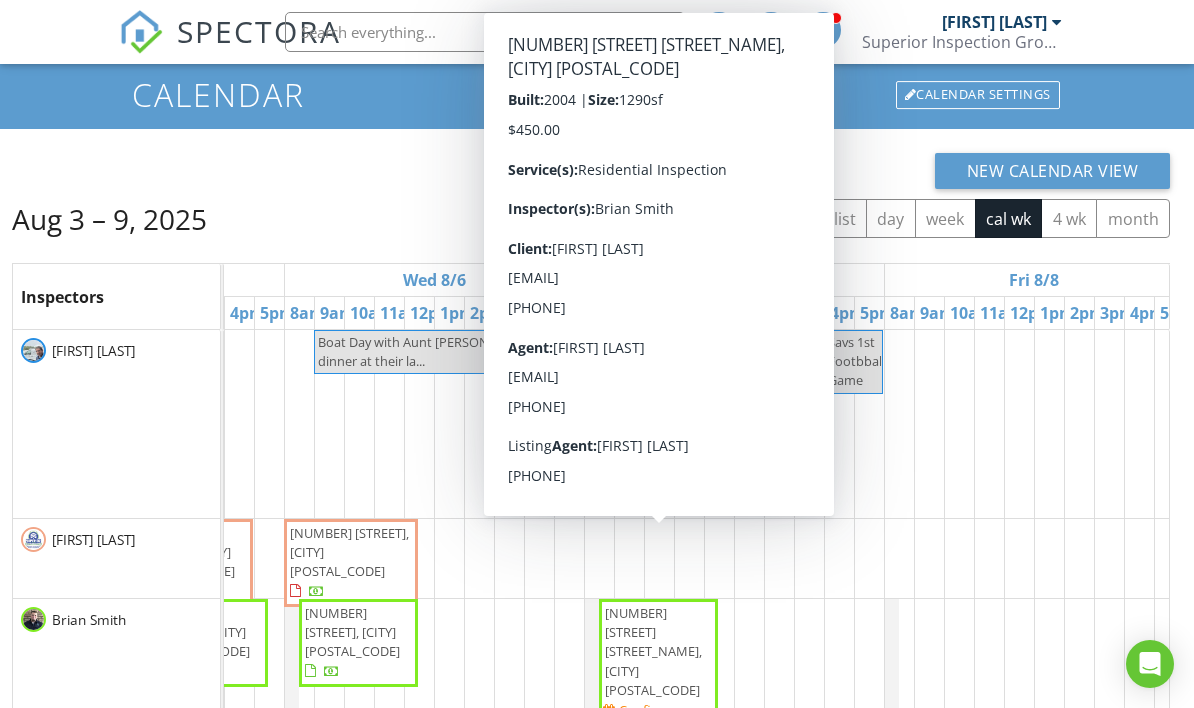 click on "1723 Whitehall Ct, Cookeville 38501" at bounding box center [658, 652] 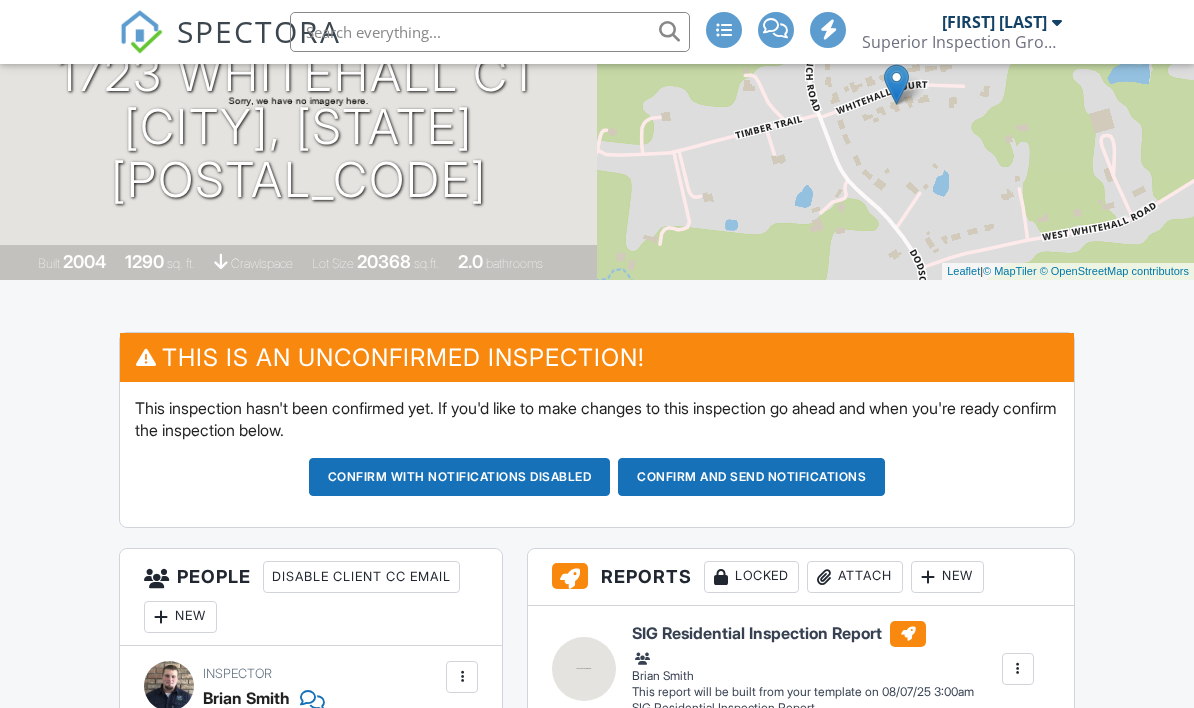 scroll, scrollTop: 400, scrollLeft: 0, axis: vertical 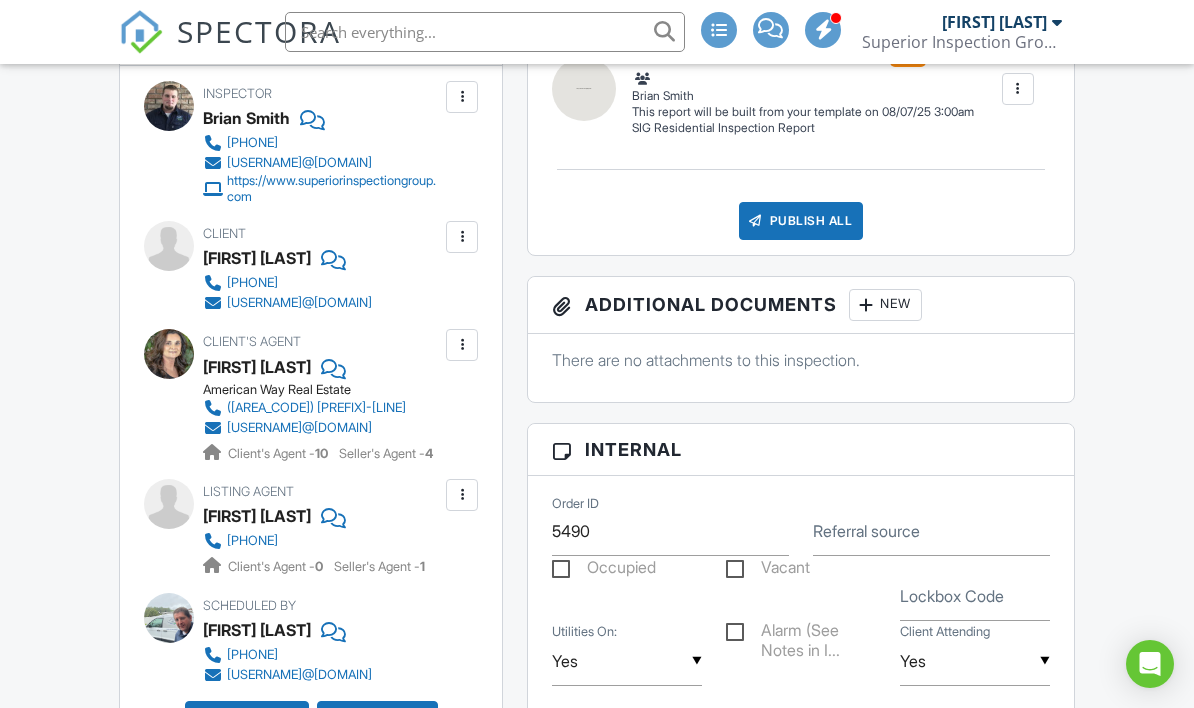 click at bounding box center (462, 237) 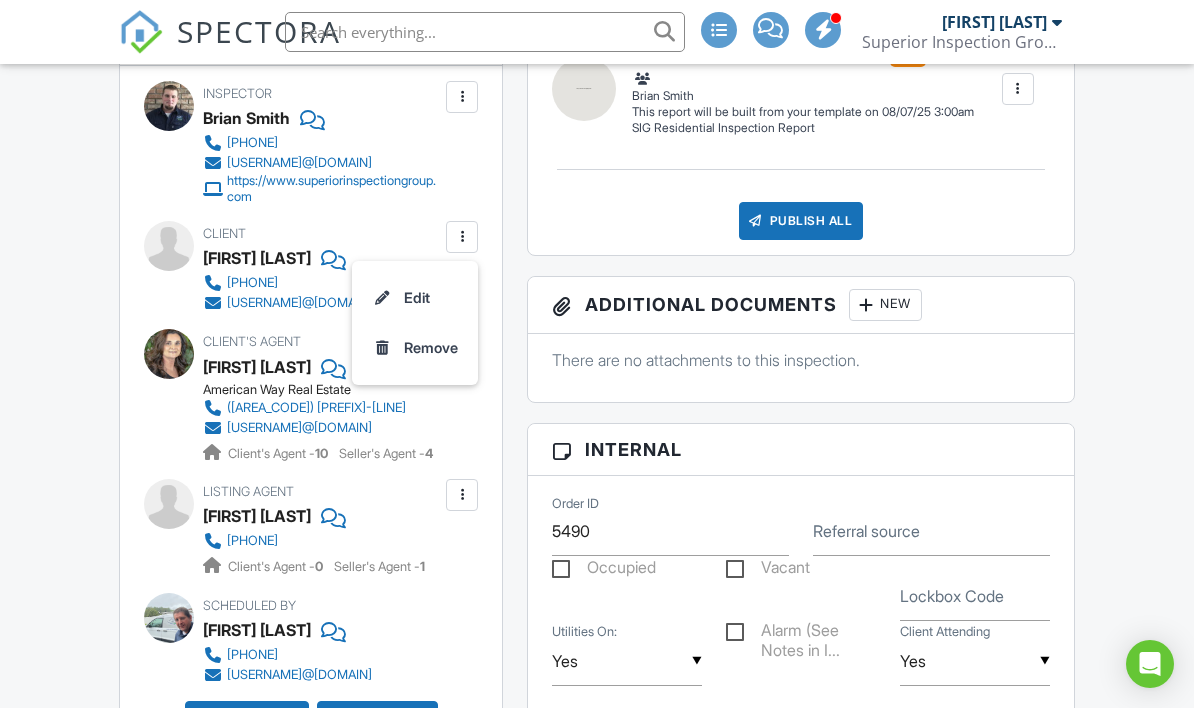 click on "Edit" at bounding box center [415, 298] 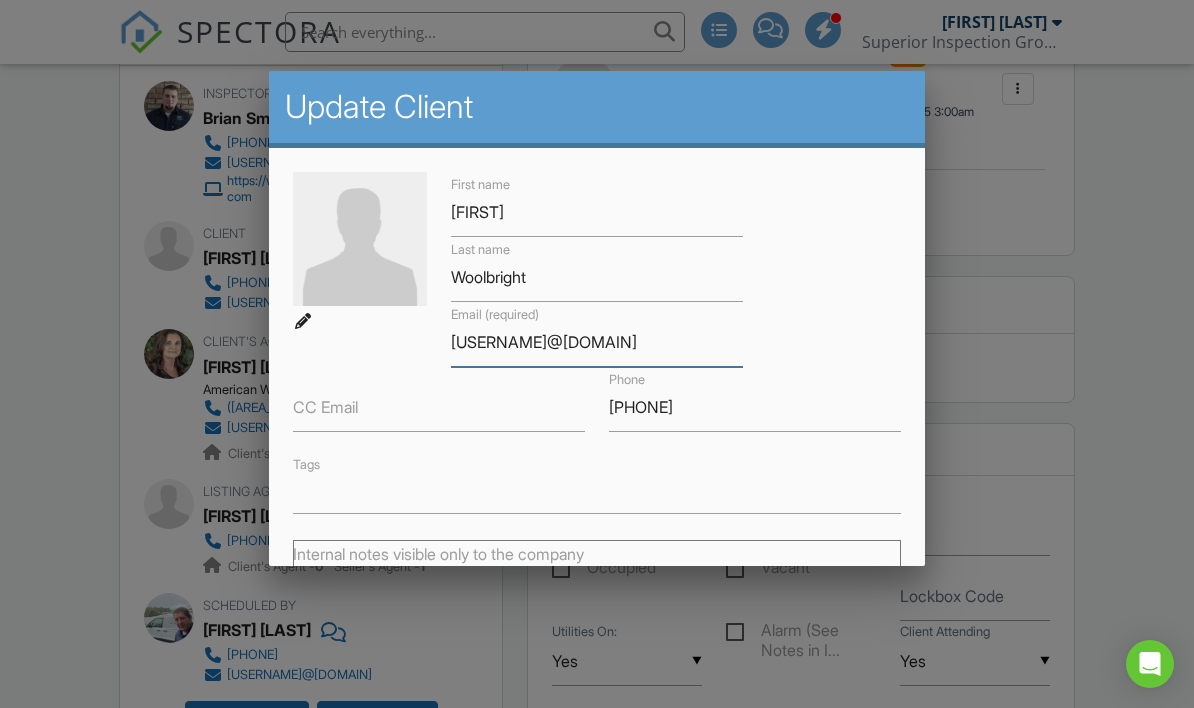 click on "teresa_woolbright@yahoo.com" at bounding box center [597, 342] 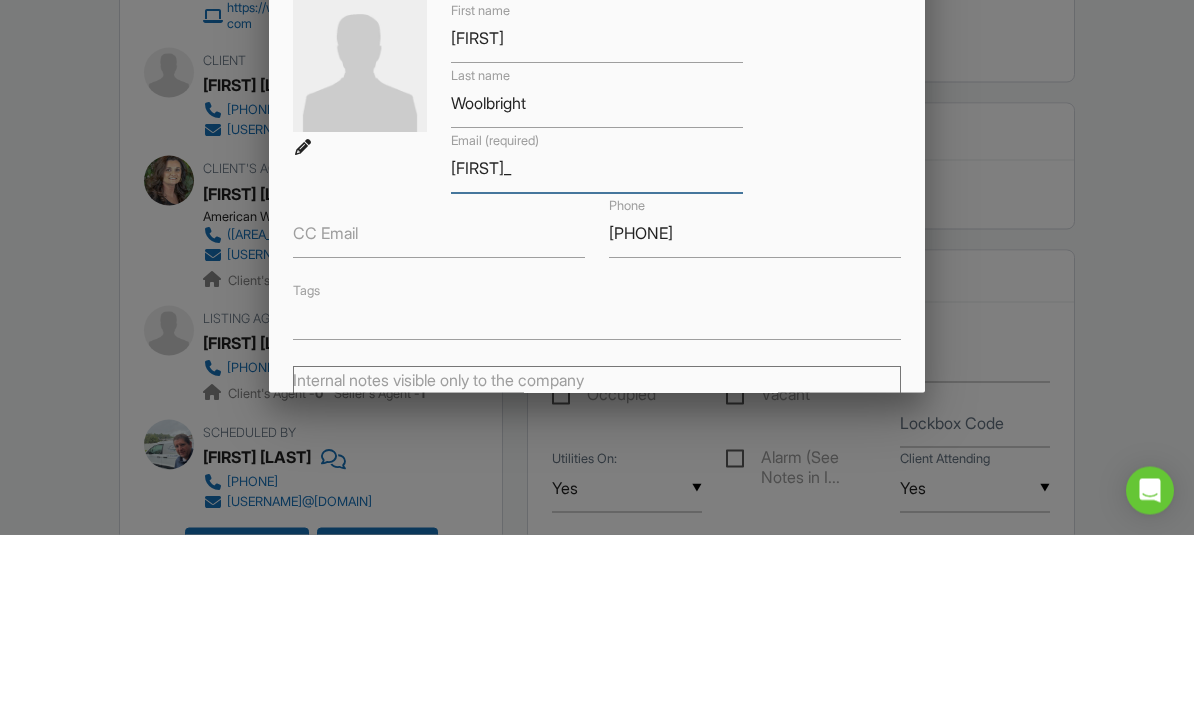 type on "teresa" 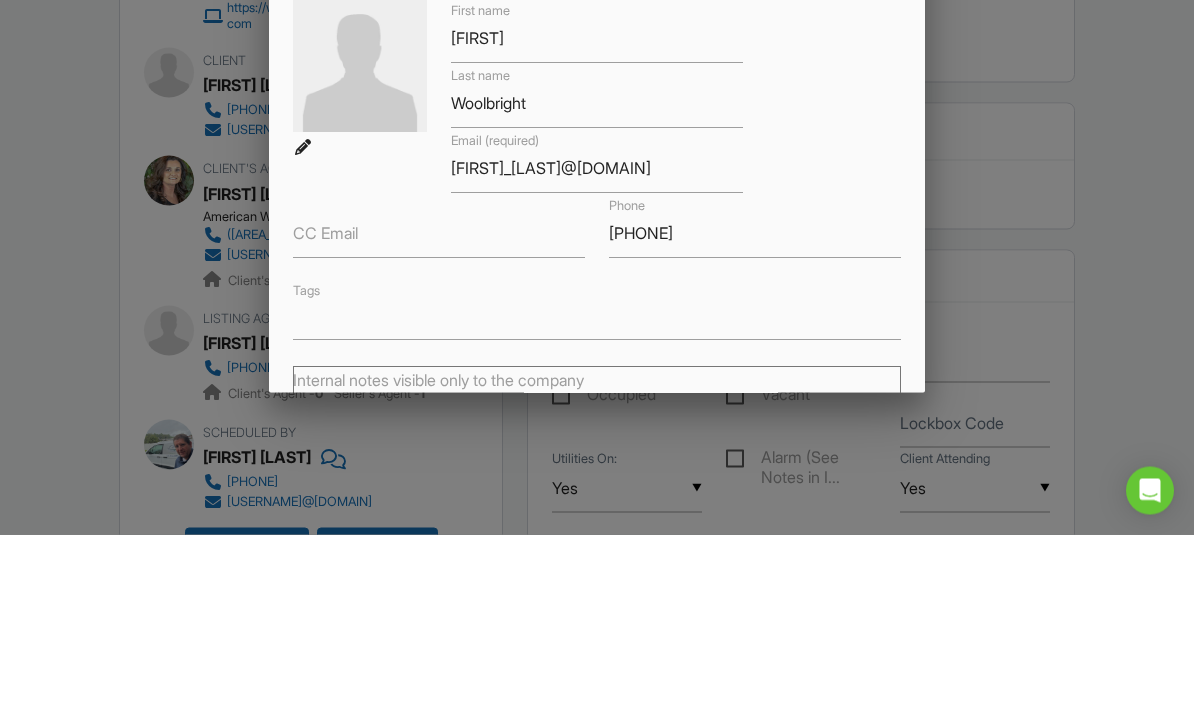 scroll, scrollTop: 1070, scrollLeft: 0, axis: vertical 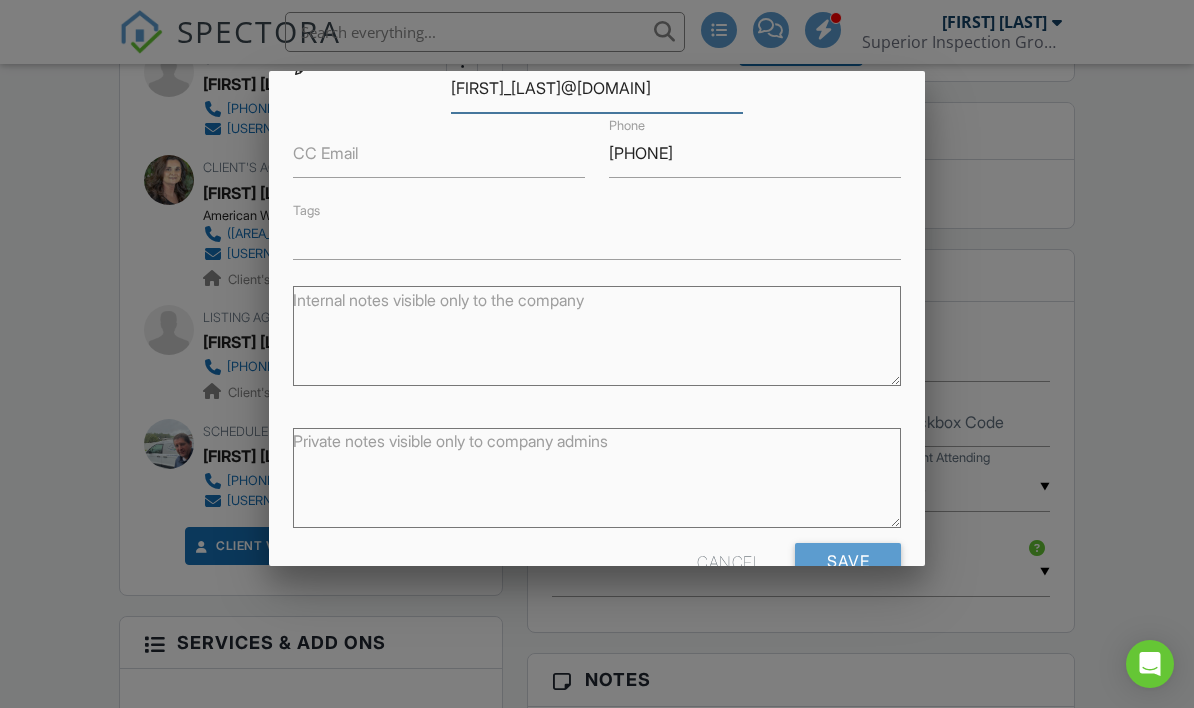 type on "Terresa_woolbright@yahoo.com" 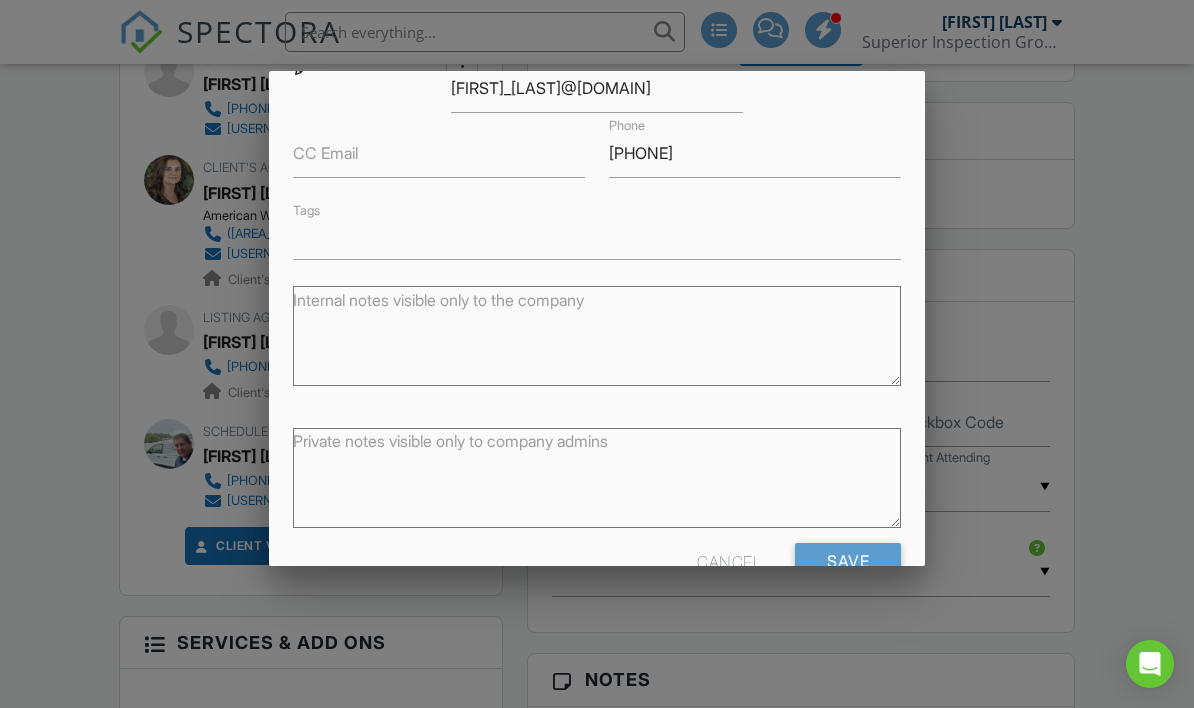 click on "Save" at bounding box center (848, 561) 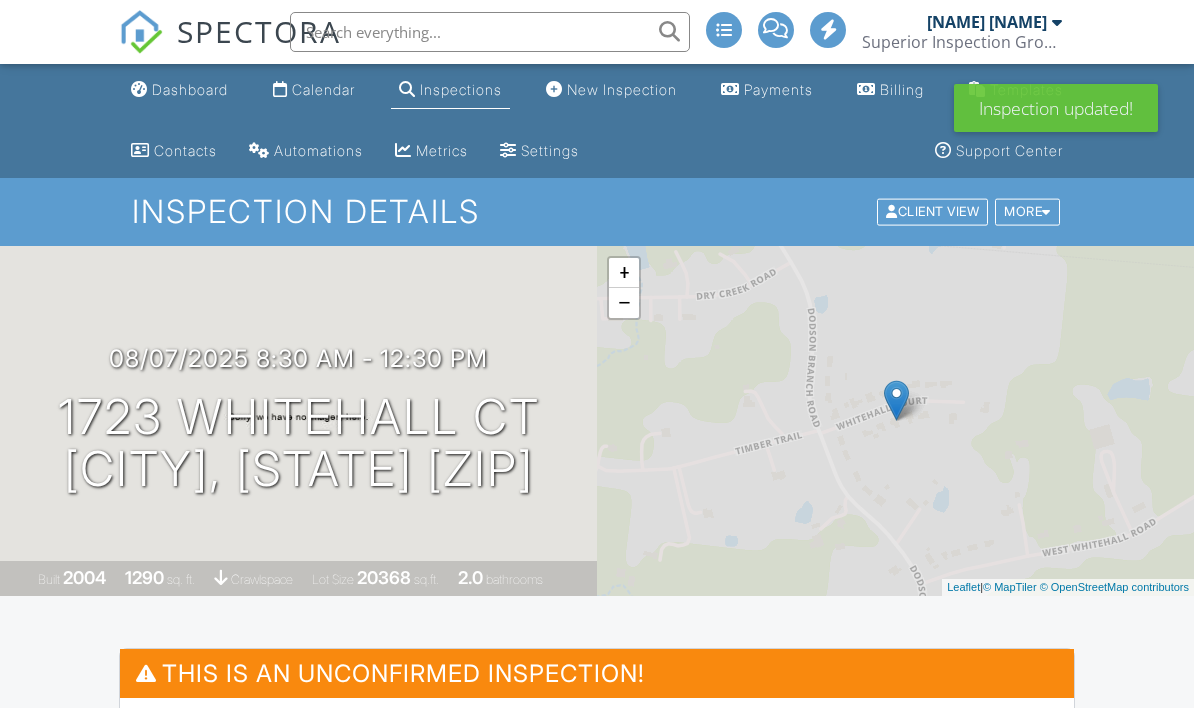scroll, scrollTop: 0, scrollLeft: 0, axis: both 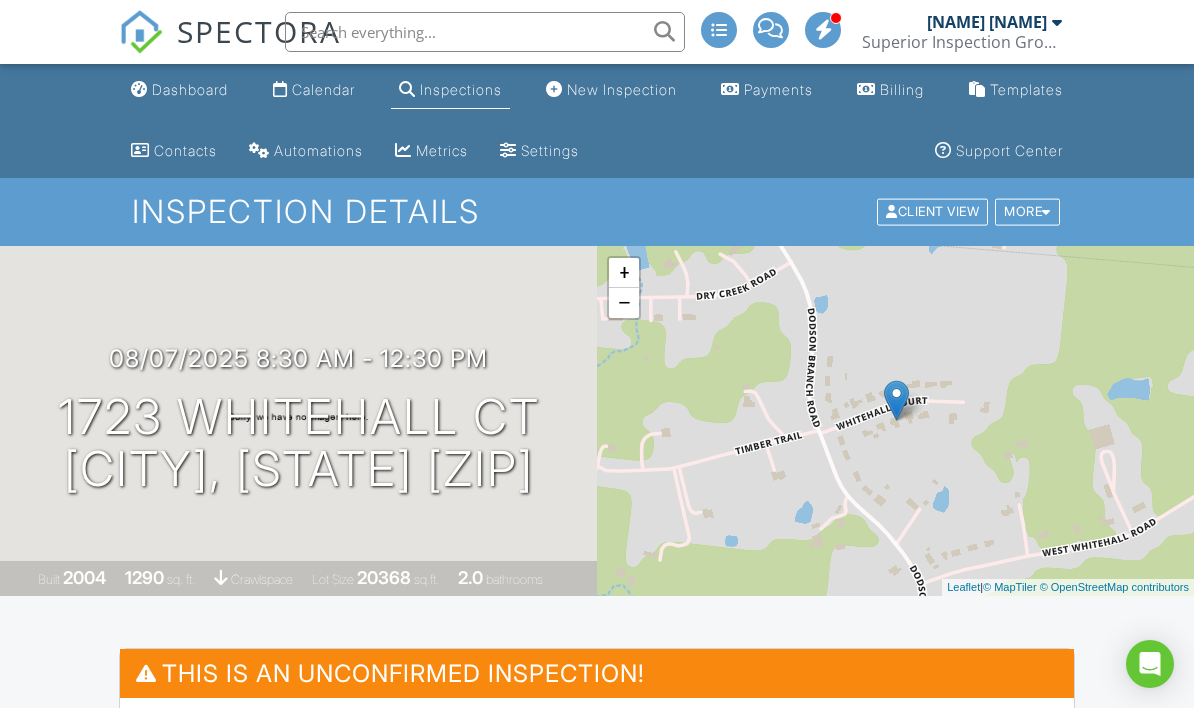 click on "Inspections" at bounding box center [461, 89] 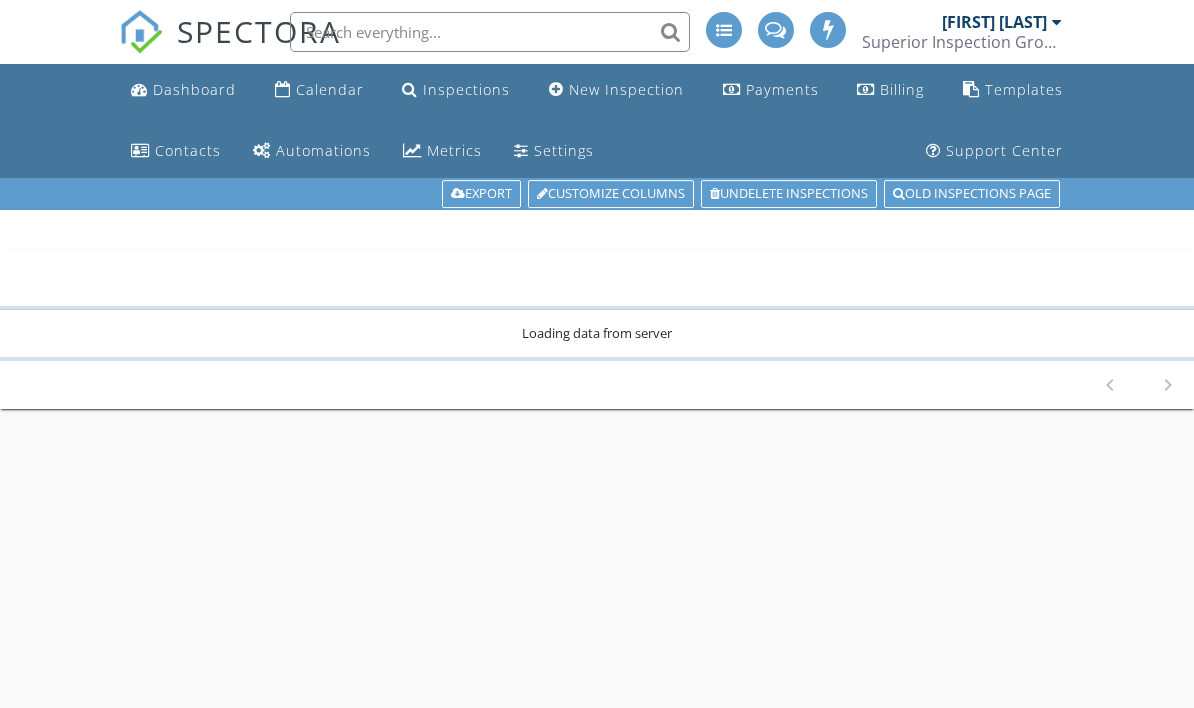 scroll, scrollTop: 0, scrollLeft: 0, axis: both 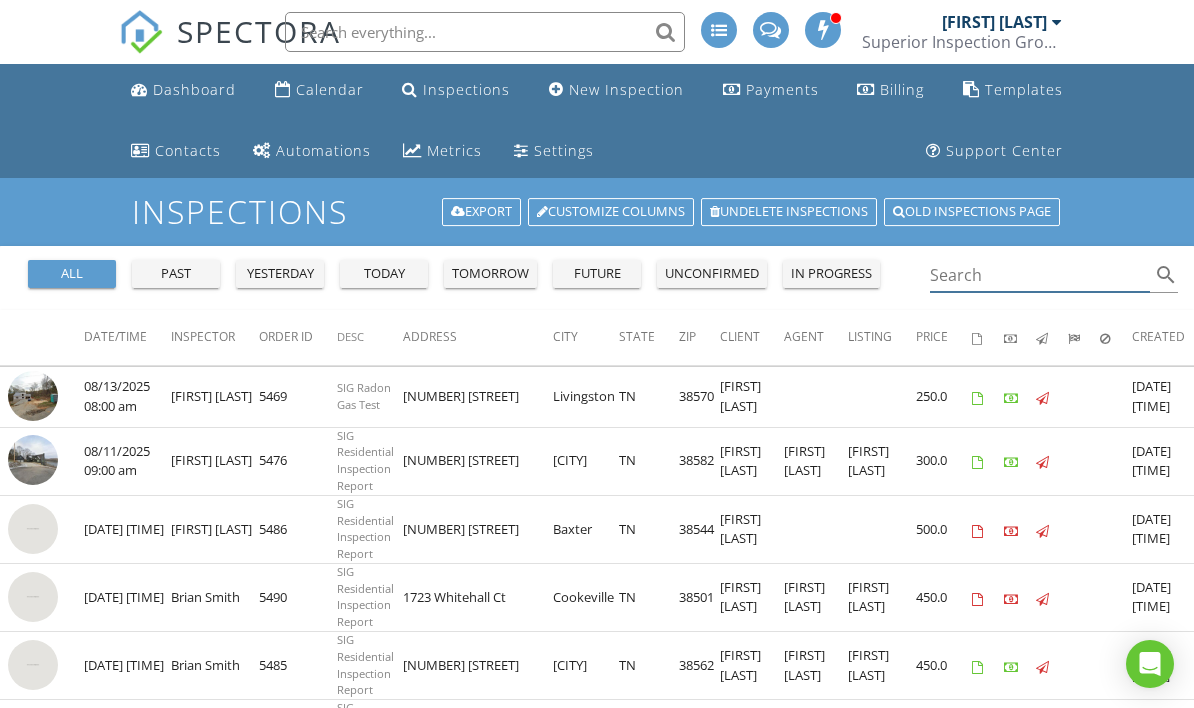 click at bounding box center (1040, 275) 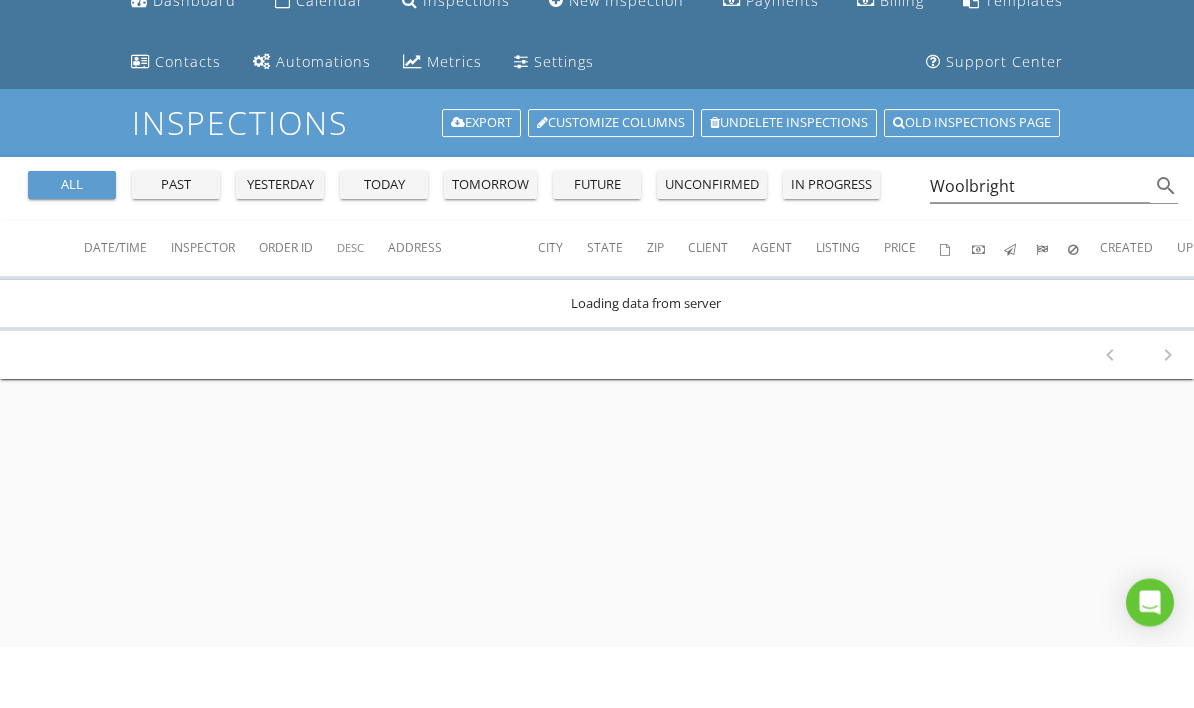 scroll, scrollTop: 0, scrollLeft: 0, axis: both 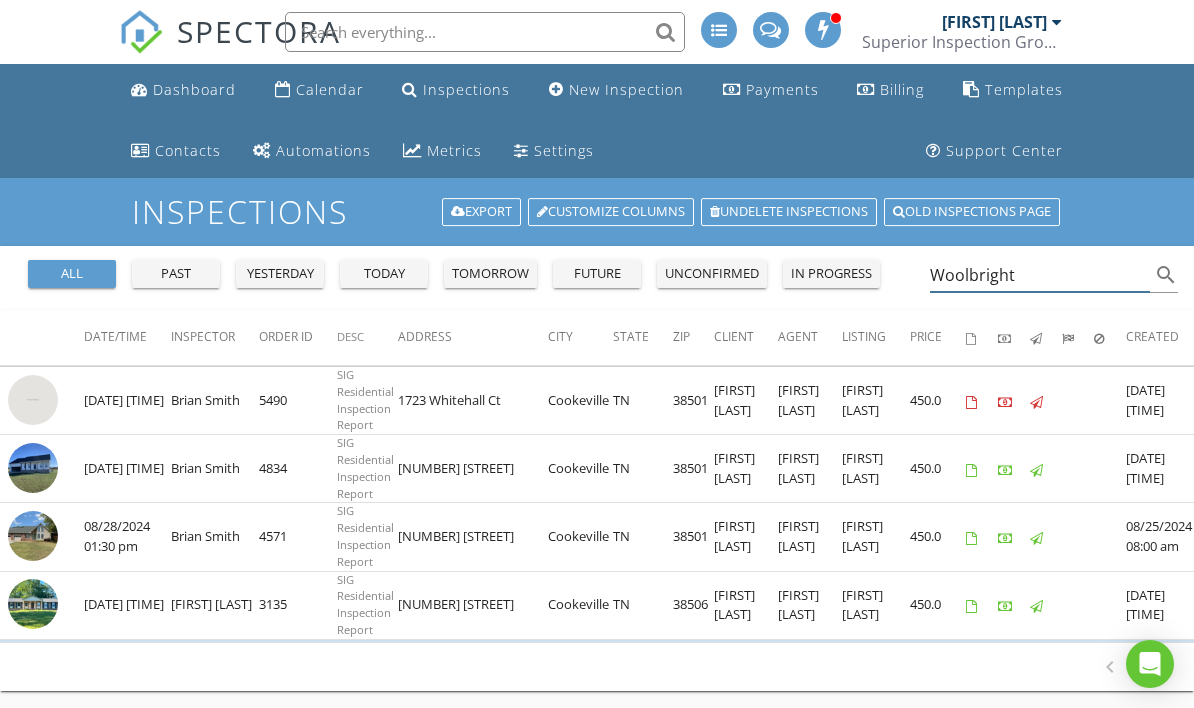 type on "Woolbright" 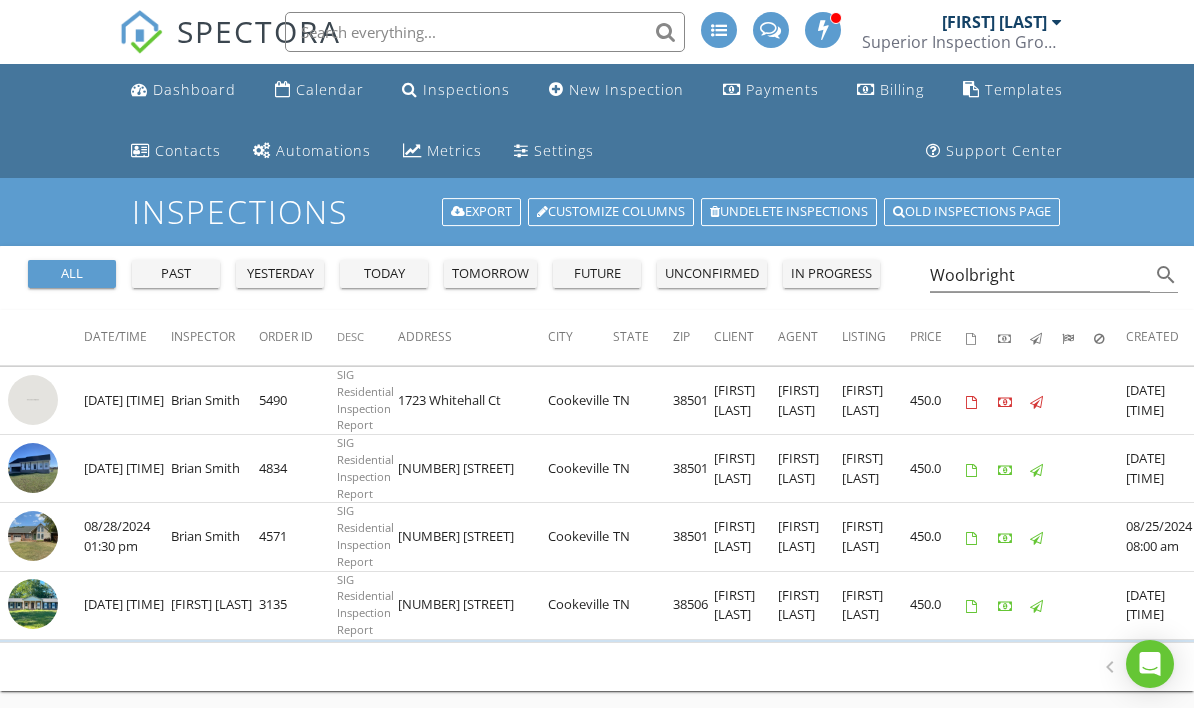 click at bounding box center (33, 468) 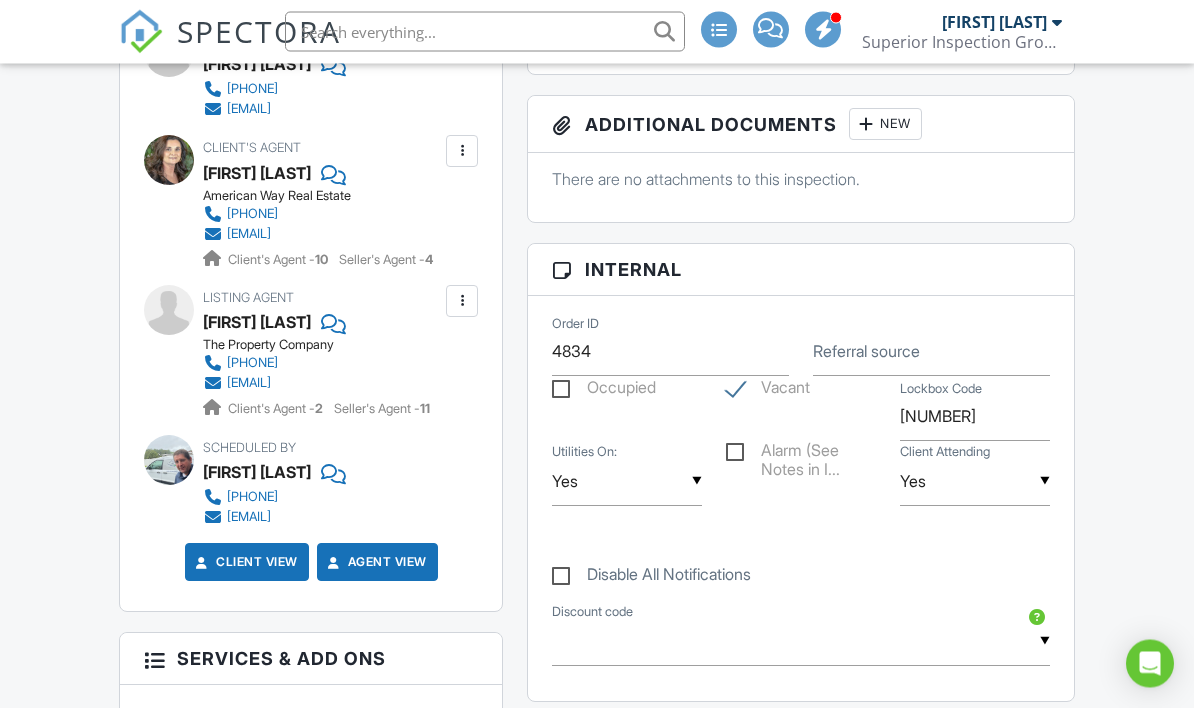 scroll, scrollTop: 0, scrollLeft: 0, axis: both 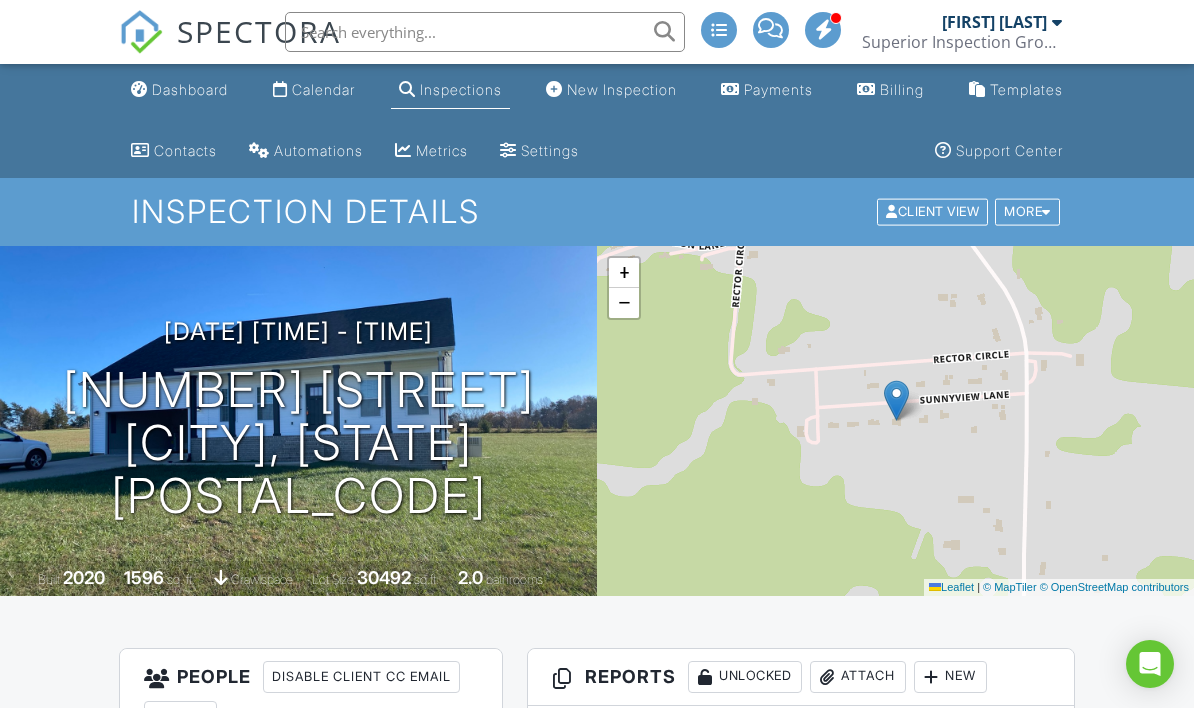click on "Calendar" at bounding box center [314, 90] 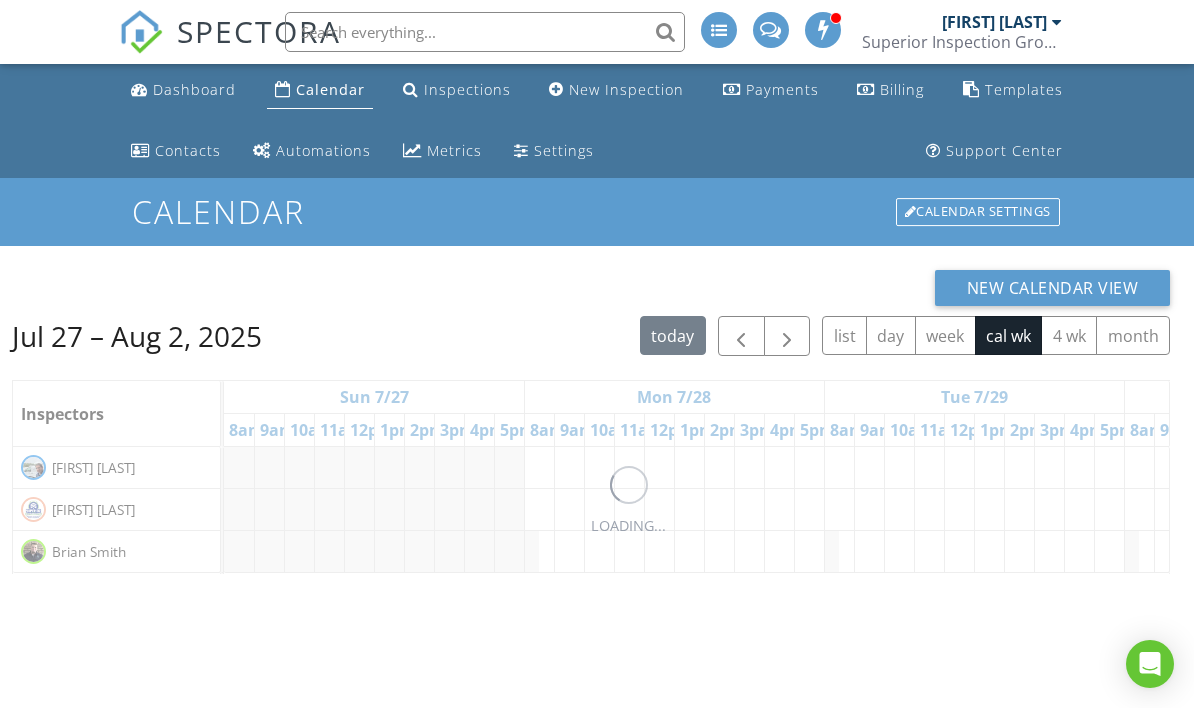 scroll, scrollTop: 0, scrollLeft: 0, axis: both 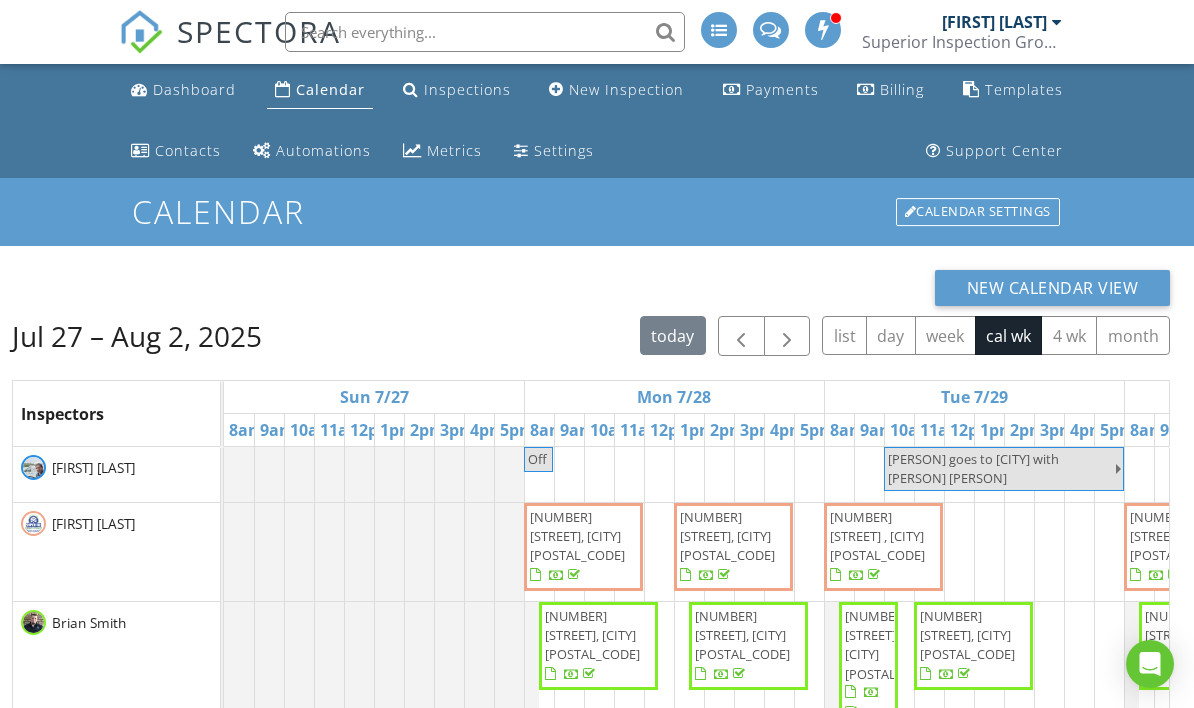 click at bounding box center (787, 337) 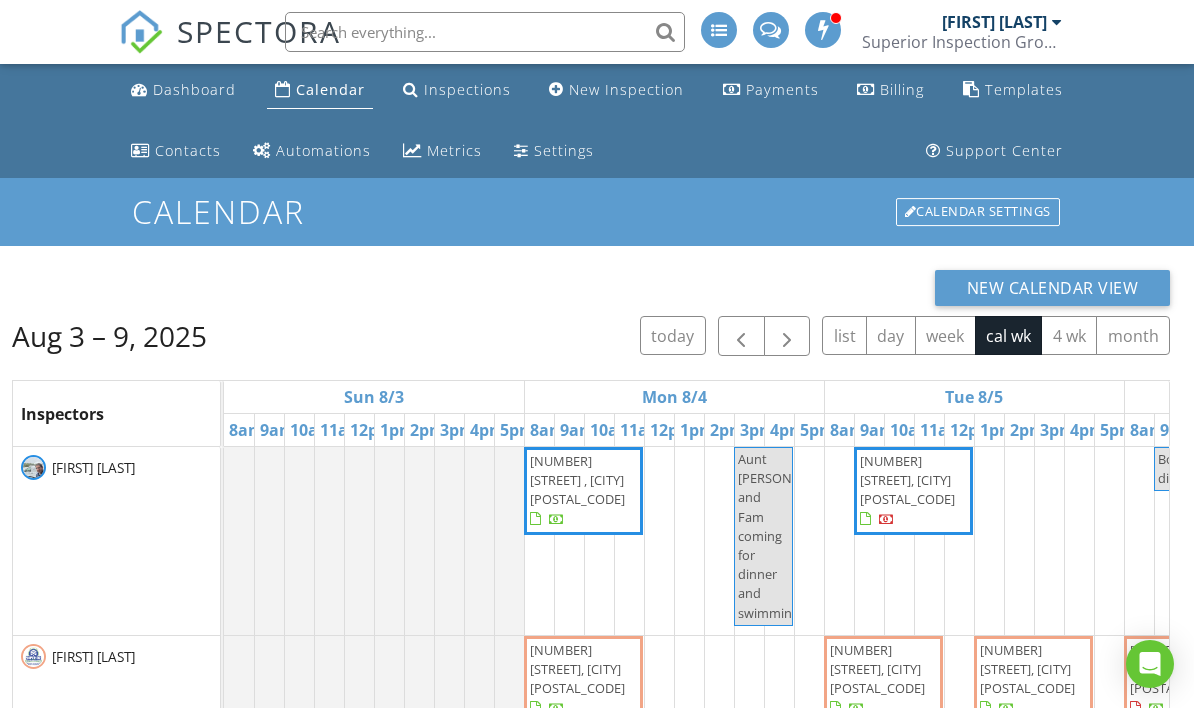 scroll, scrollTop: 0, scrollLeft: 142, axis: horizontal 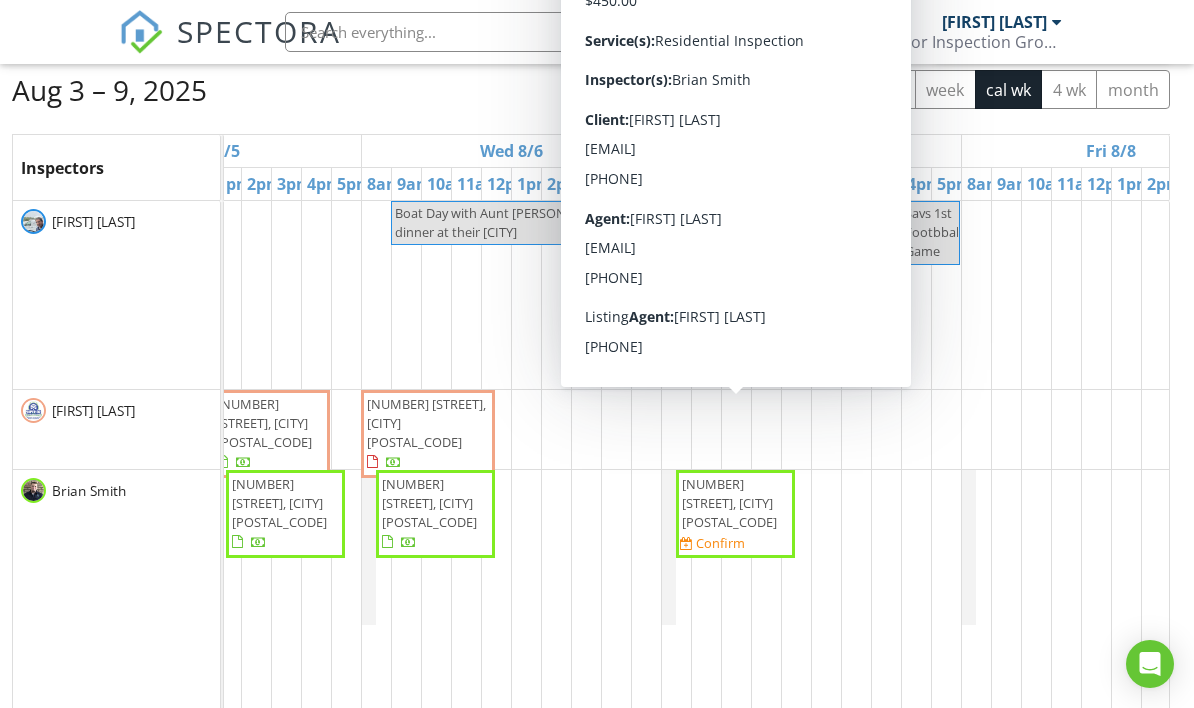 click on "1723 Whitehall Ct, Cookeville 38501" at bounding box center (735, 504) 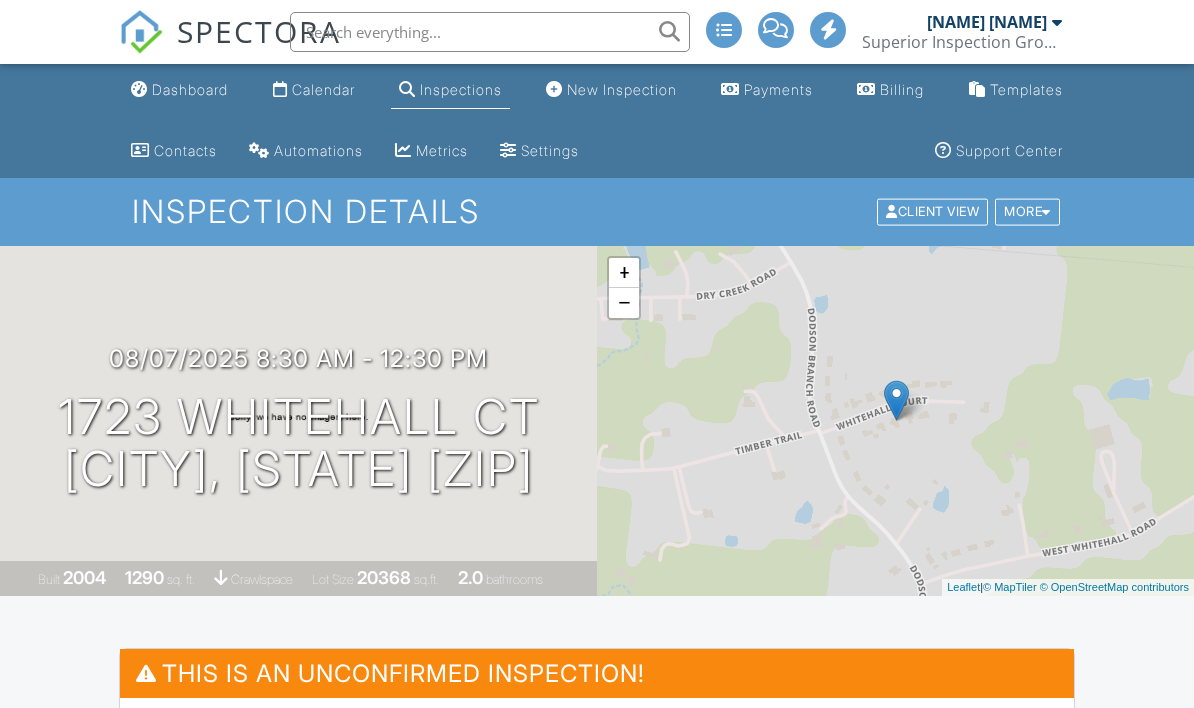 scroll, scrollTop: 242, scrollLeft: 0, axis: vertical 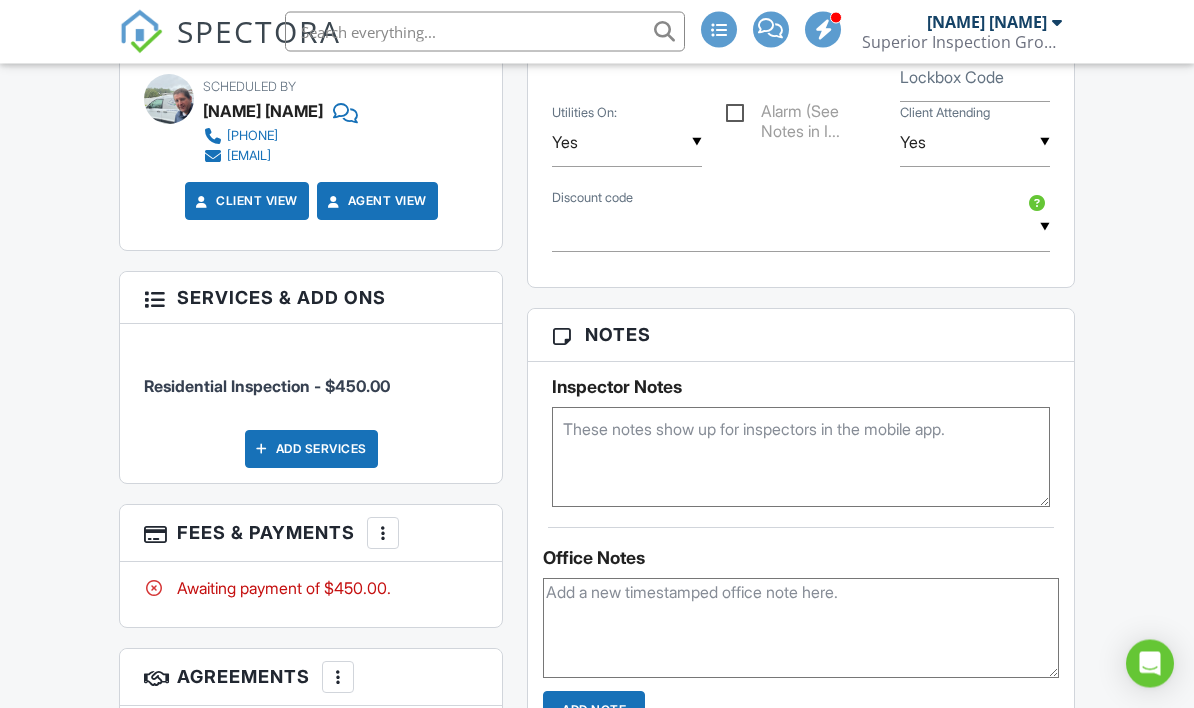 click at bounding box center (800, 458) 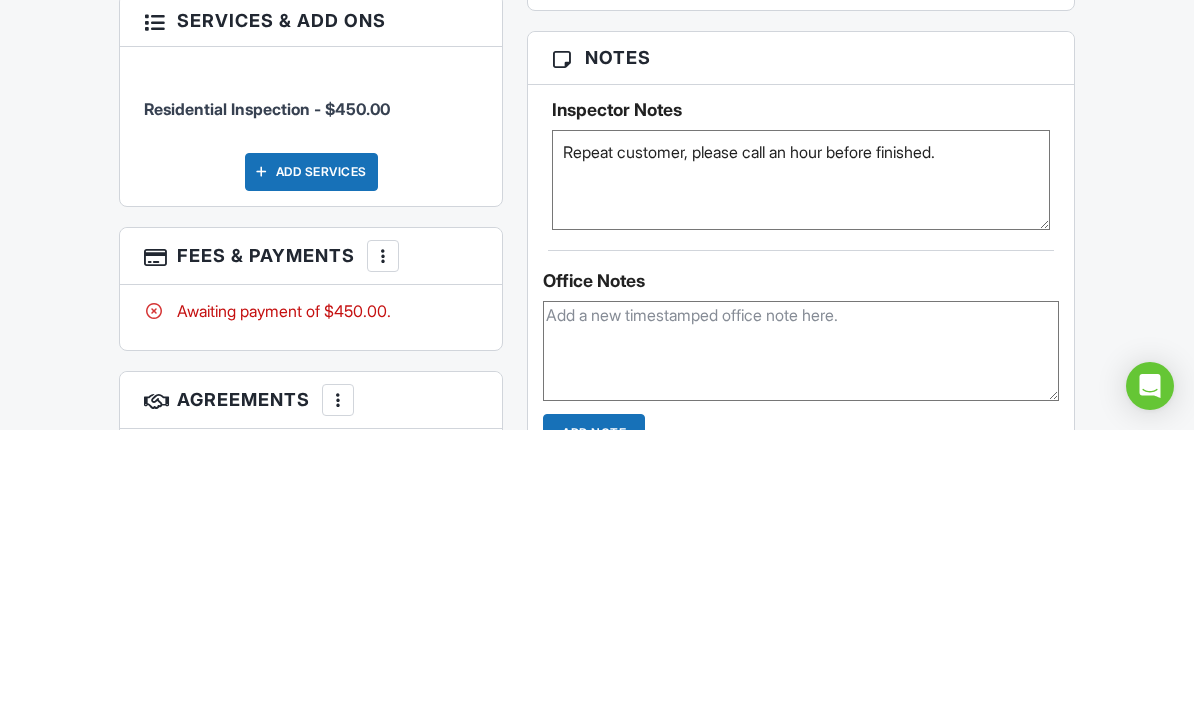 scroll, scrollTop: 1693, scrollLeft: 0, axis: vertical 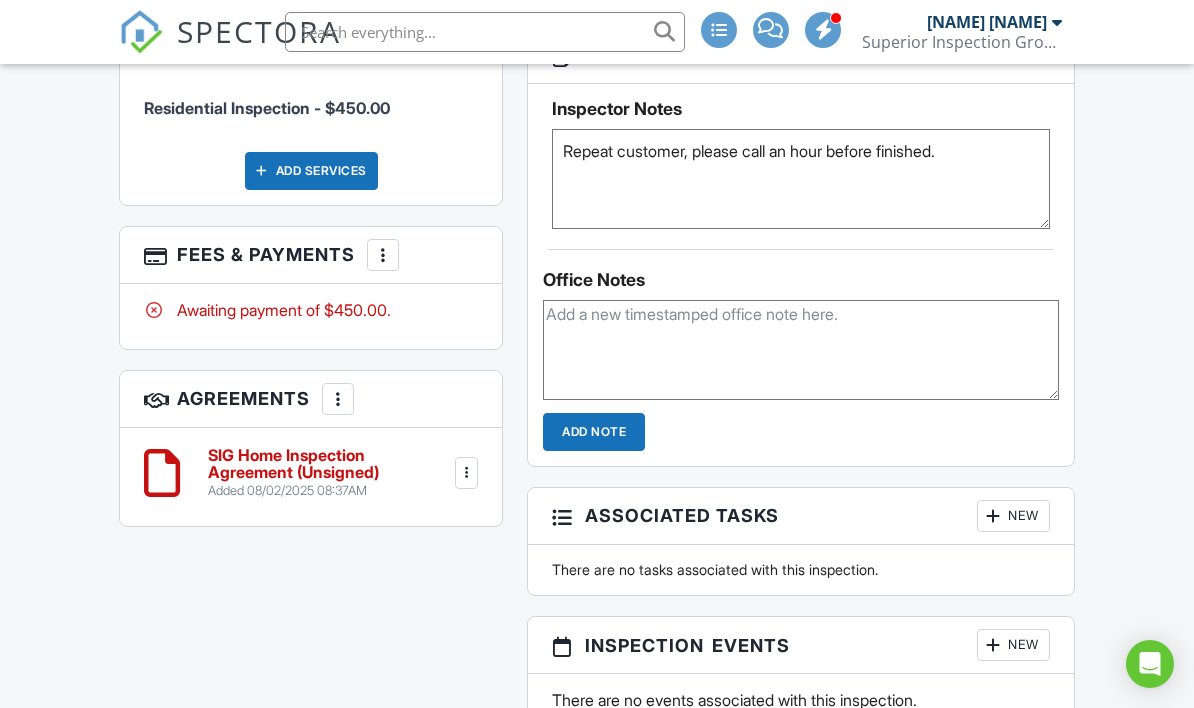 type on "Repeat customer, please call an hour before finished." 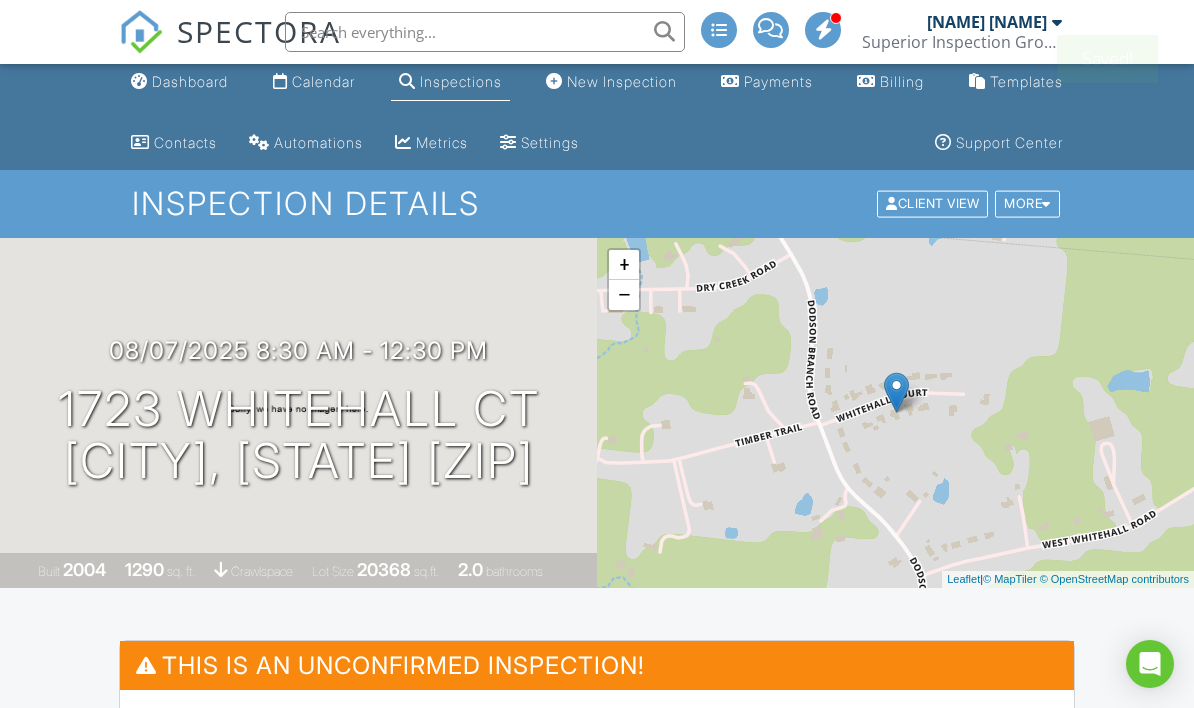 scroll, scrollTop: 0, scrollLeft: 0, axis: both 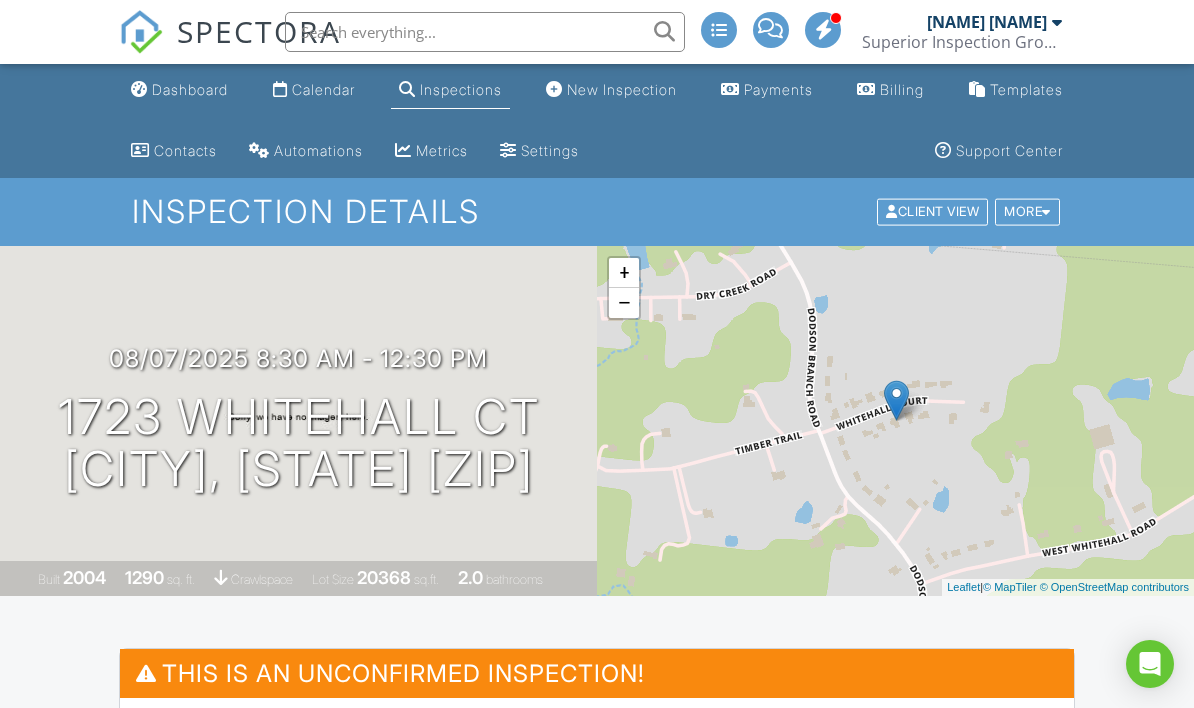click on "Calendar" at bounding box center (323, 89) 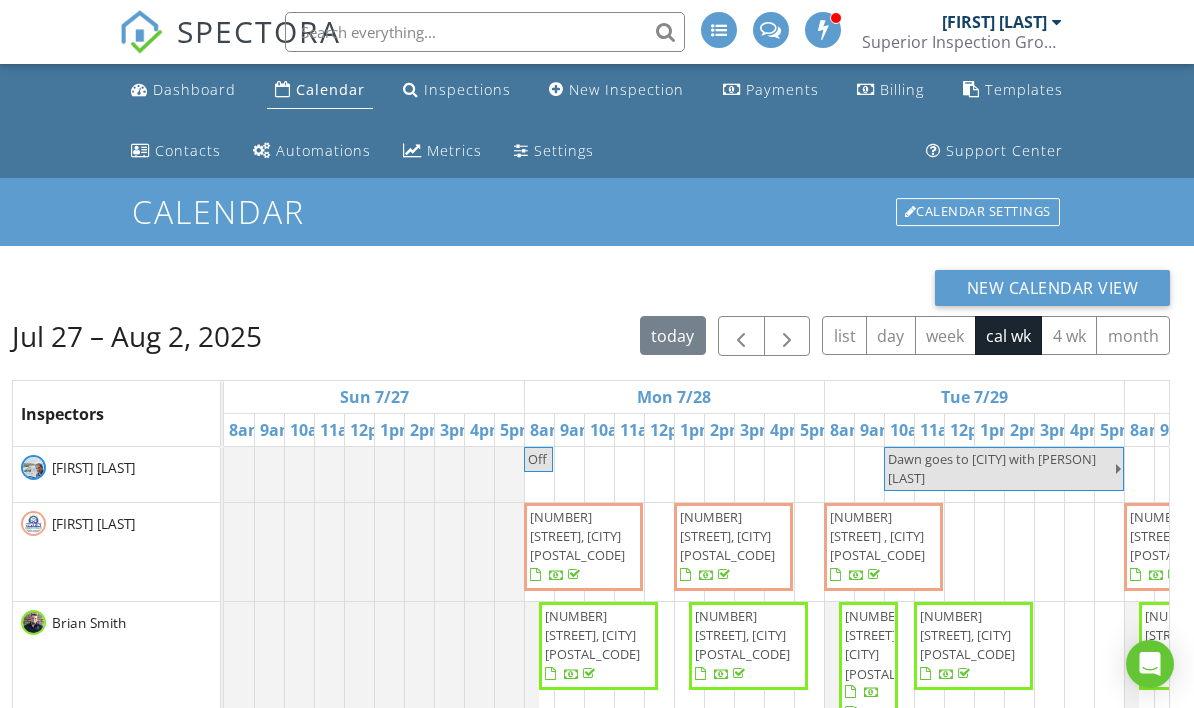 scroll, scrollTop: 0, scrollLeft: 0, axis: both 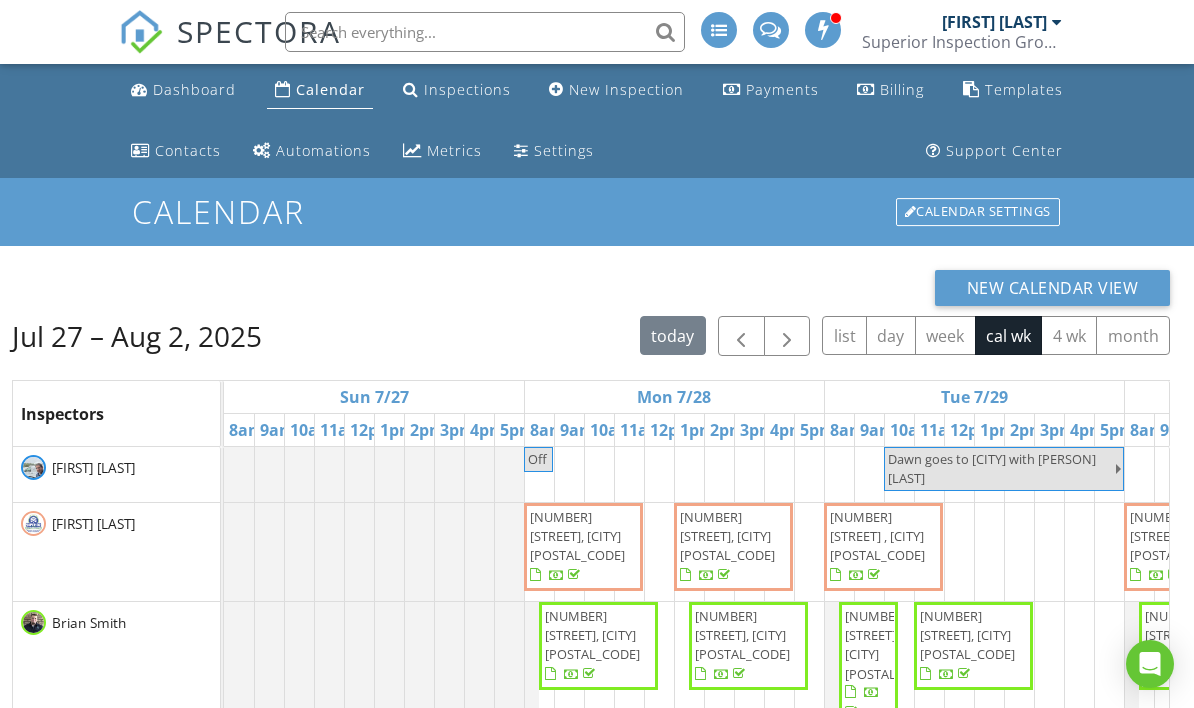 click at bounding box center (787, 337) 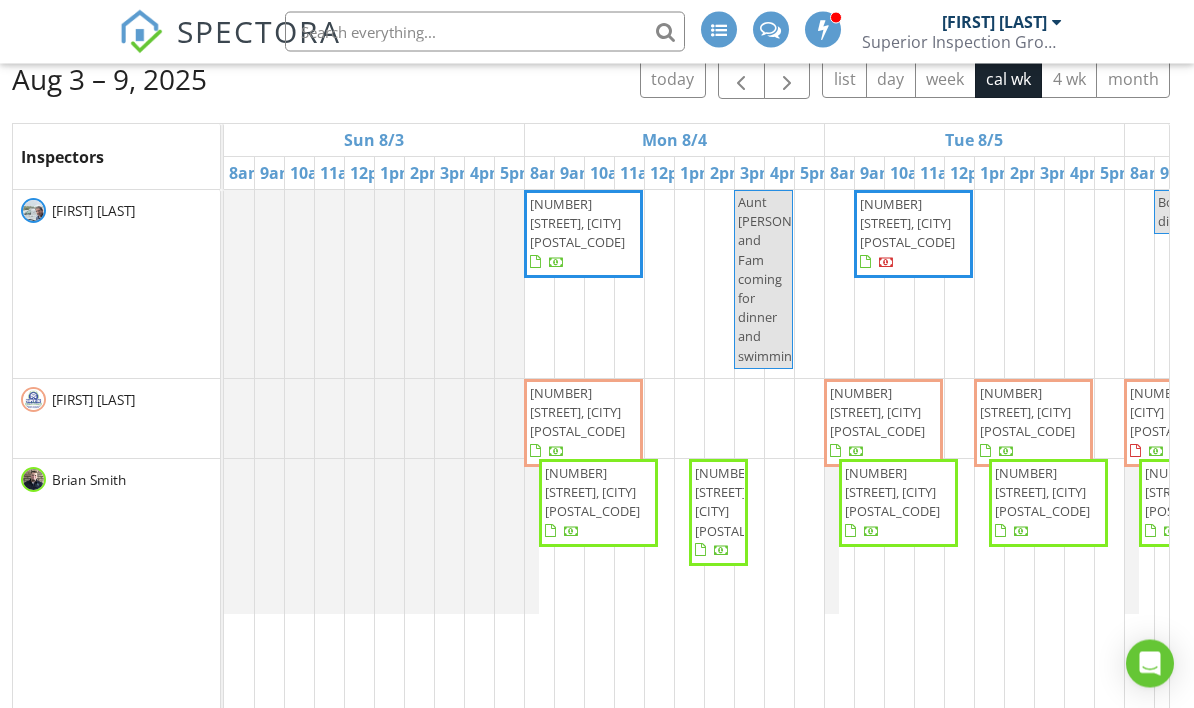 scroll, scrollTop: 257, scrollLeft: 0, axis: vertical 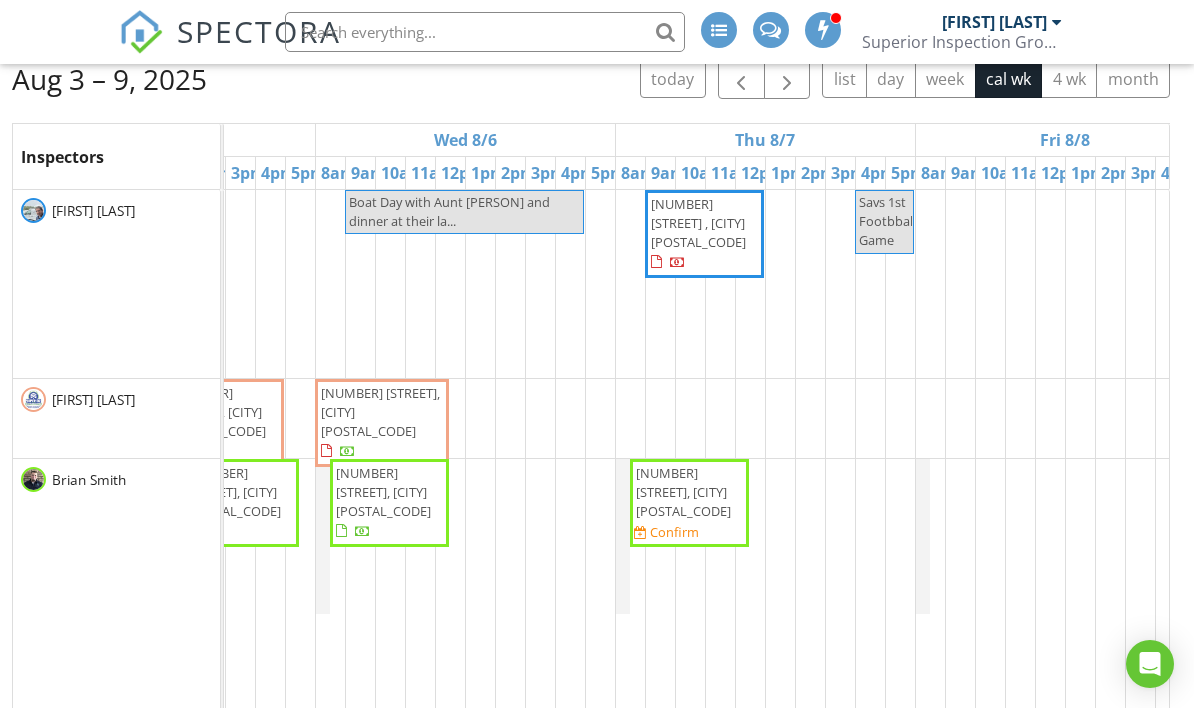 click at bounding box center [630, 478] 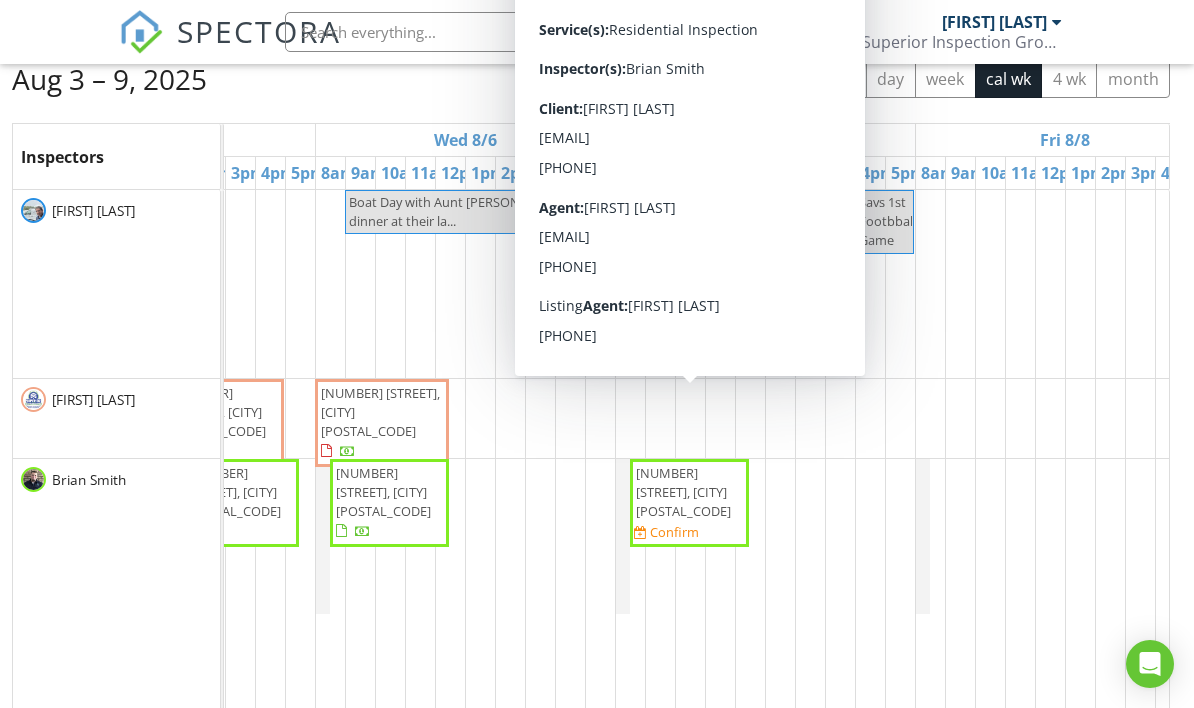 click on "1723 Whitehall Ct, Cookeville 38501" at bounding box center [689, 493] 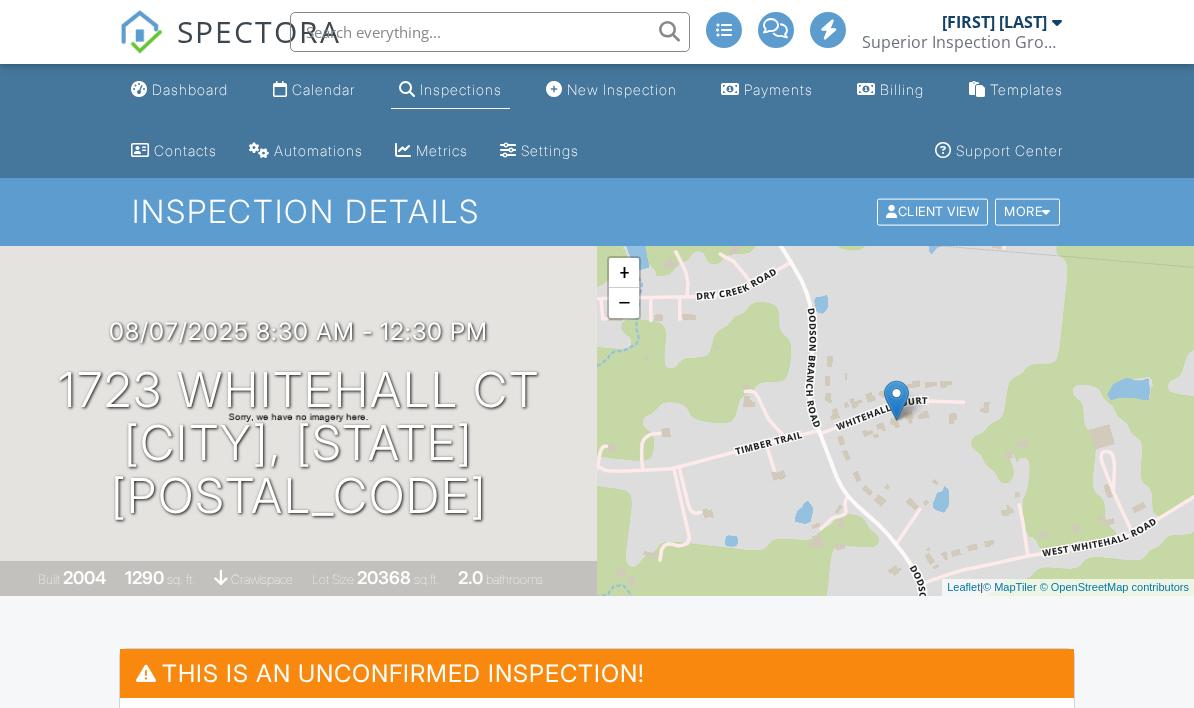 scroll, scrollTop: 279, scrollLeft: 0, axis: vertical 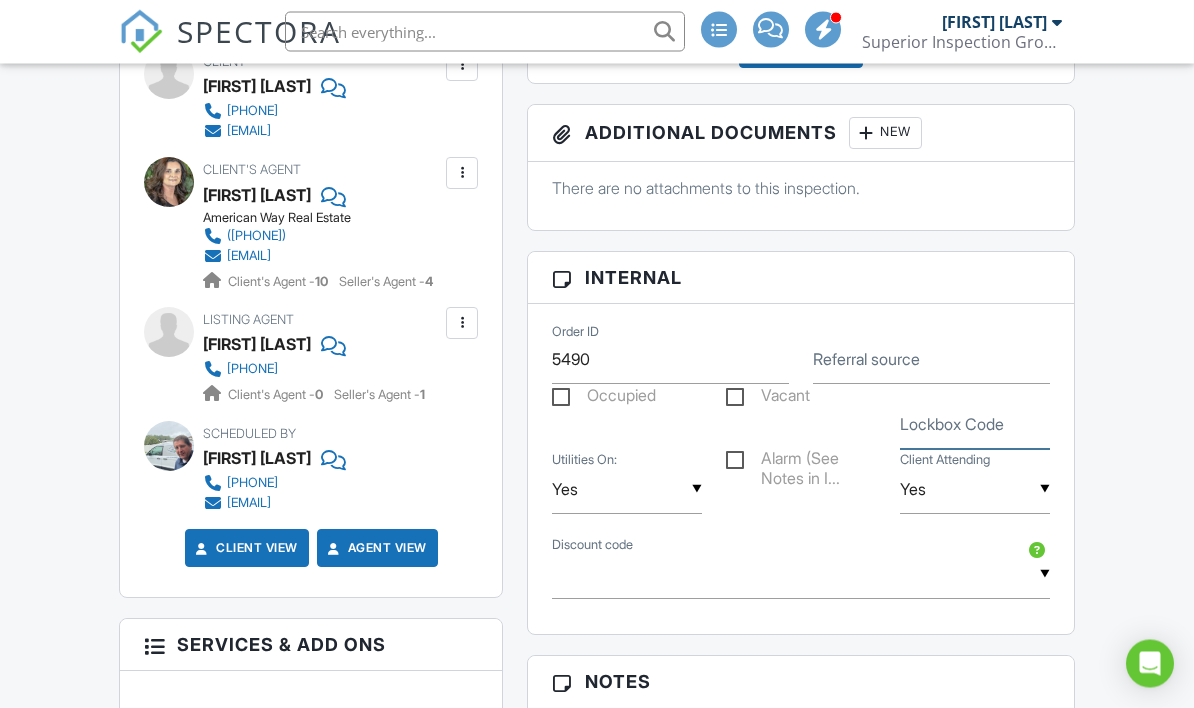 click on "Lockbox Code" at bounding box center (975, 425) 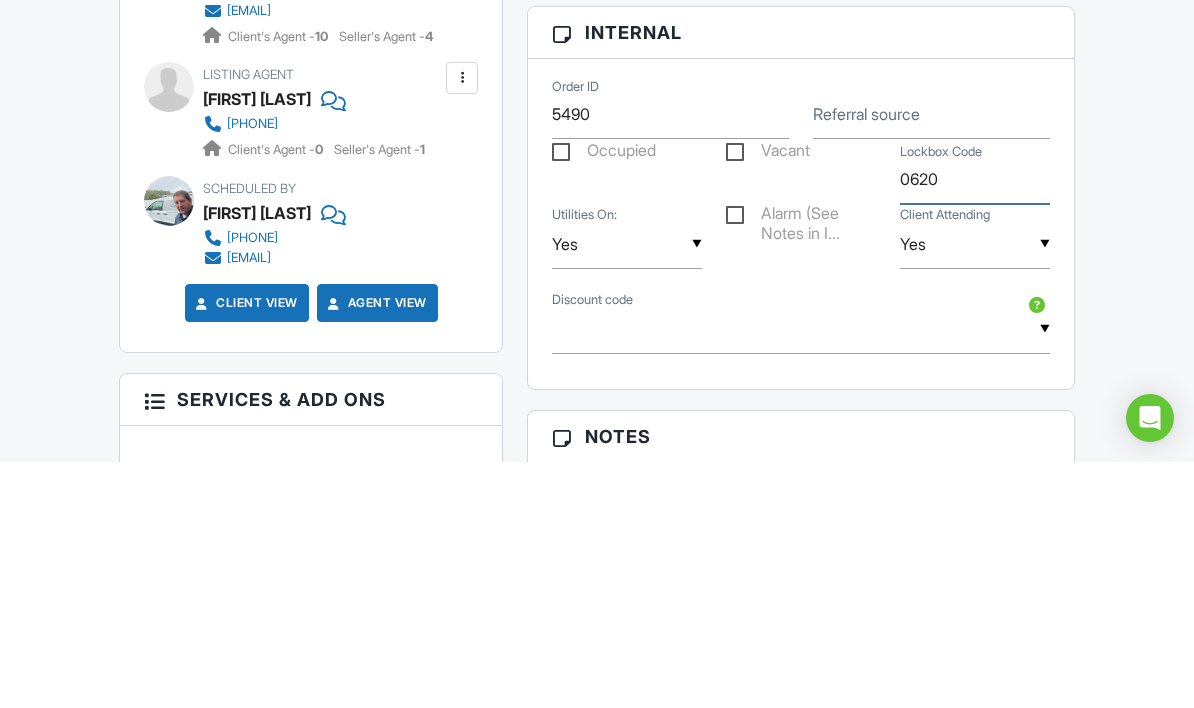 type on "0620" 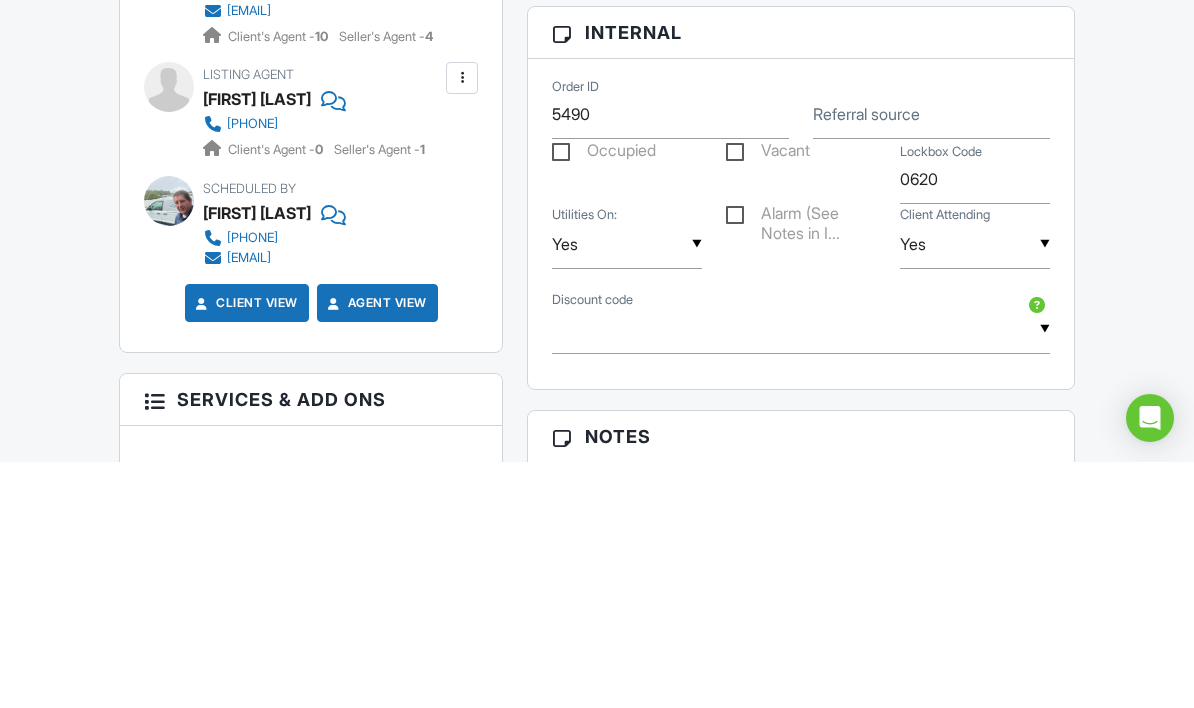 click on "Dashboard
Calendar
Inspections
New Inspection
Payments
Billing
Templates
Contacts
Automations
Metrics
Settings
Support Center
Inspection Details
Client View
More
Property Details
Reschedule
Reorder / Copy
Share
Cancel
Delete
Print Order
Convert to V9
Enable Pass on CC Fees
View Change Log
08/07/2025  8:30 am
- 12:30 pm
1723 Whitehall Ct
Cookeville, TN 38501
Built
2004
1290
sq. ft.
crawlspace
Lot Size
20368
sq.ft.
2.0
bathrooms
+ − Leaflet  |  © MapTiler   © OpenStreetMap contributors
This is an Unconfirmed Inspection!
Confirm with notifications disabled
Confirm and send notifications
Reports
Locked" at bounding box center [597, 551] 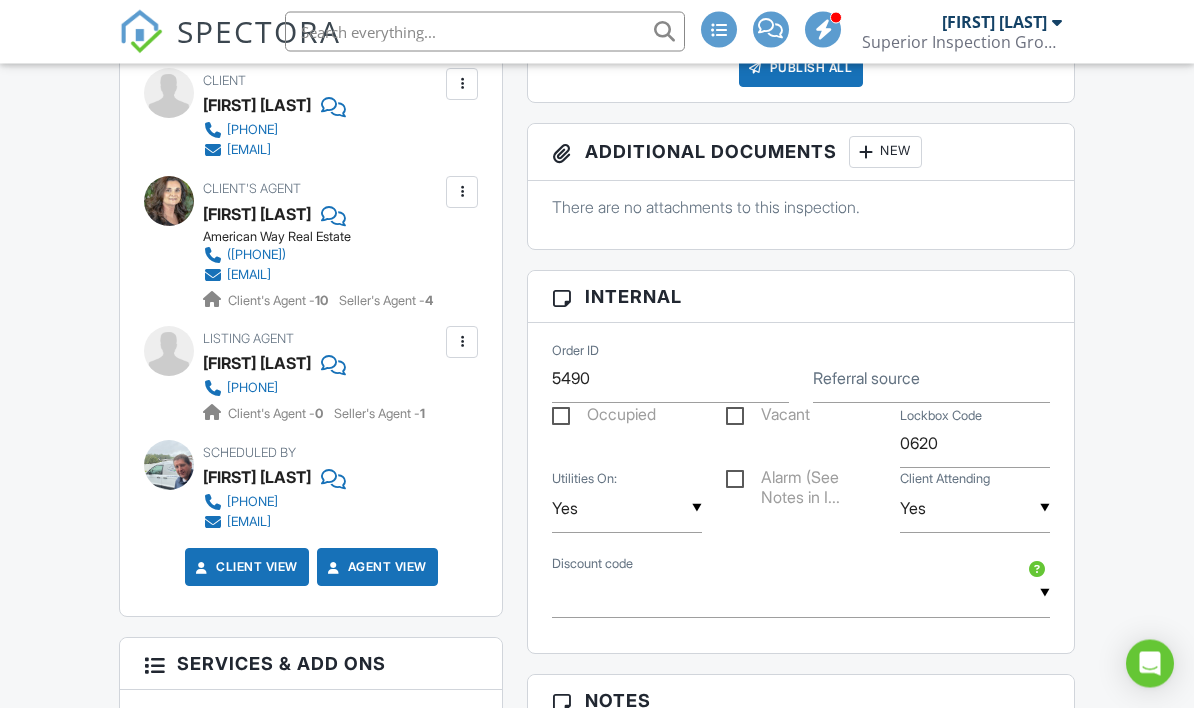 scroll, scrollTop: 1049, scrollLeft: 0, axis: vertical 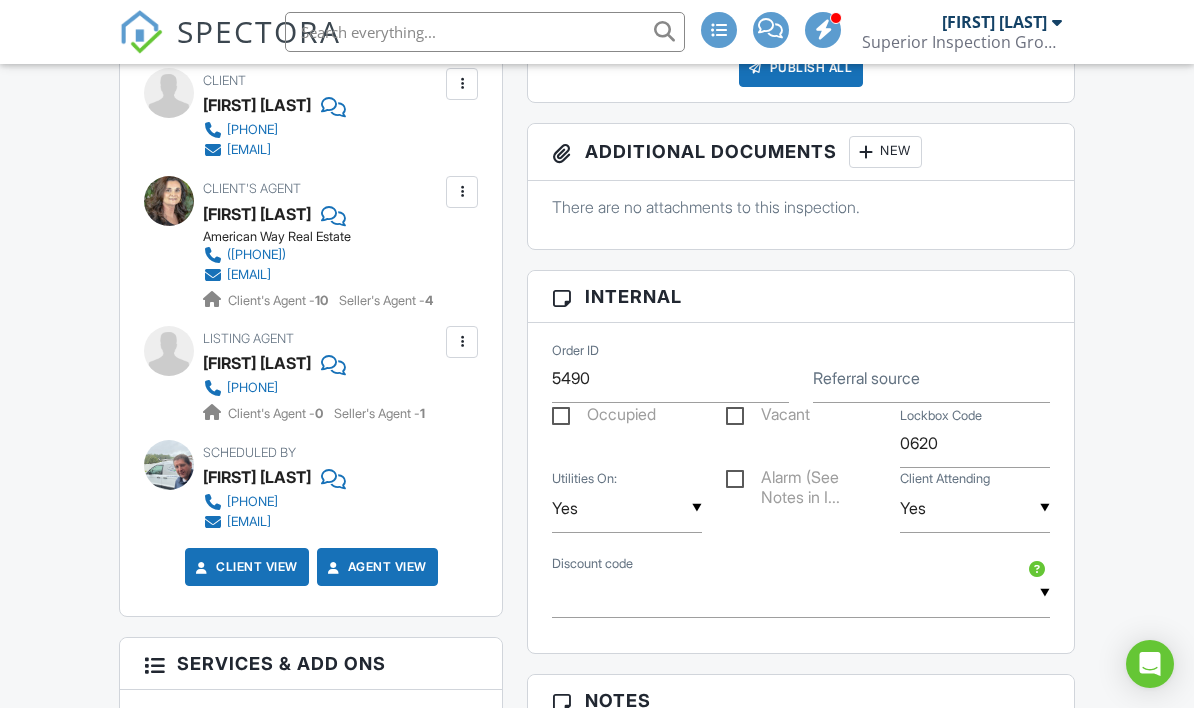 click on "Occupied" at bounding box center [604, 417] 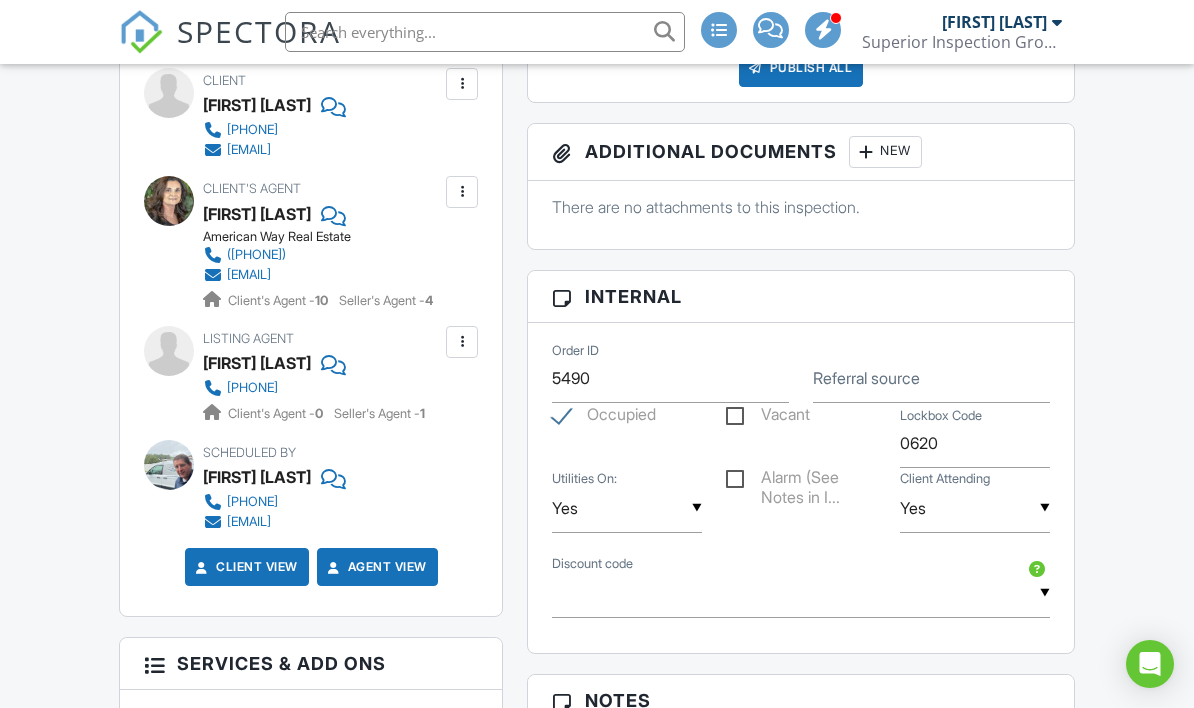 click on "Vacant" at bounding box center (768, 417) 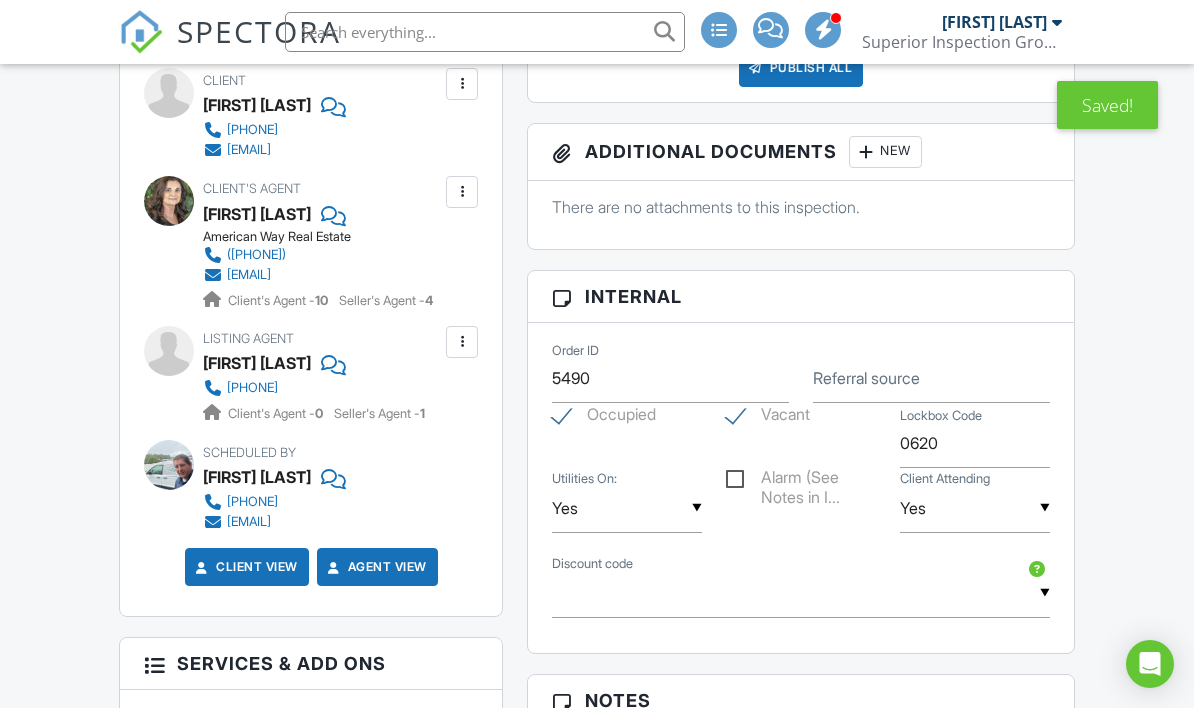 click on "Occupied" at bounding box center [604, 417] 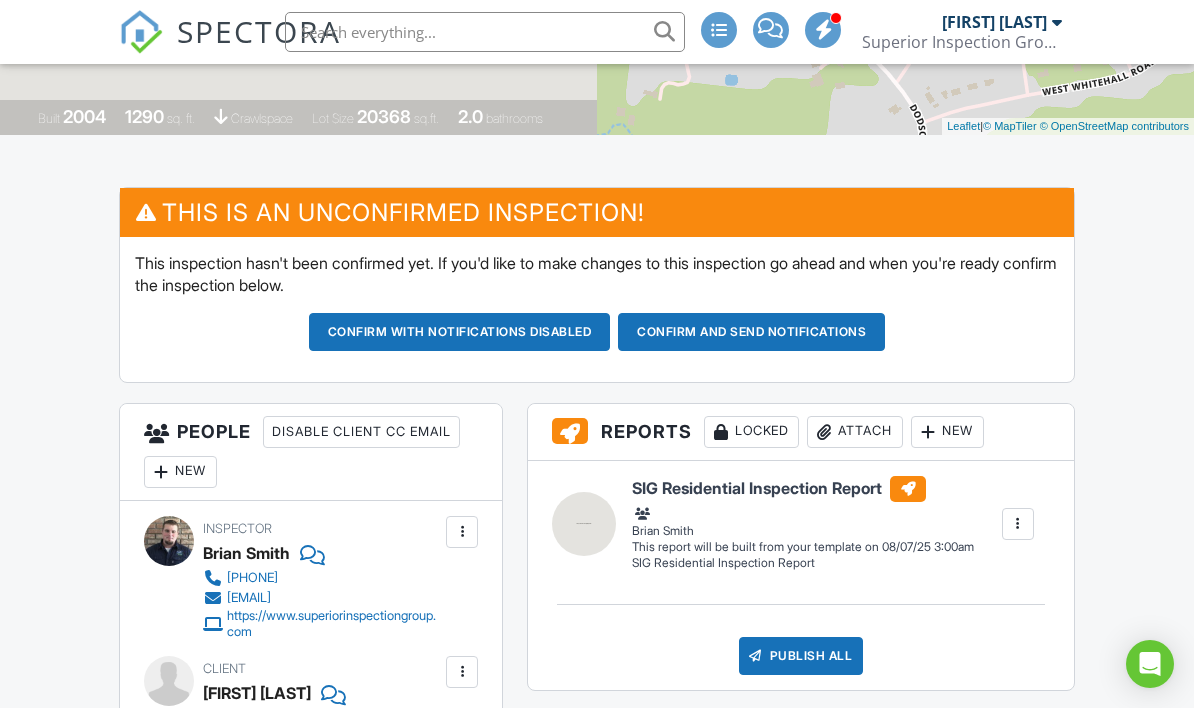scroll, scrollTop: 460, scrollLeft: 0, axis: vertical 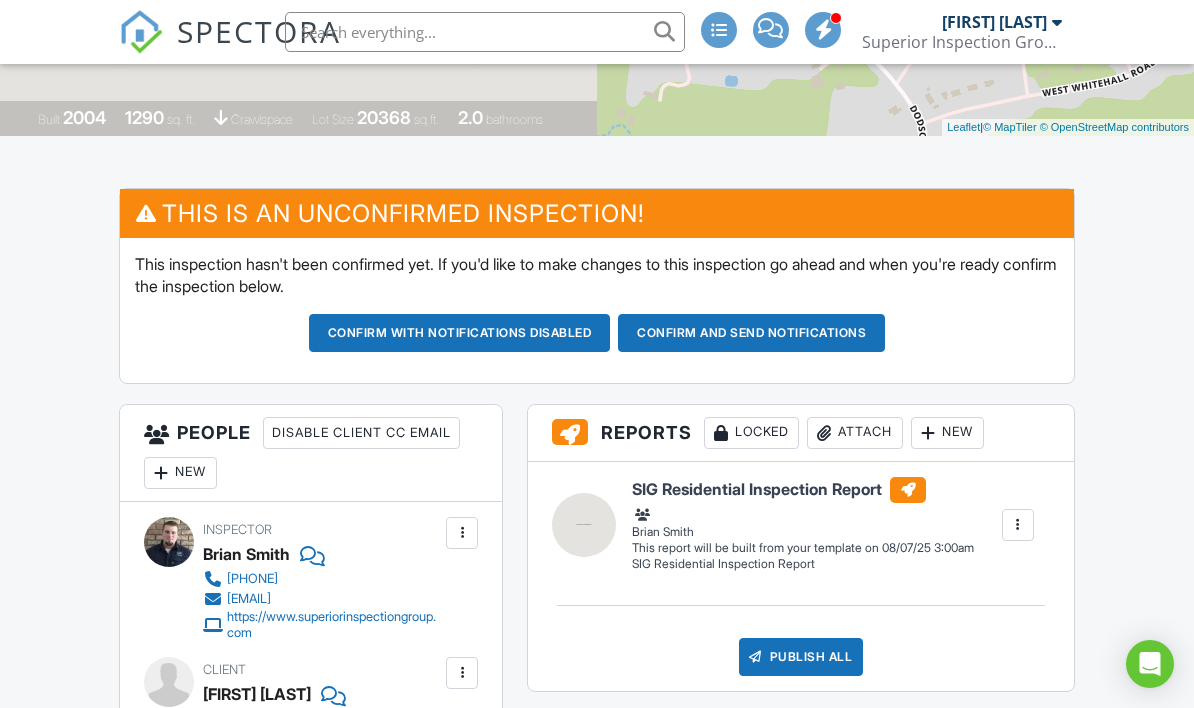 click on "Confirm and send notifications" at bounding box center [460, 333] 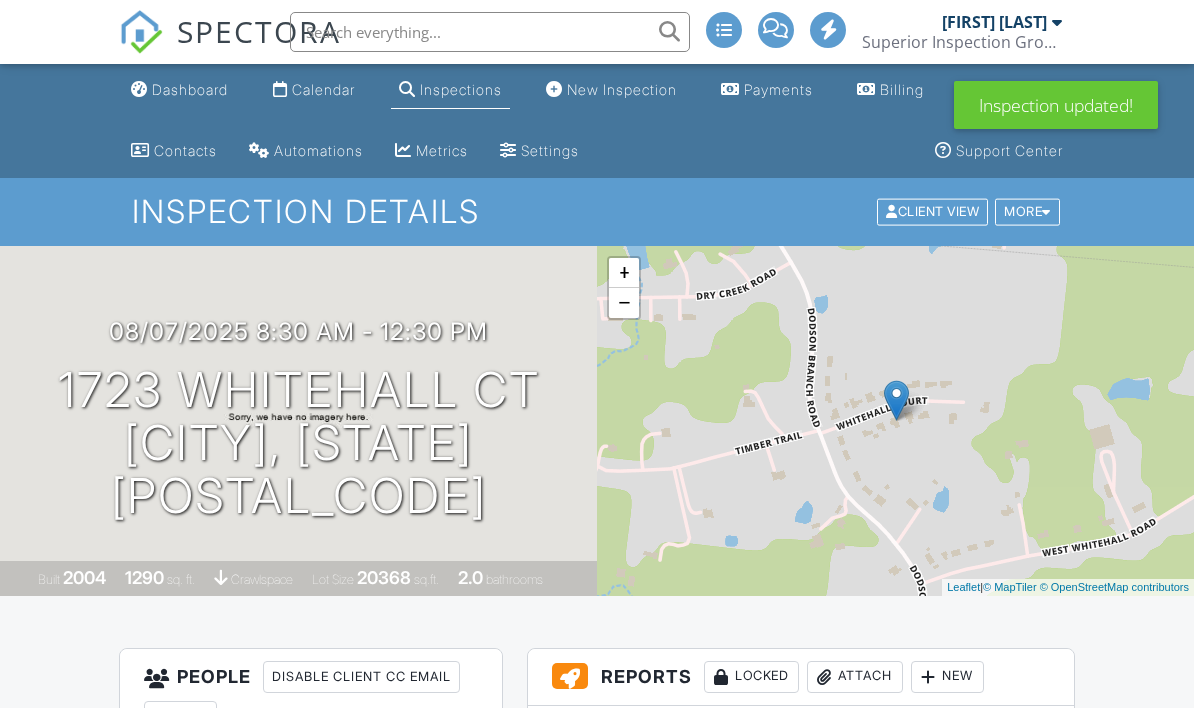 scroll, scrollTop: 0, scrollLeft: 0, axis: both 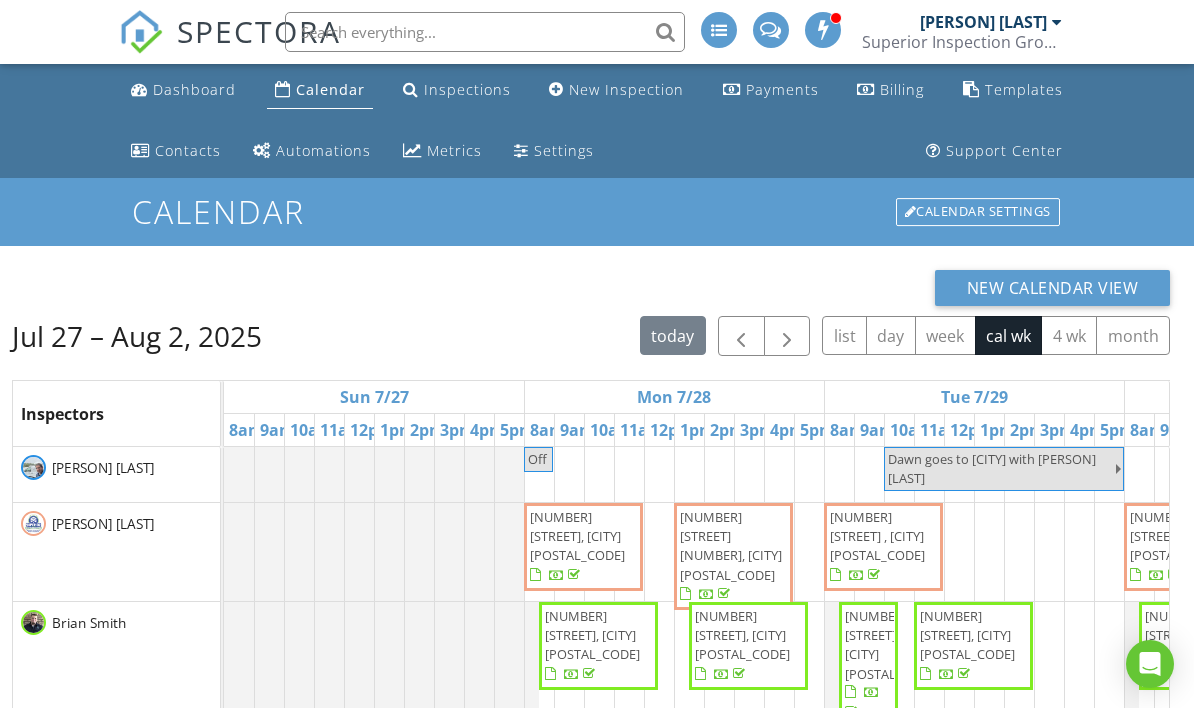 click on "Inspections" at bounding box center (467, 89) 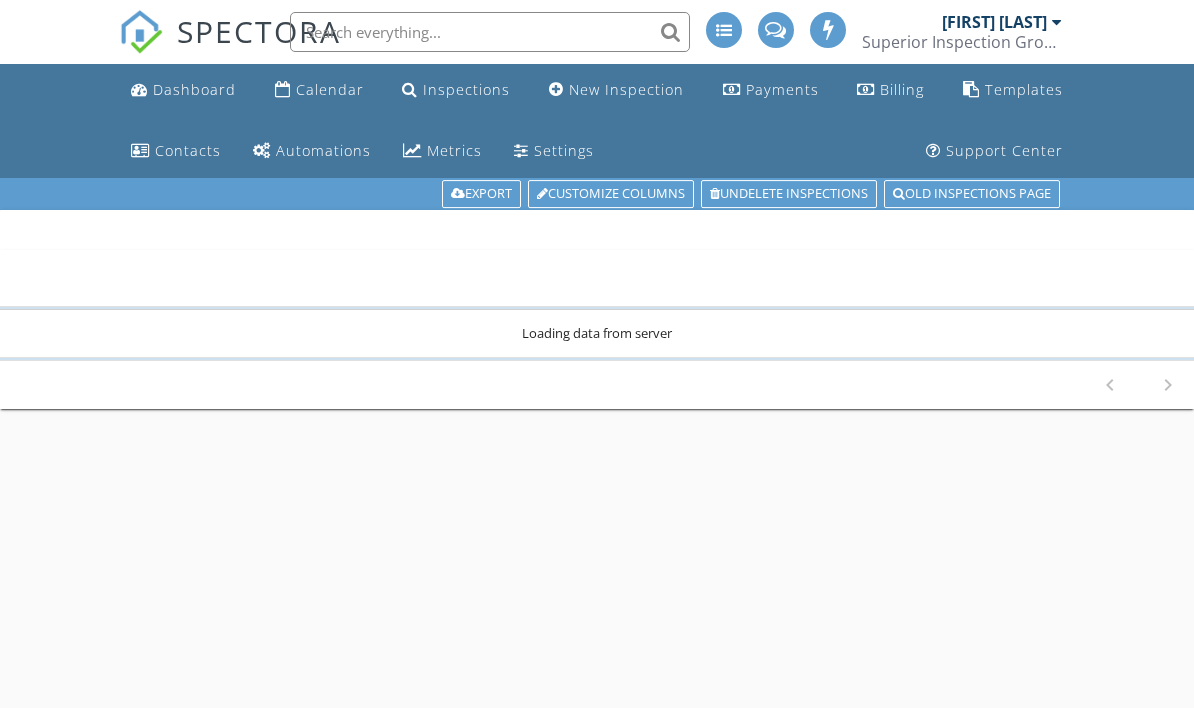 scroll, scrollTop: 0, scrollLeft: 0, axis: both 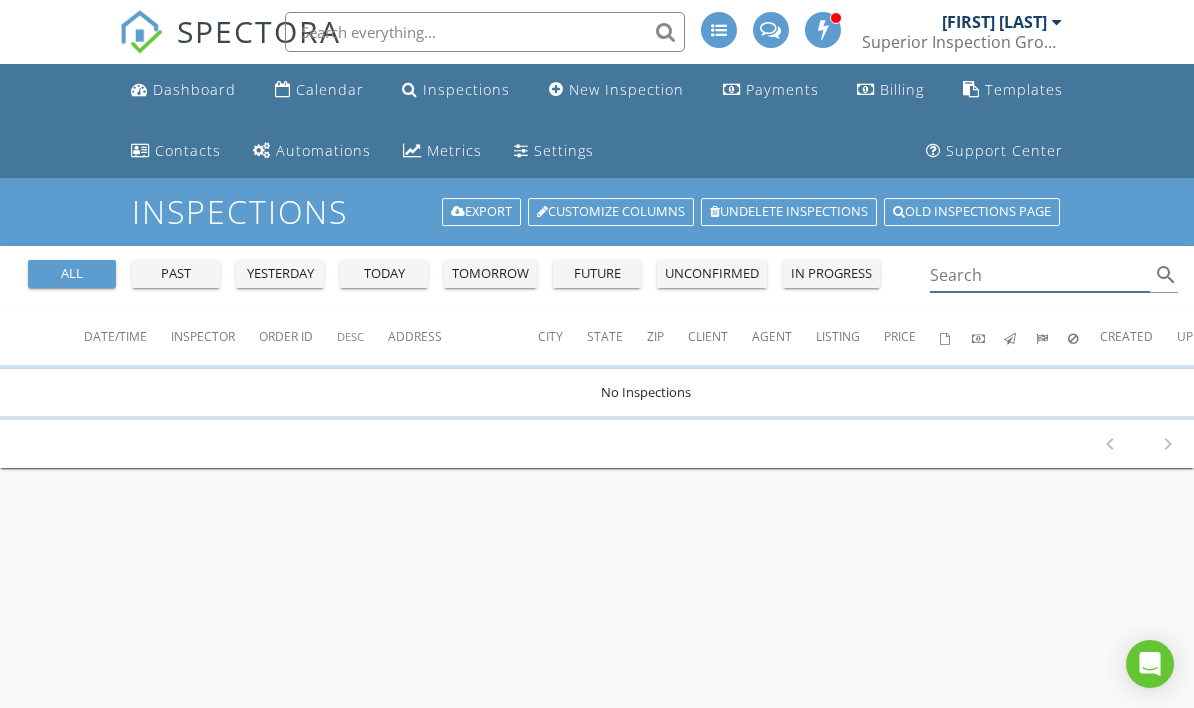 click at bounding box center [1040, 275] 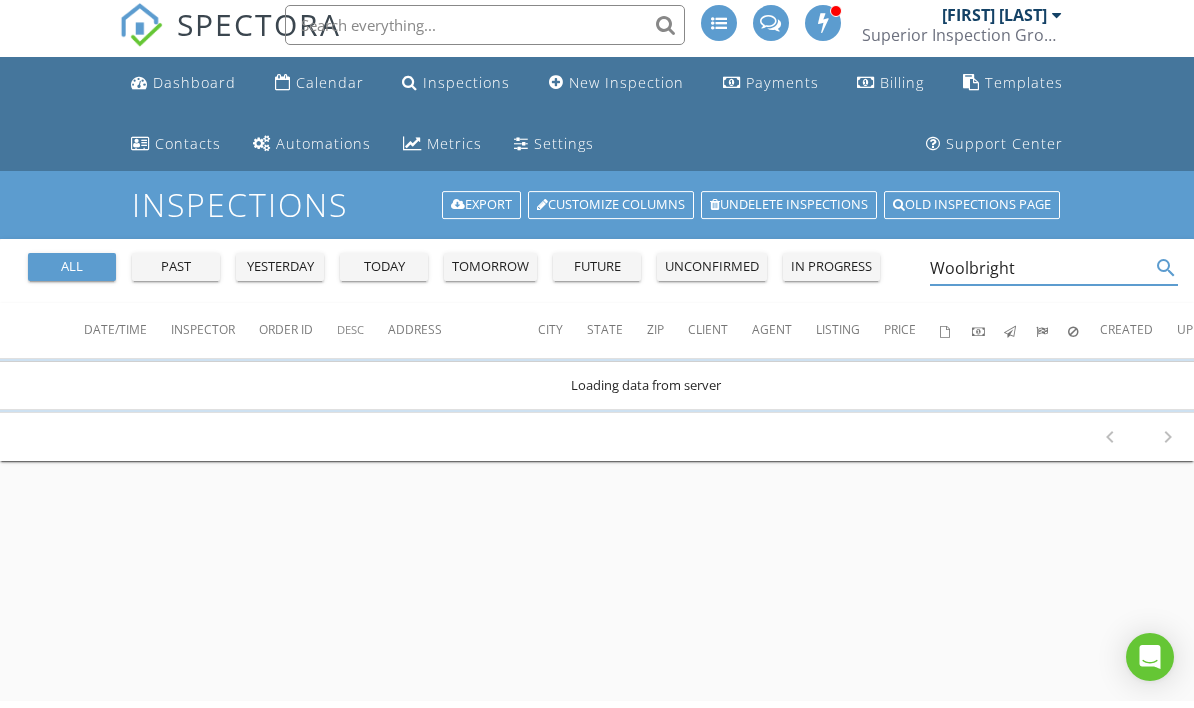 scroll, scrollTop: 7, scrollLeft: 0, axis: vertical 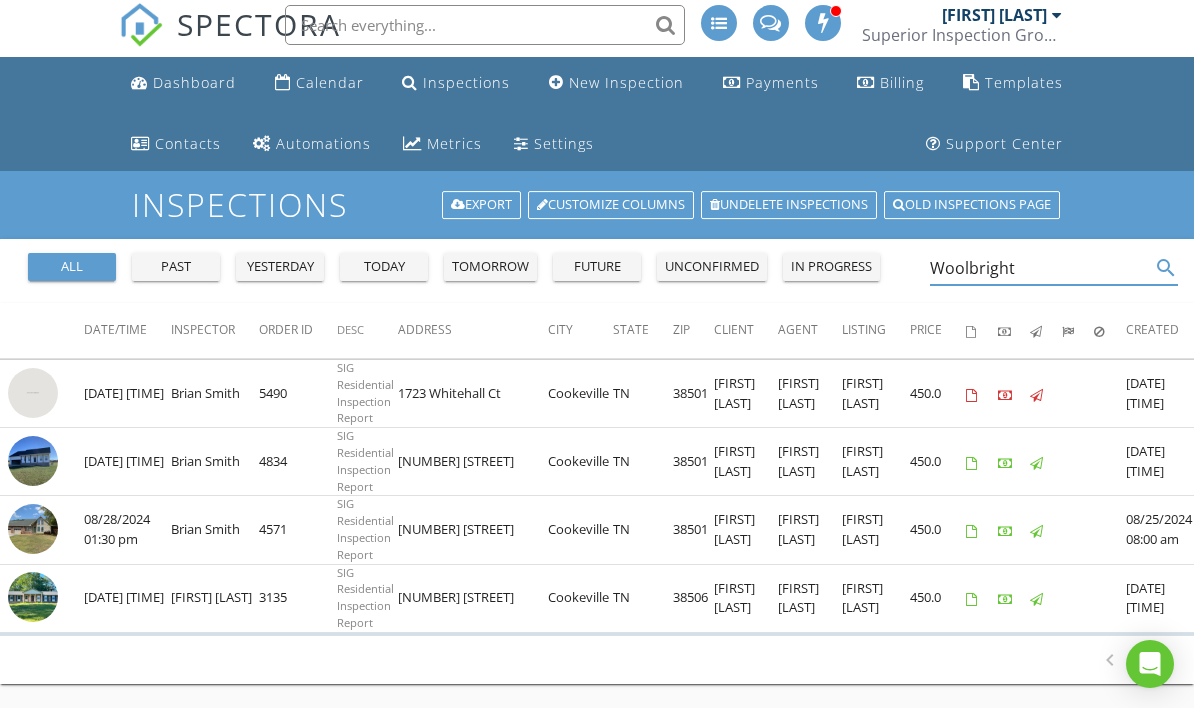 type on "Woolbright" 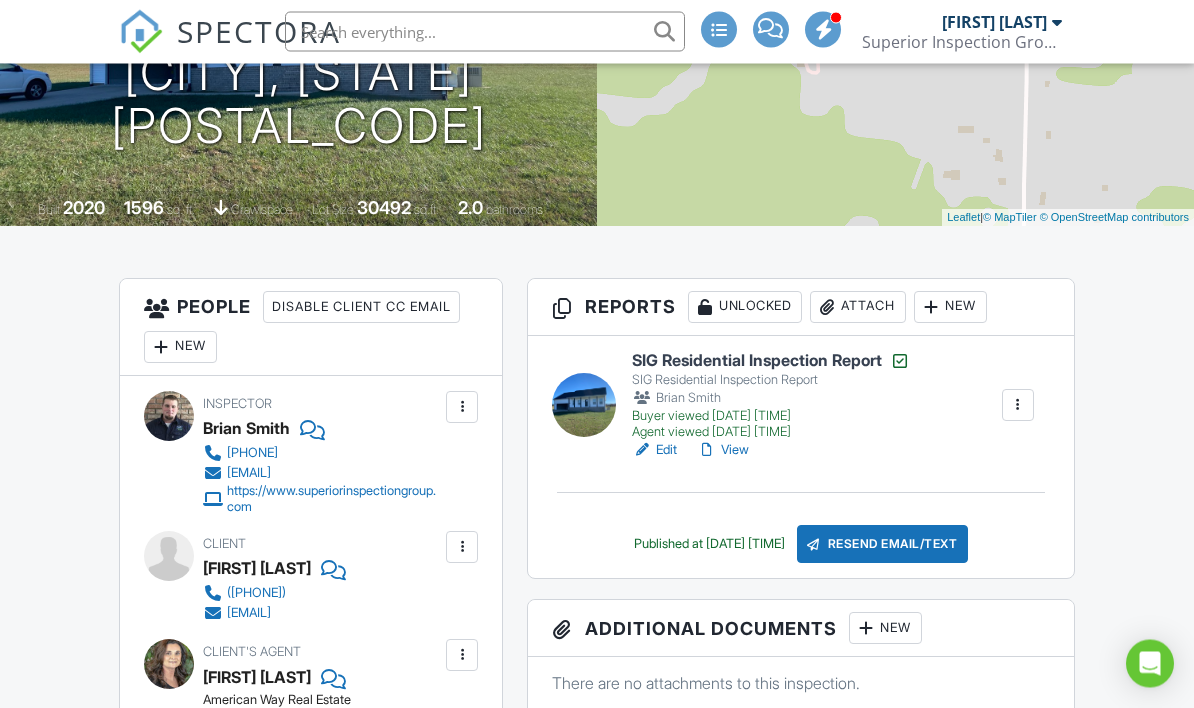 scroll, scrollTop: 0, scrollLeft: 0, axis: both 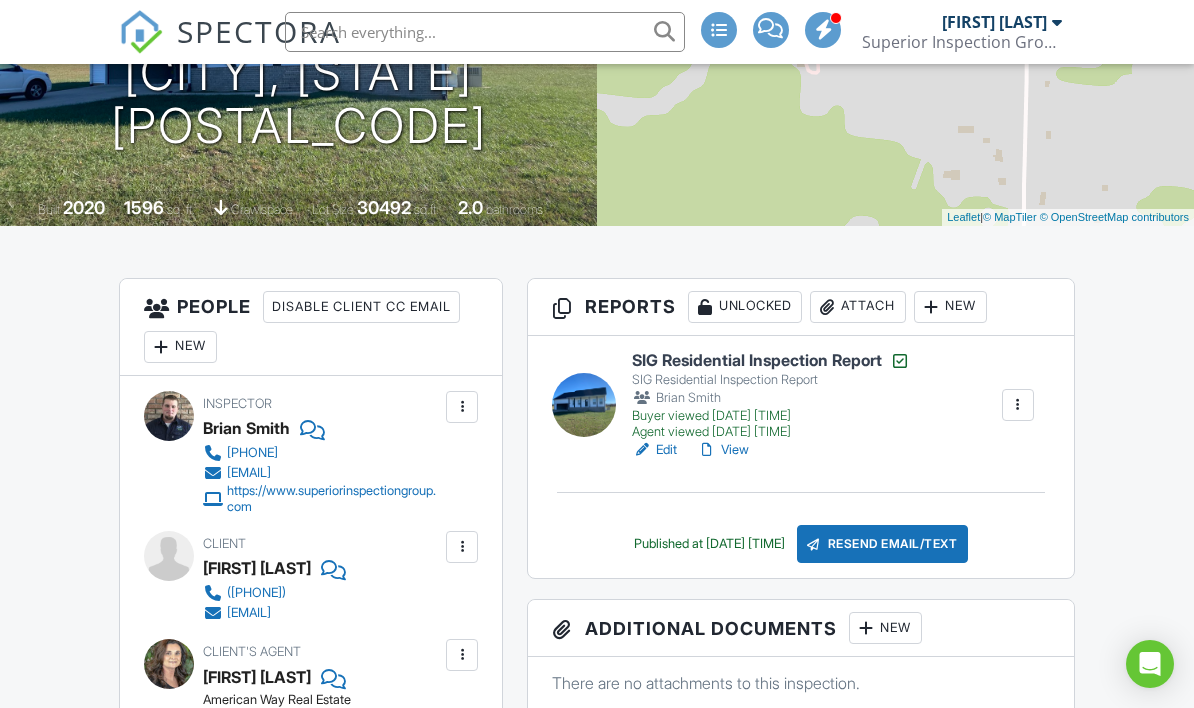 click on "View" at bounding box center (723, 450) 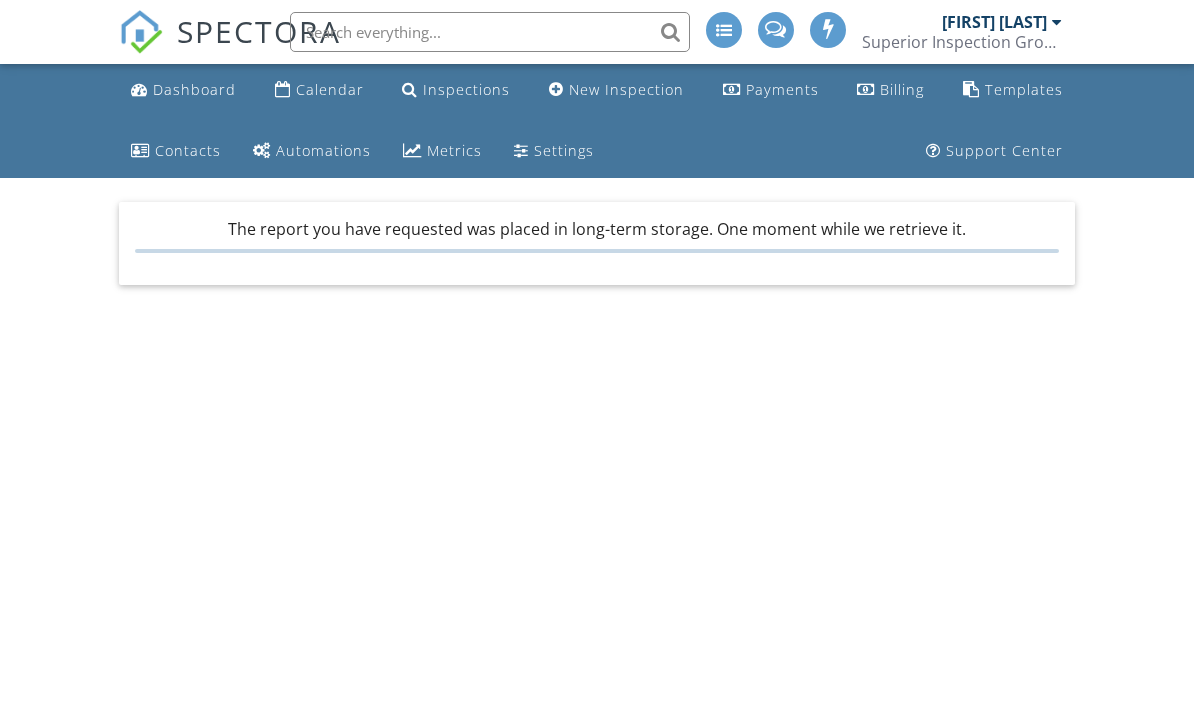 scroll, scrollTop: 0, scrollLeft: 0, axis: both 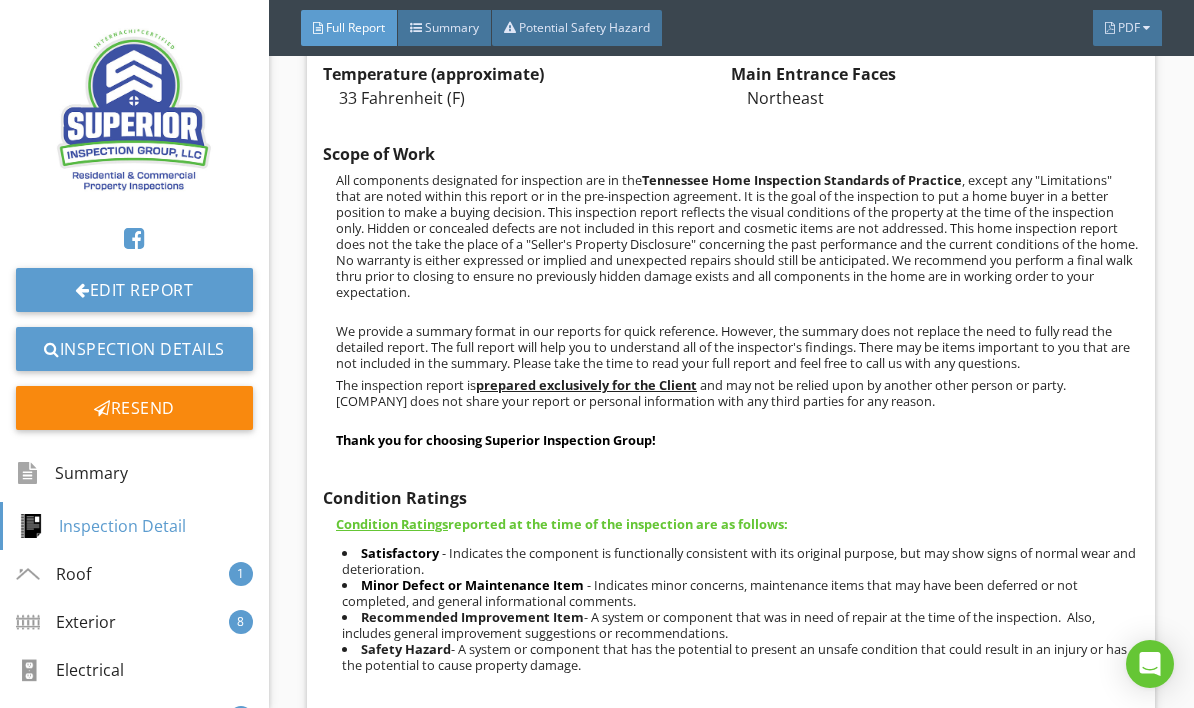 click on "Summary" at bounding box center (452, 27) 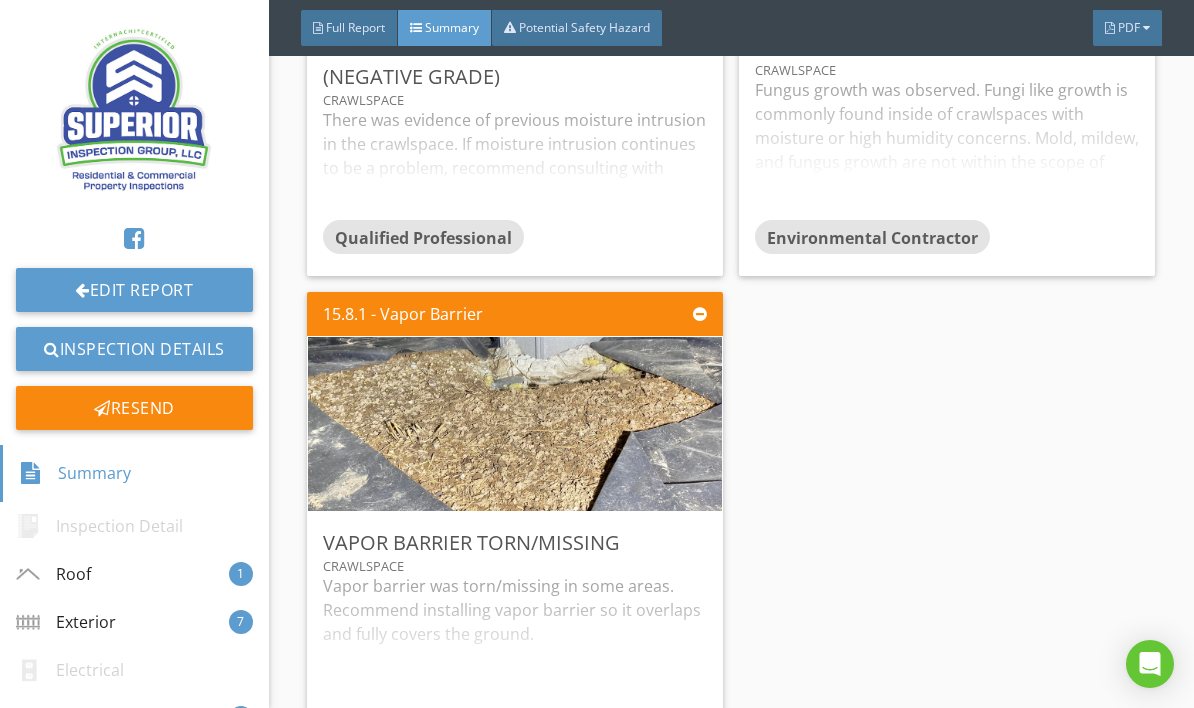 scroll, scrollTop: 6379, scrollLeft: 0, axis: vertical 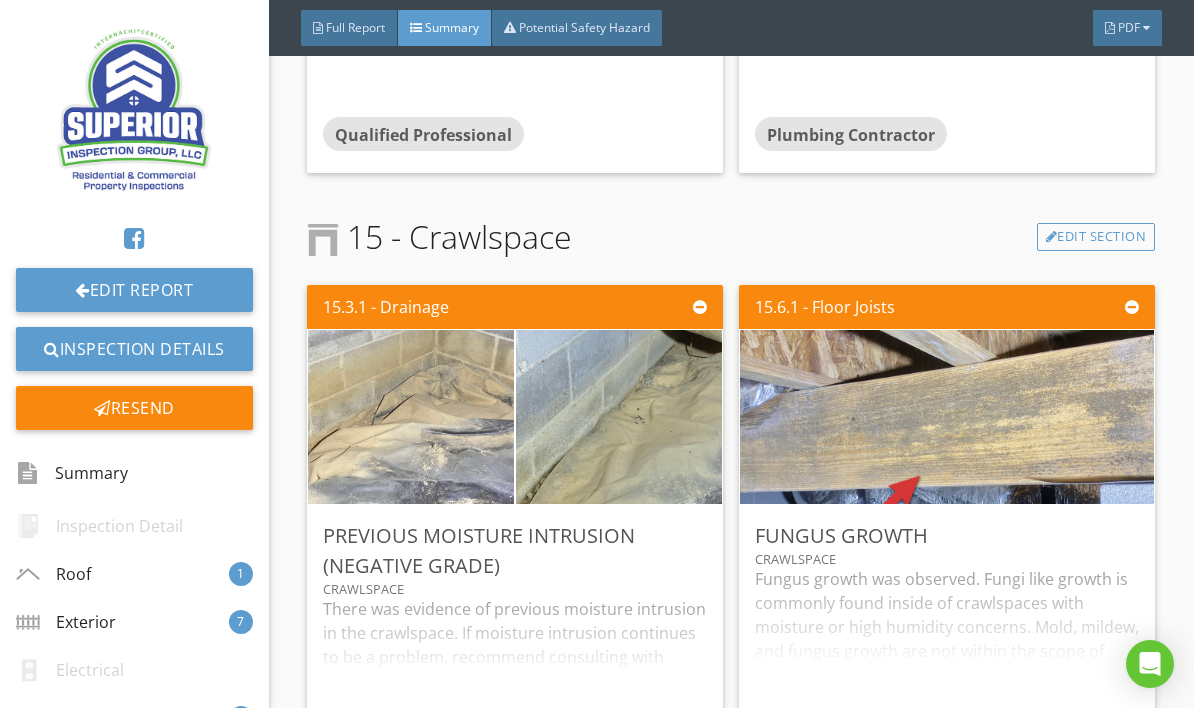 click on "Full Report" at bounding box center (355, 27) 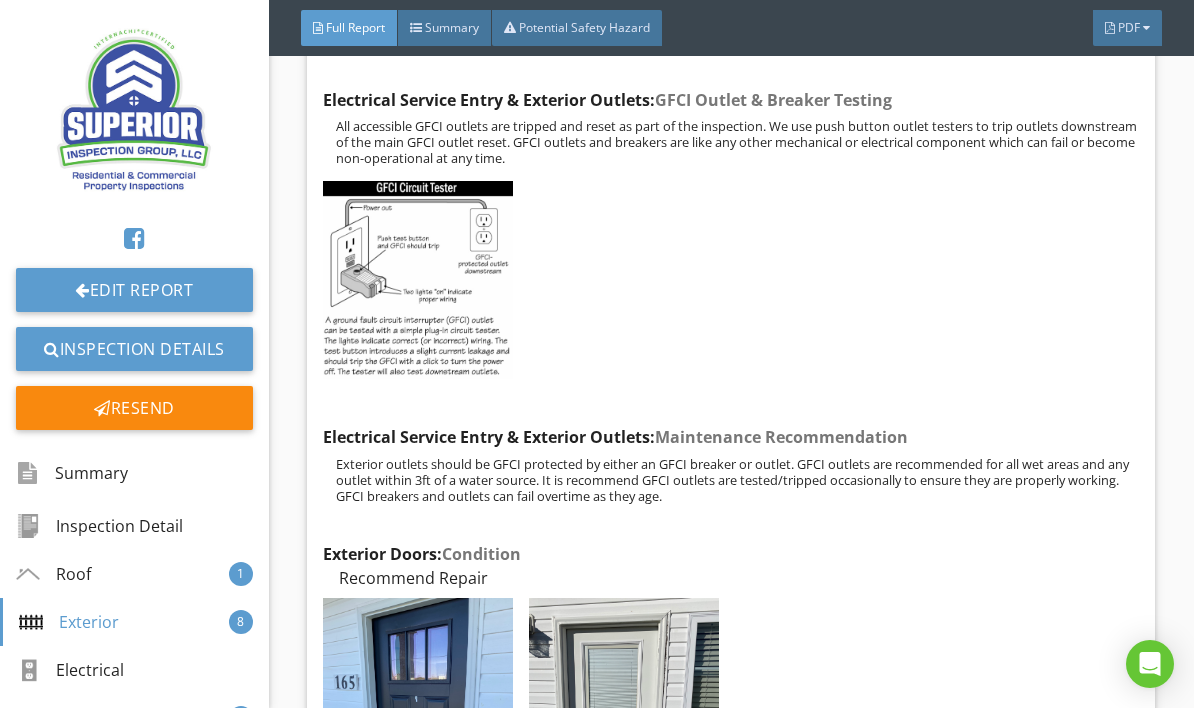 scroll, scrollTop: 9479, scrollLeft: 0, axis: vertical 